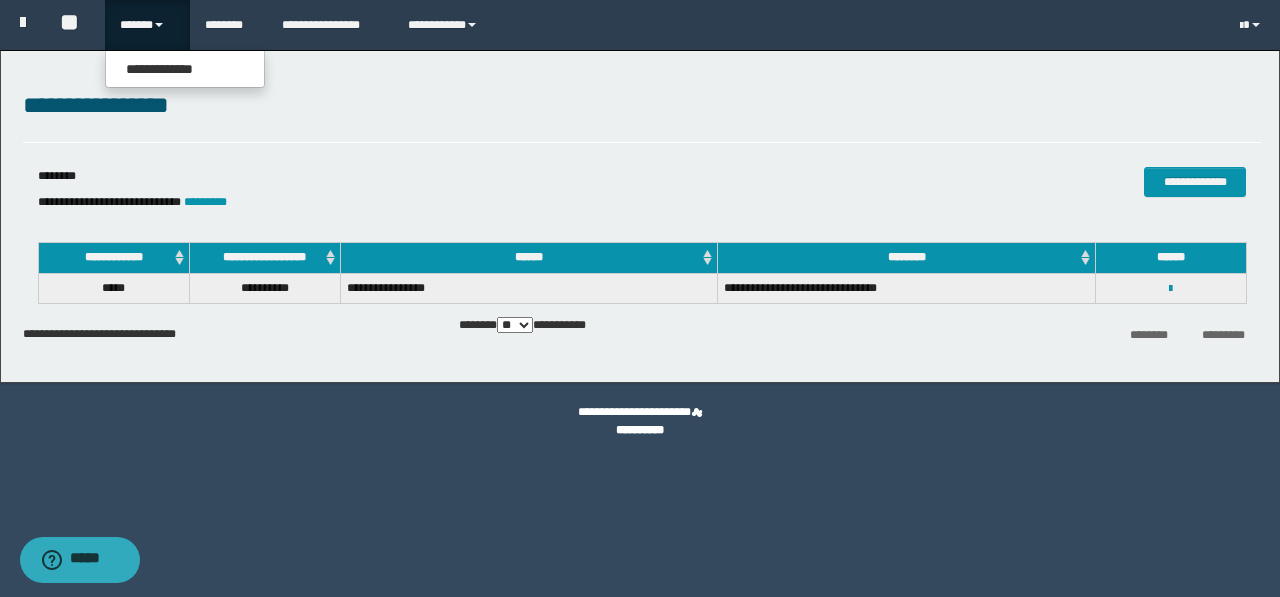 scroll, scrollTop: 0, scrollLeft: 0, axis: both 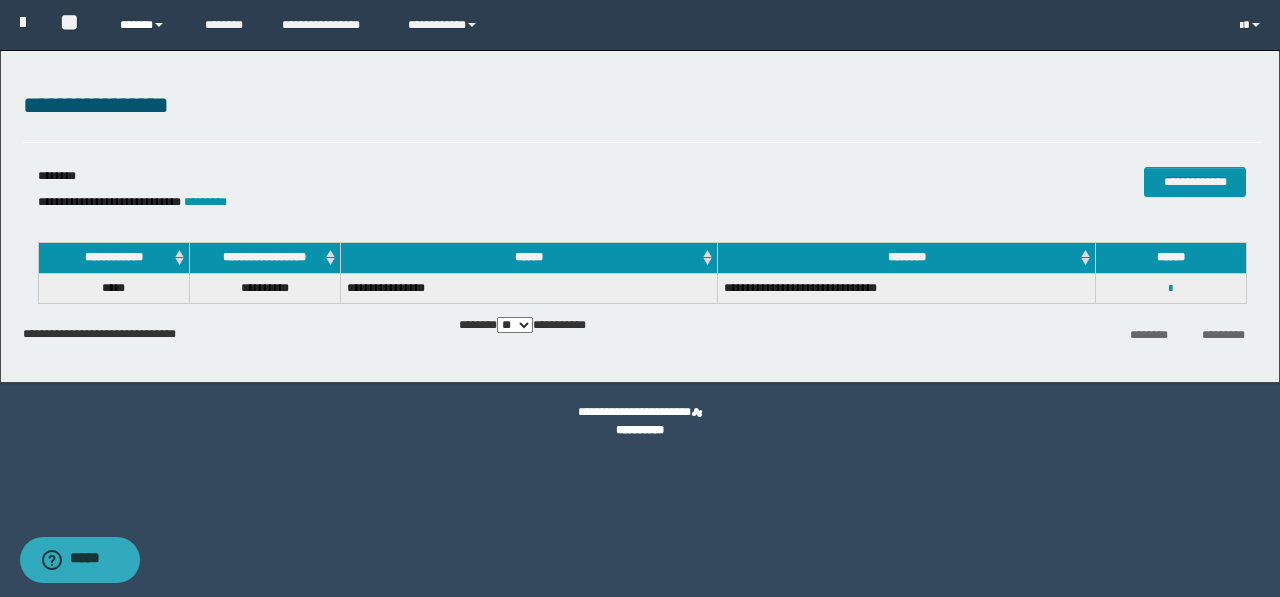 click on "******" at bounding box center (147, 25) 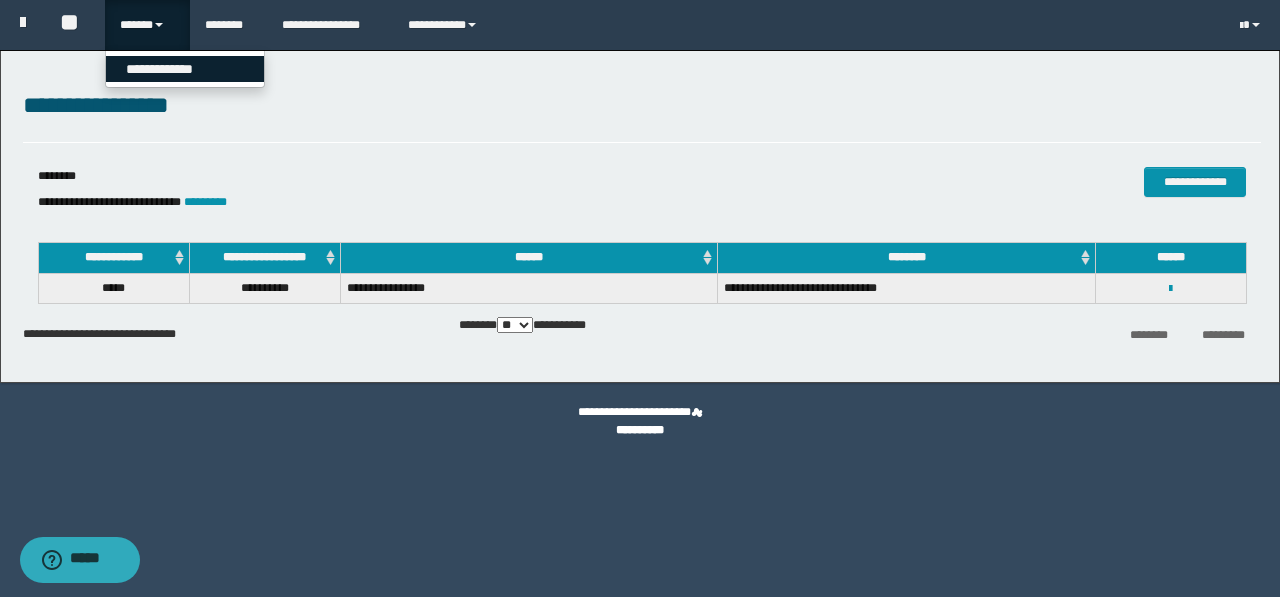 click on "**********" at bounding box center [185, 69] 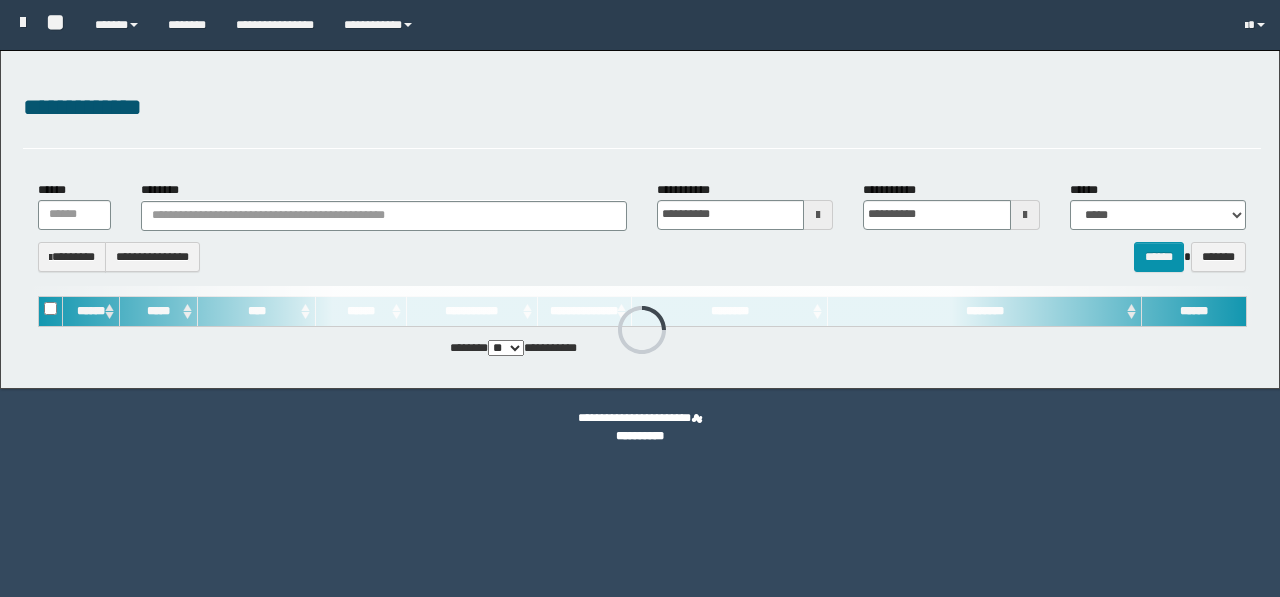 scroll, scrollTop: 0, scrollLeft: 0, axis: both 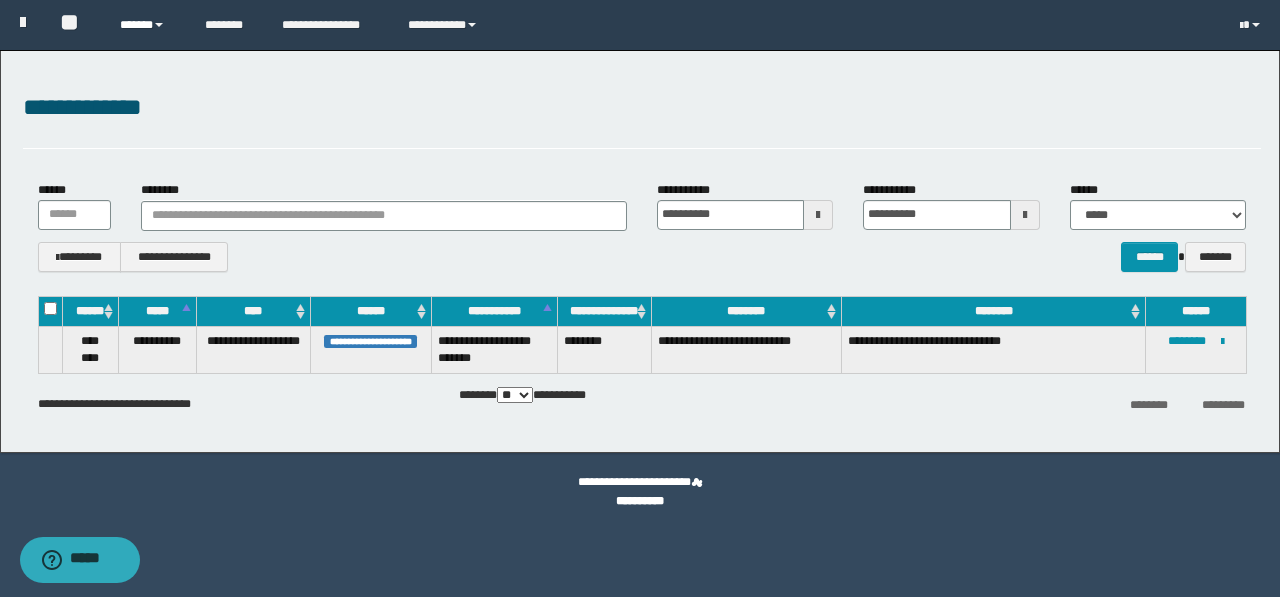 click on "******" at bounding box center (147, 25) 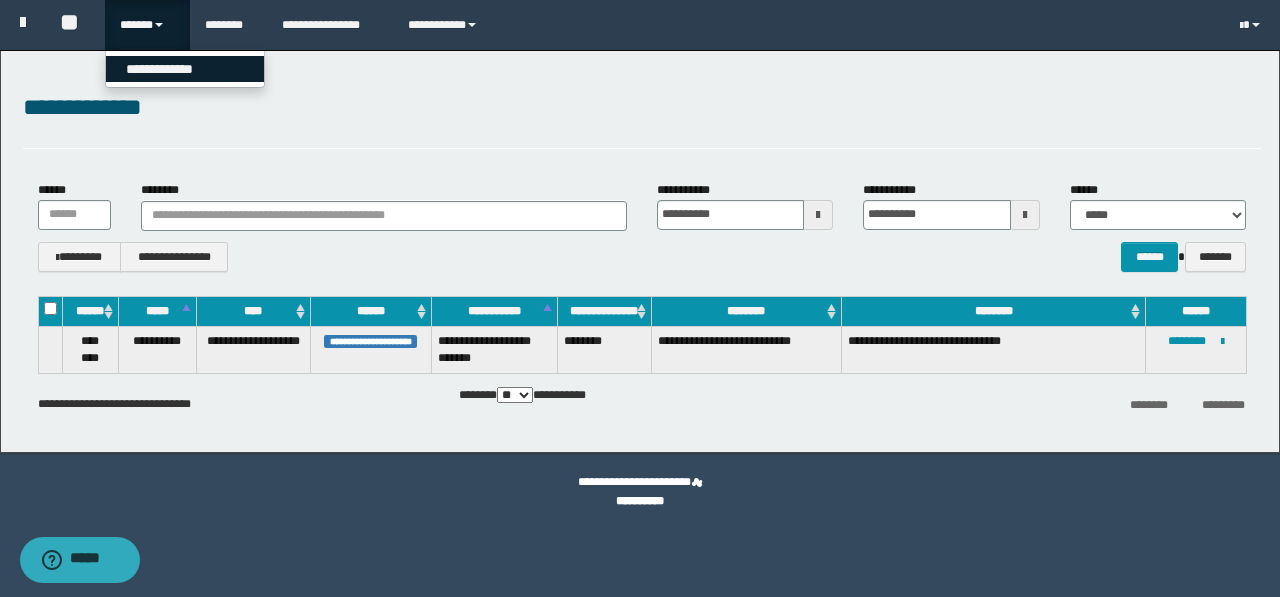 click on "**********" at bounding box center (185, 69) 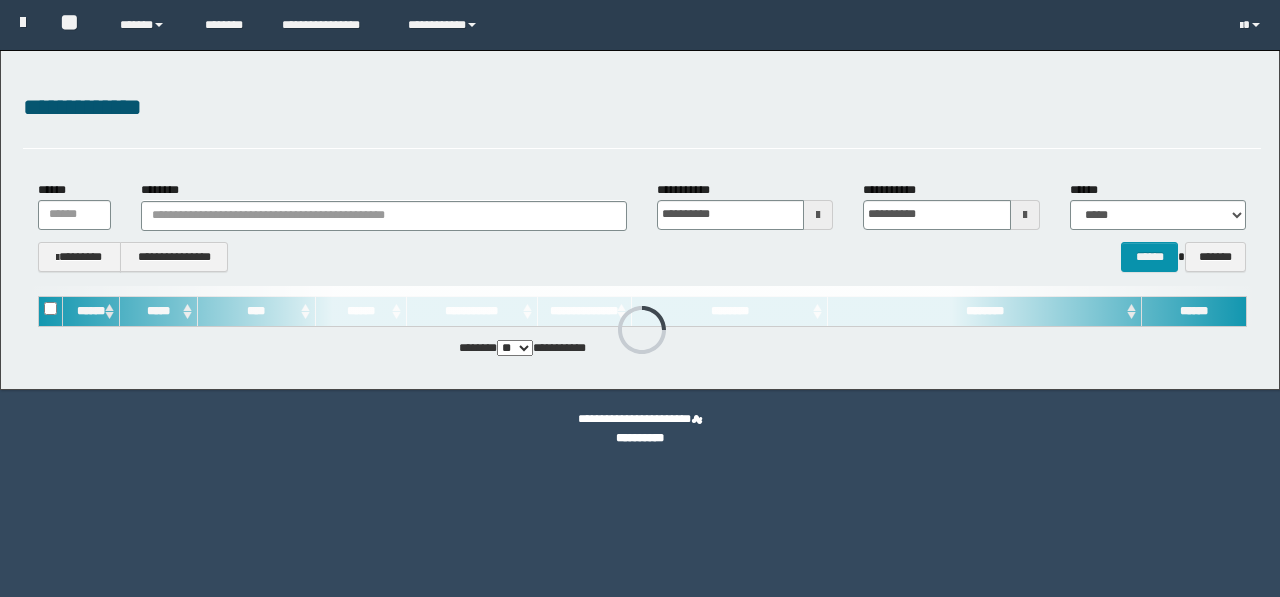 scroll, scrollTop: 0, scrollLeft: 0, axis: both 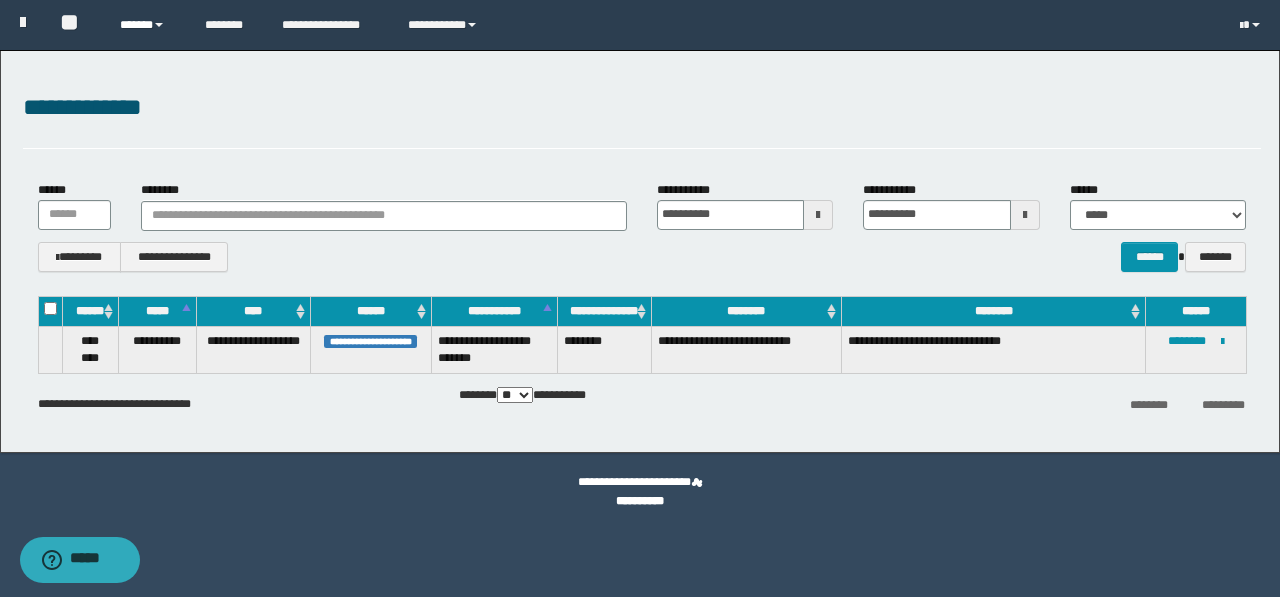 click on "******" at bounding box center [147, 25] 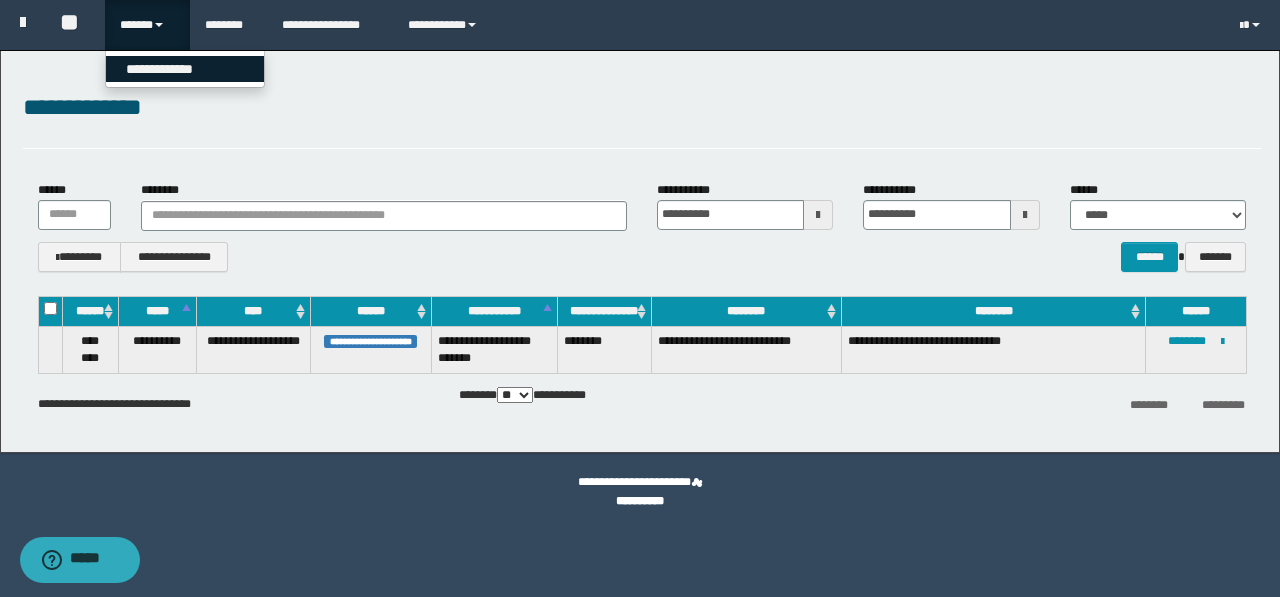 click on "**********" at bounding box center (185, 69) 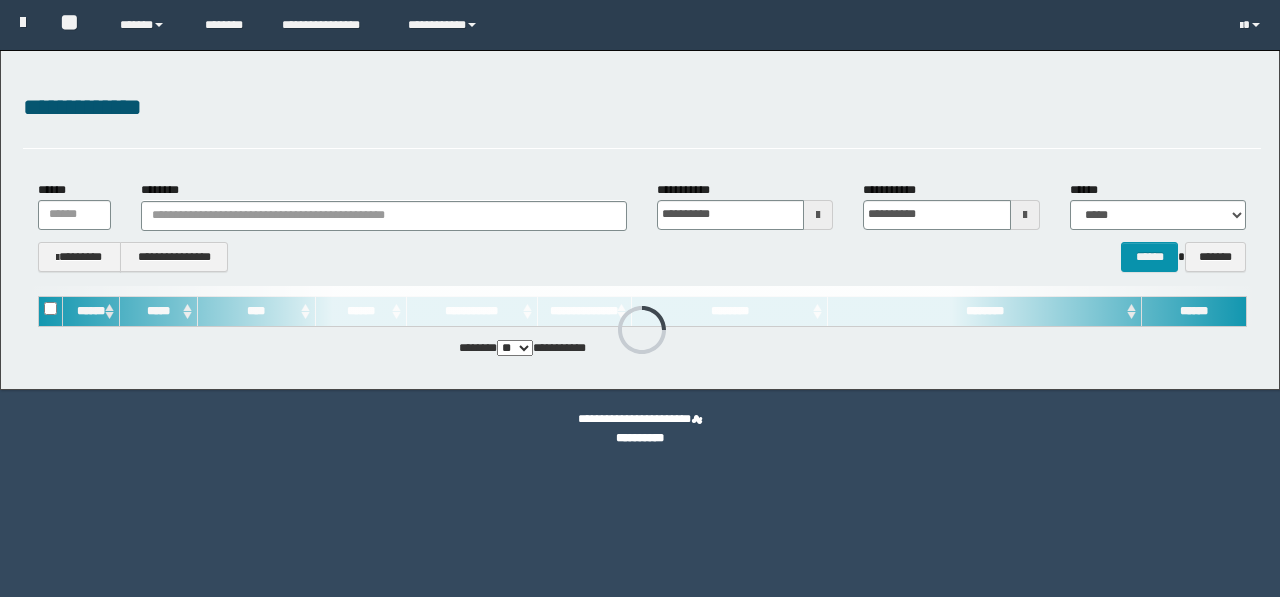 scroll, scrollTop: 0, scrollLeft: 0, axis: both 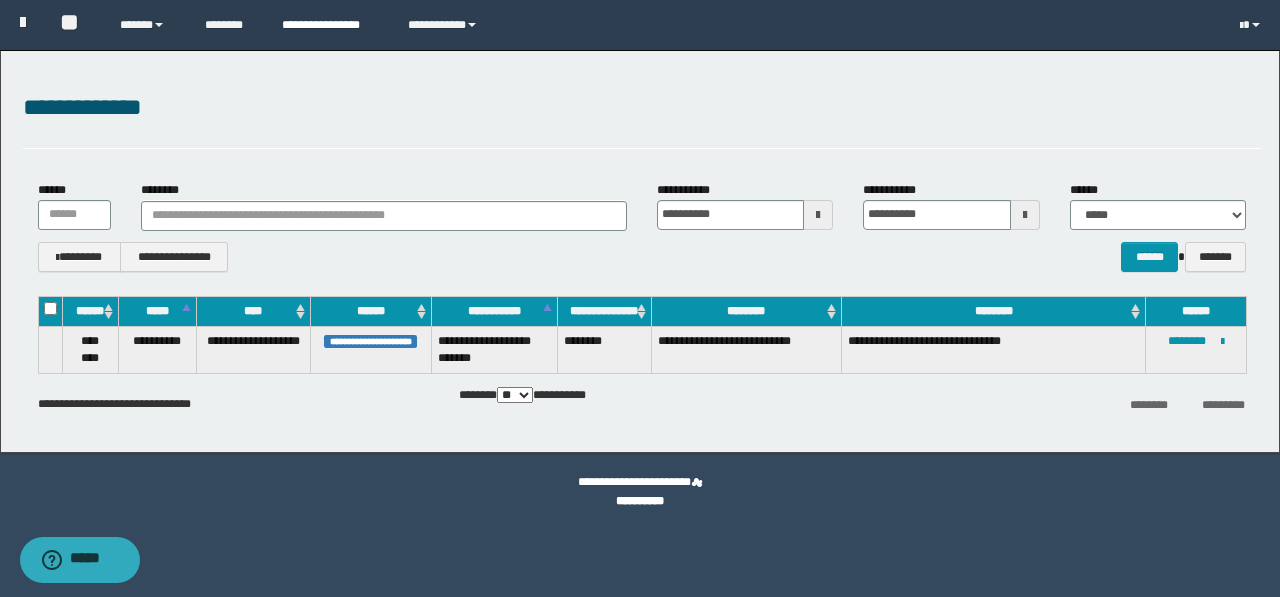 click on "**********" at bounding box center (330, 25) 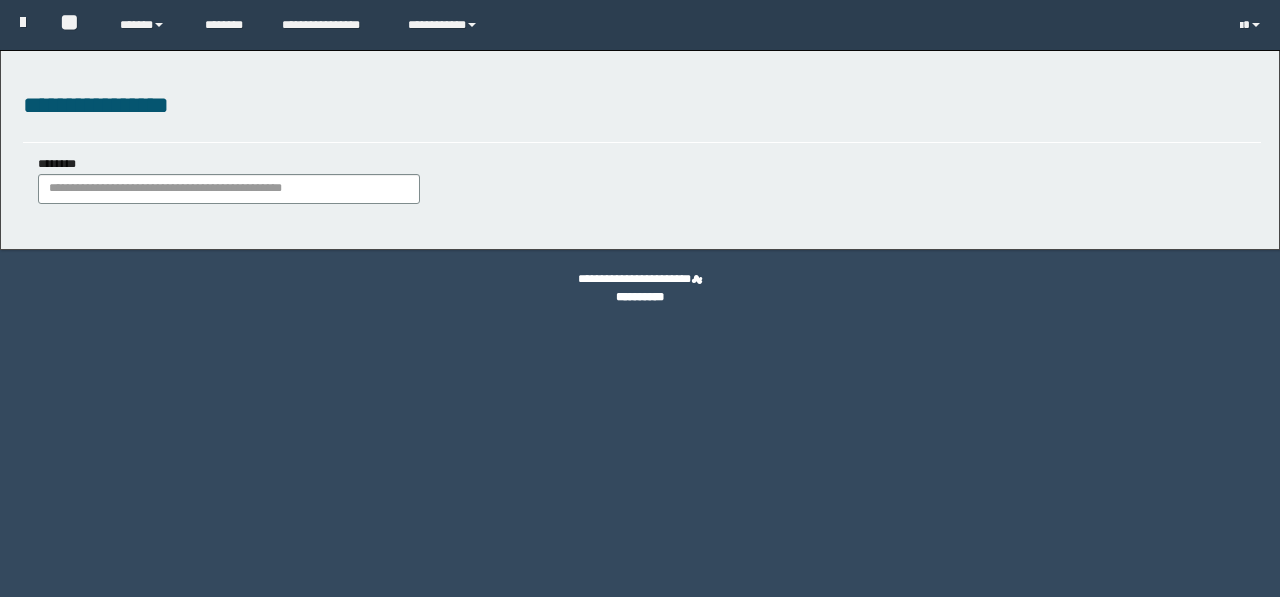 scroll, scrollTop: 0, scrollLeft: 0, axis: both 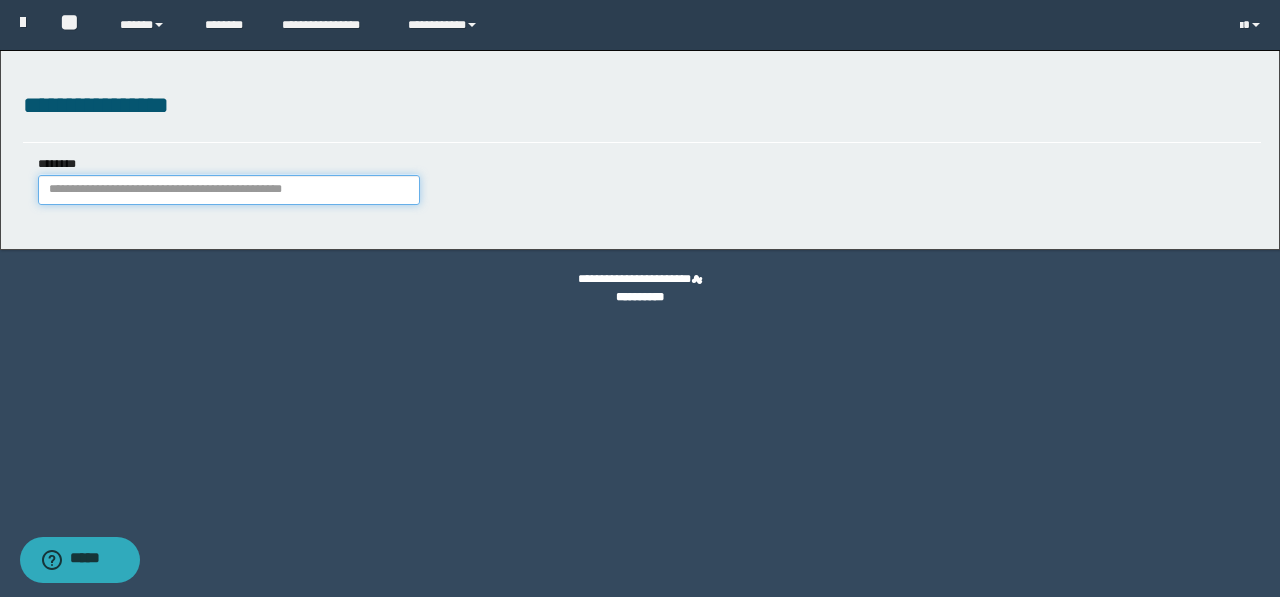 click on "********" at bounding box center [229, 190] 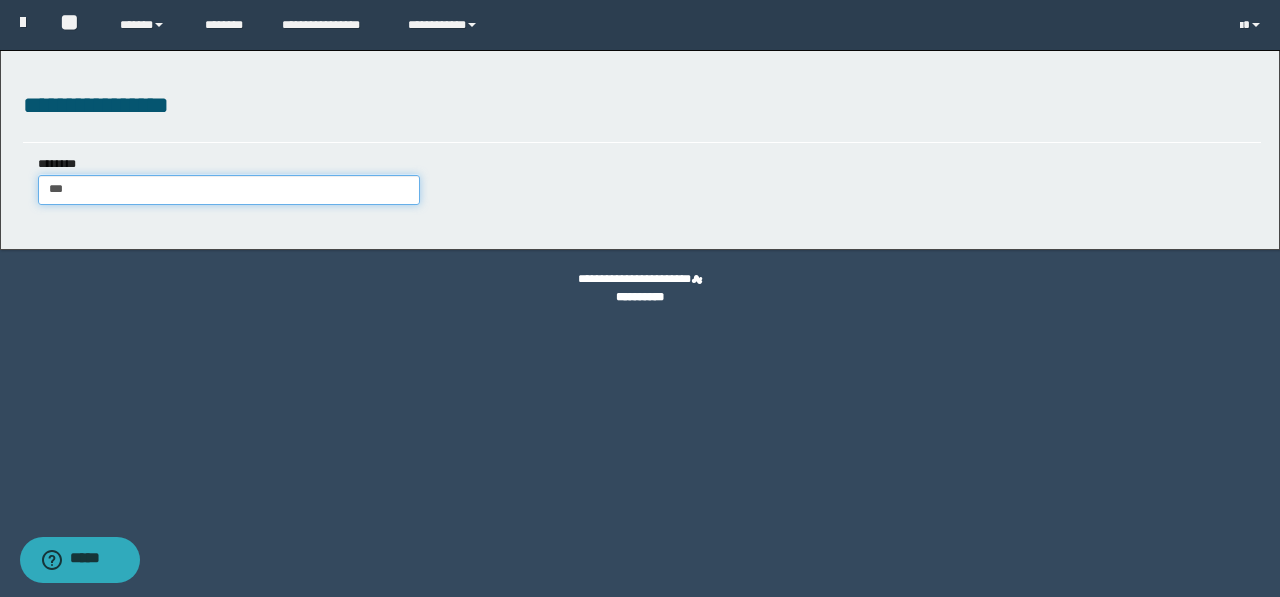 type on "****" 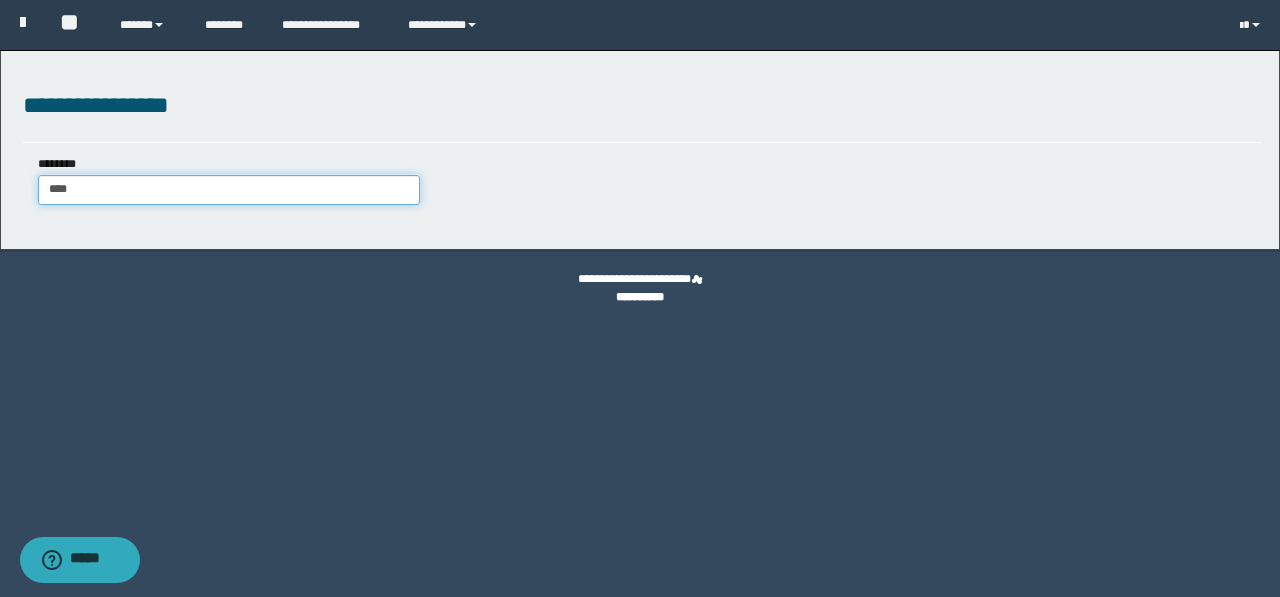 type on "****" 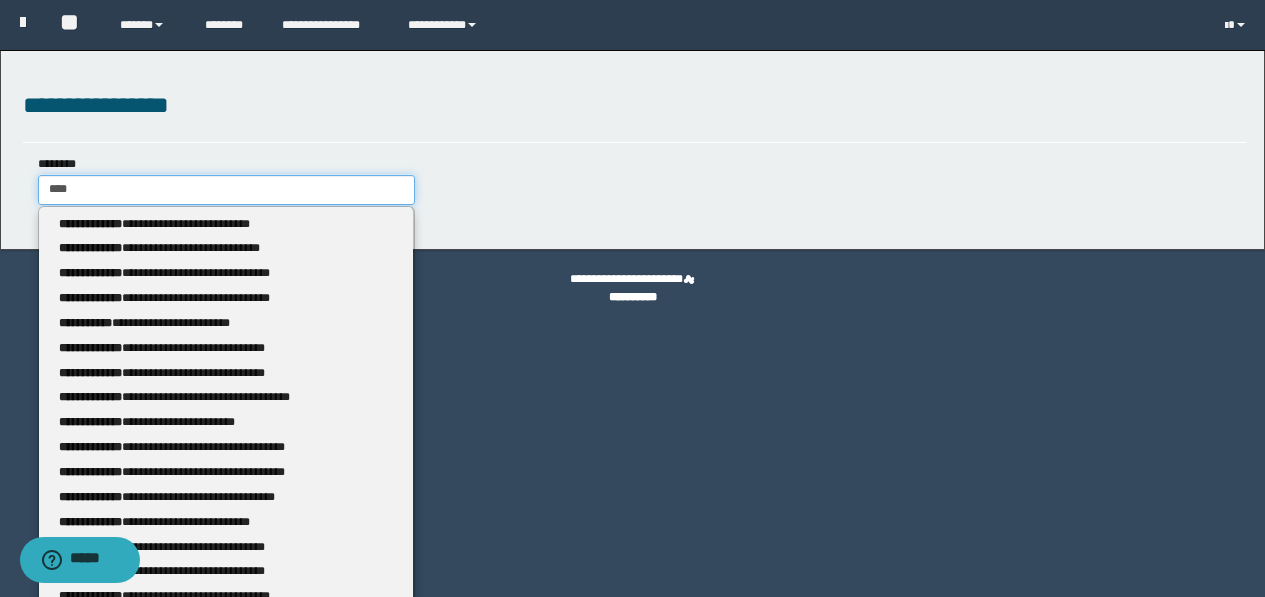 type 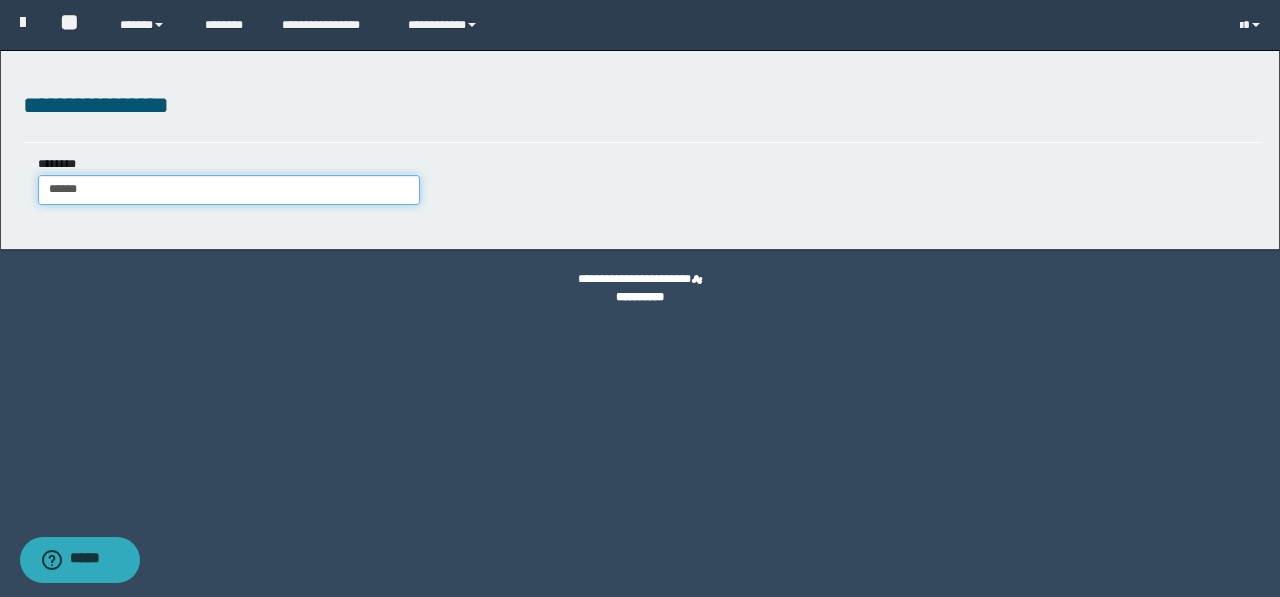 type on "*******" 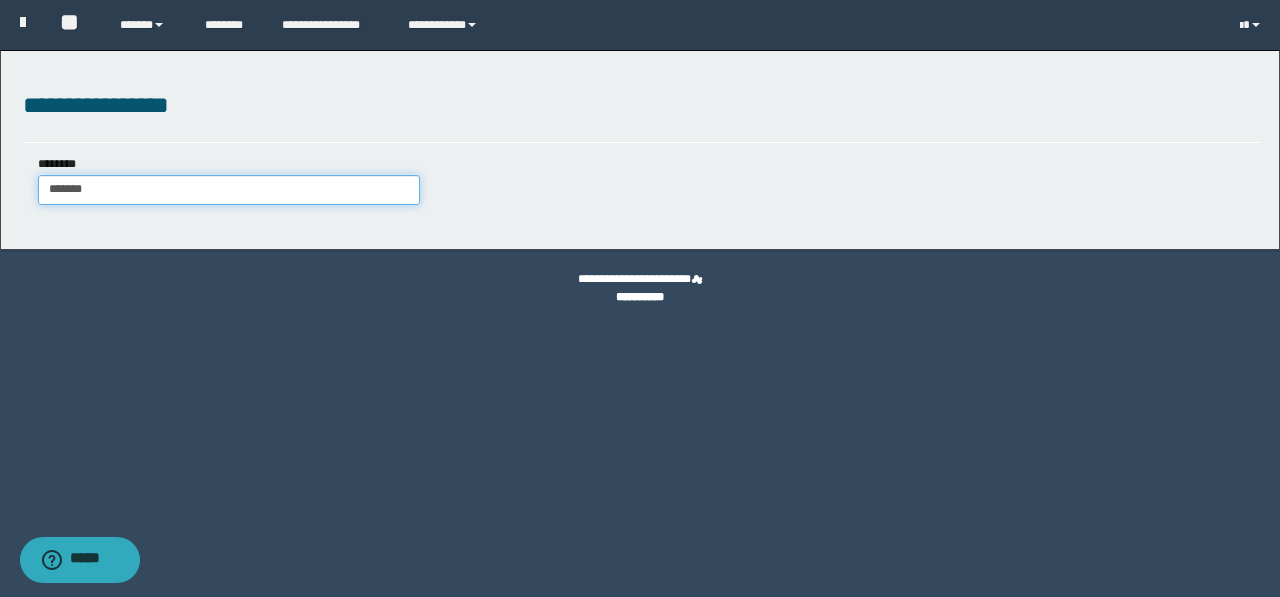 type on "*******" 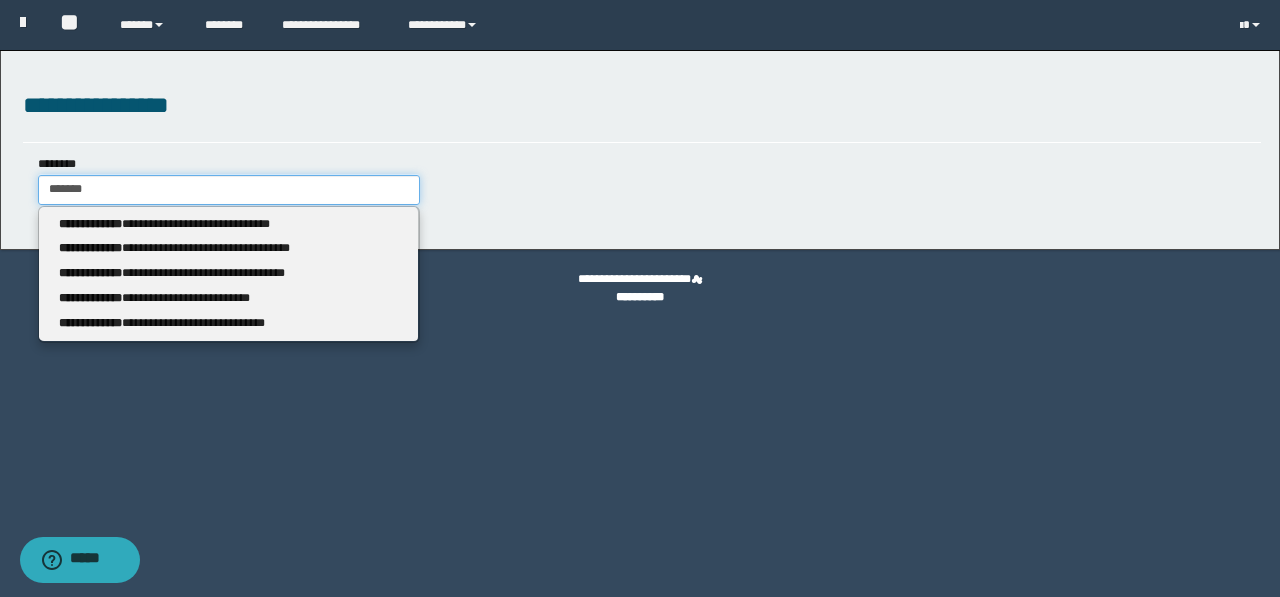 type 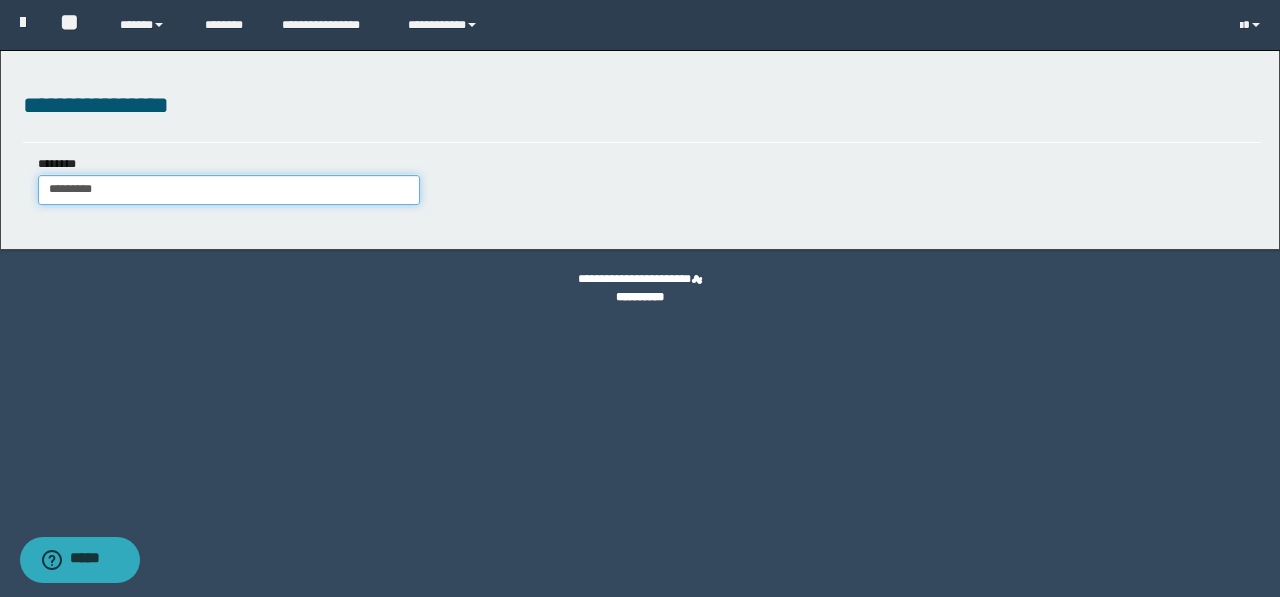 type on "**********" 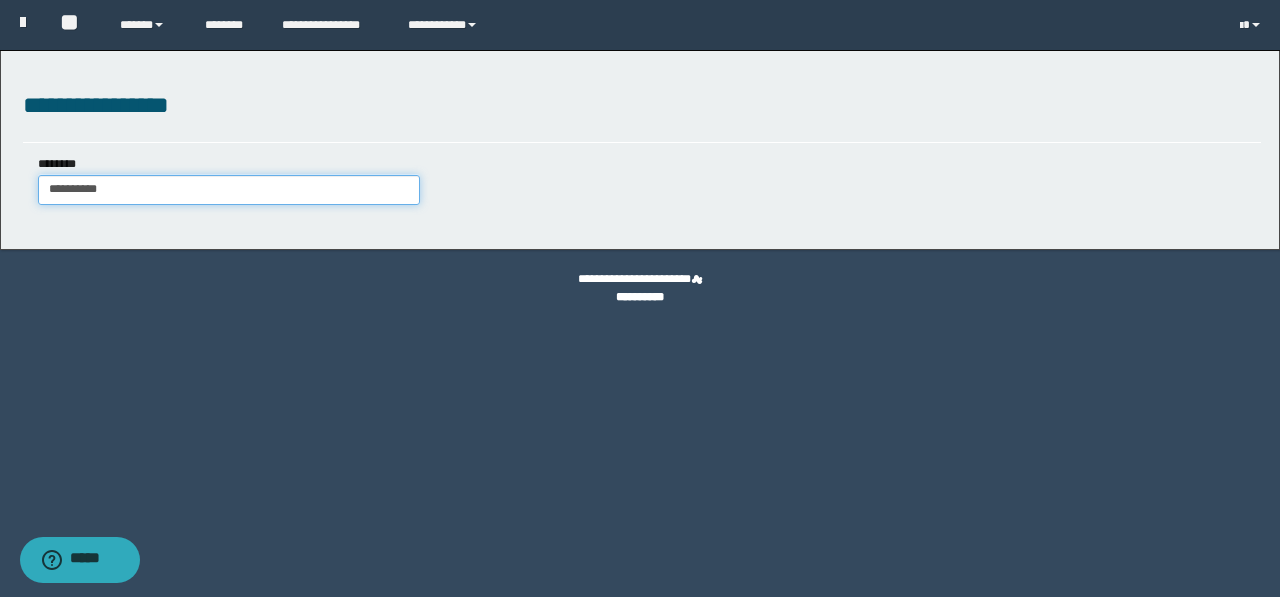 type on "**********" 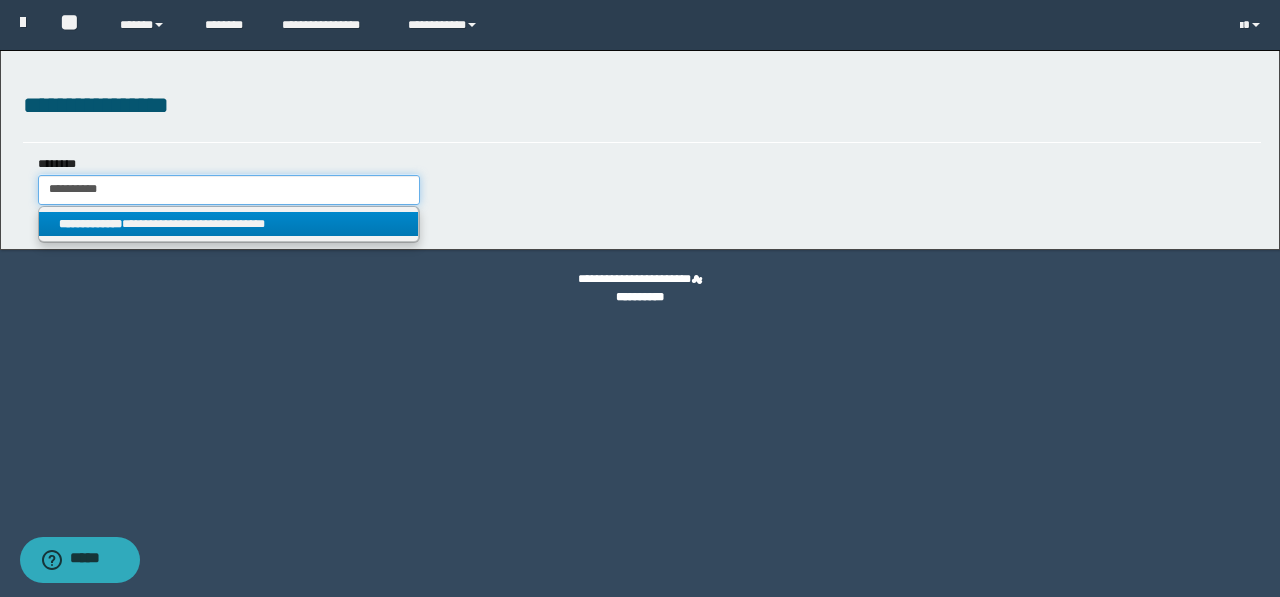 type on "**********" 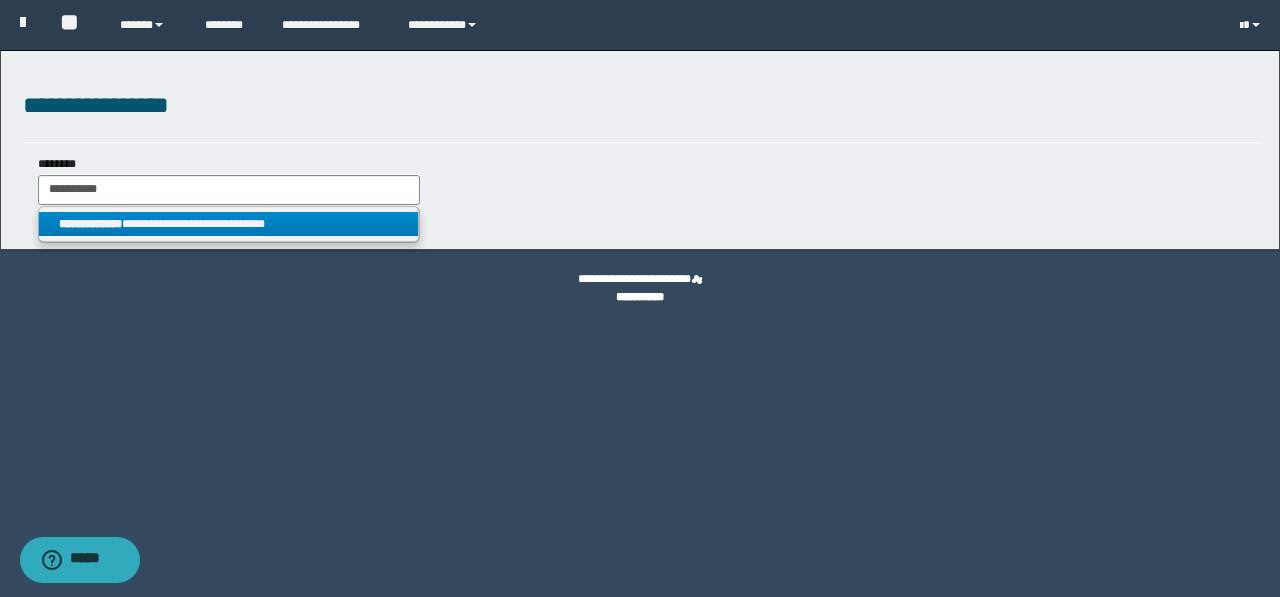 click on "**********" at bounding box center [229, 224] 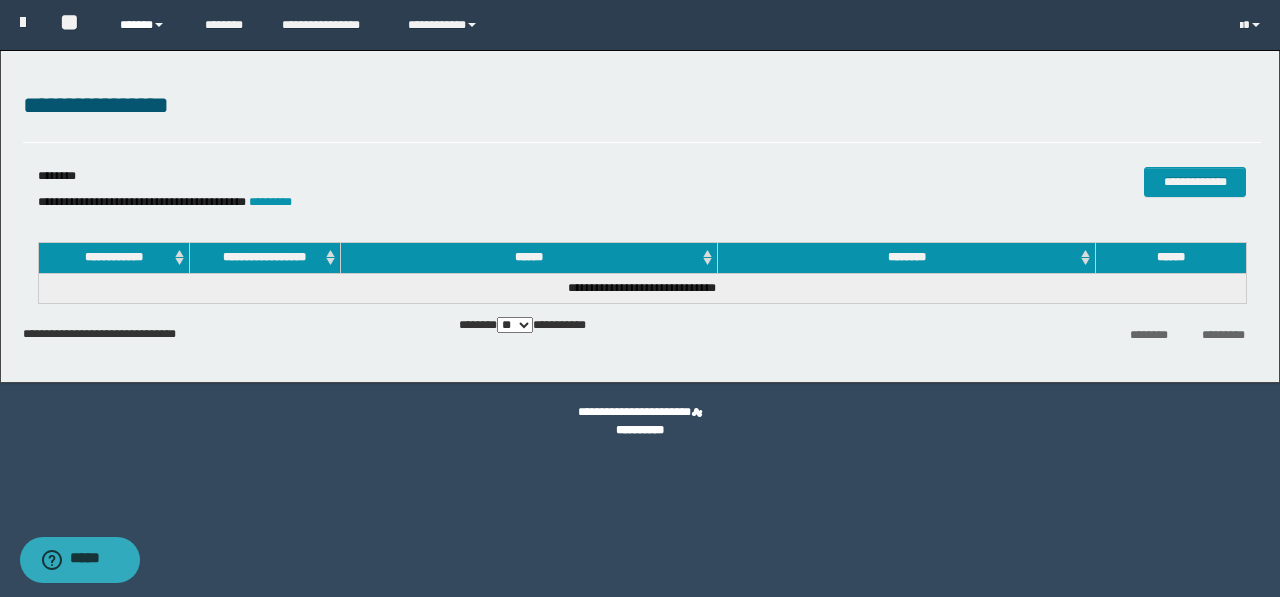 click on "******" at bounding box center (147, 25) 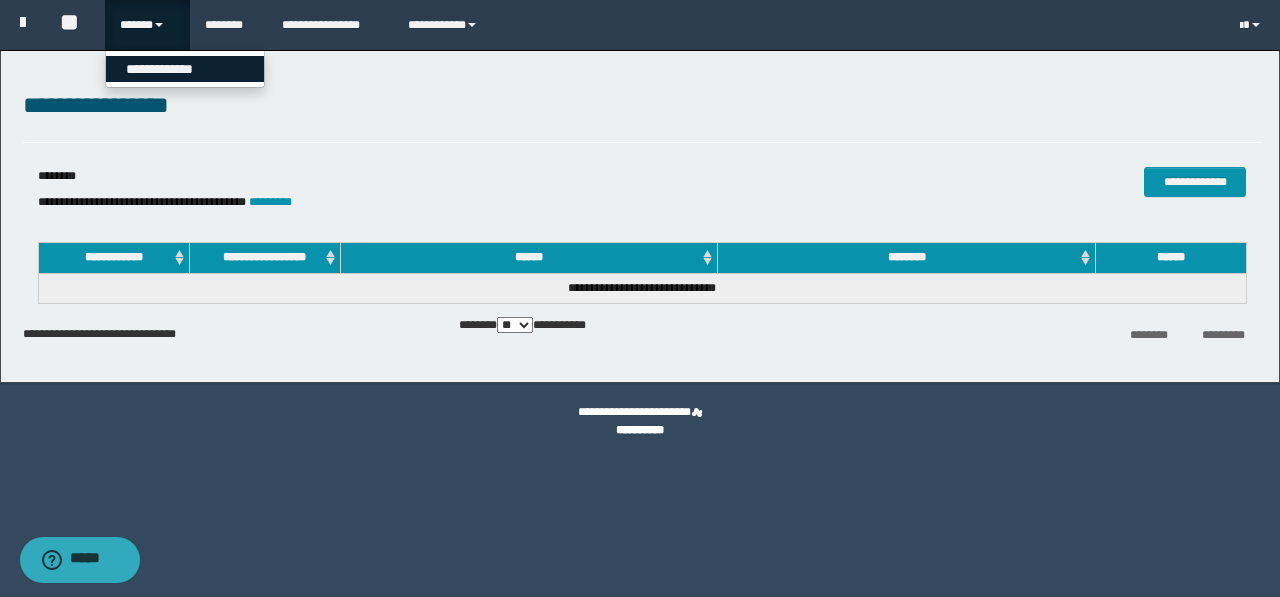click on "**********" at bounding box center [185, 69] 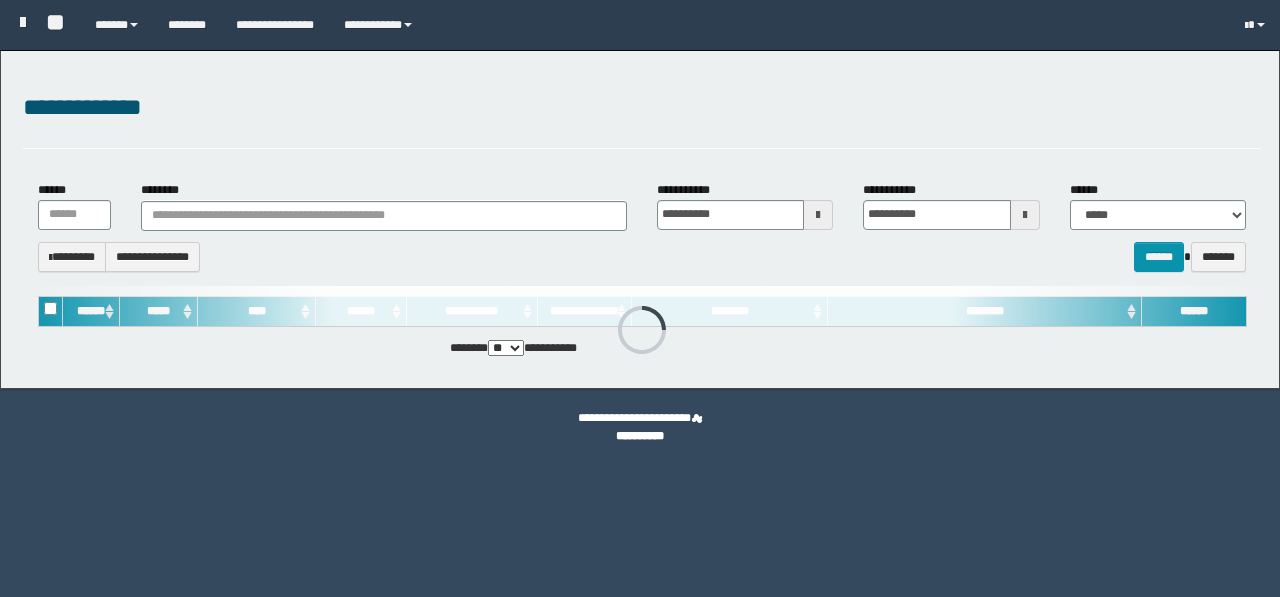 scroll, scrollTop: 0, scrollLeft: 0, axis: both 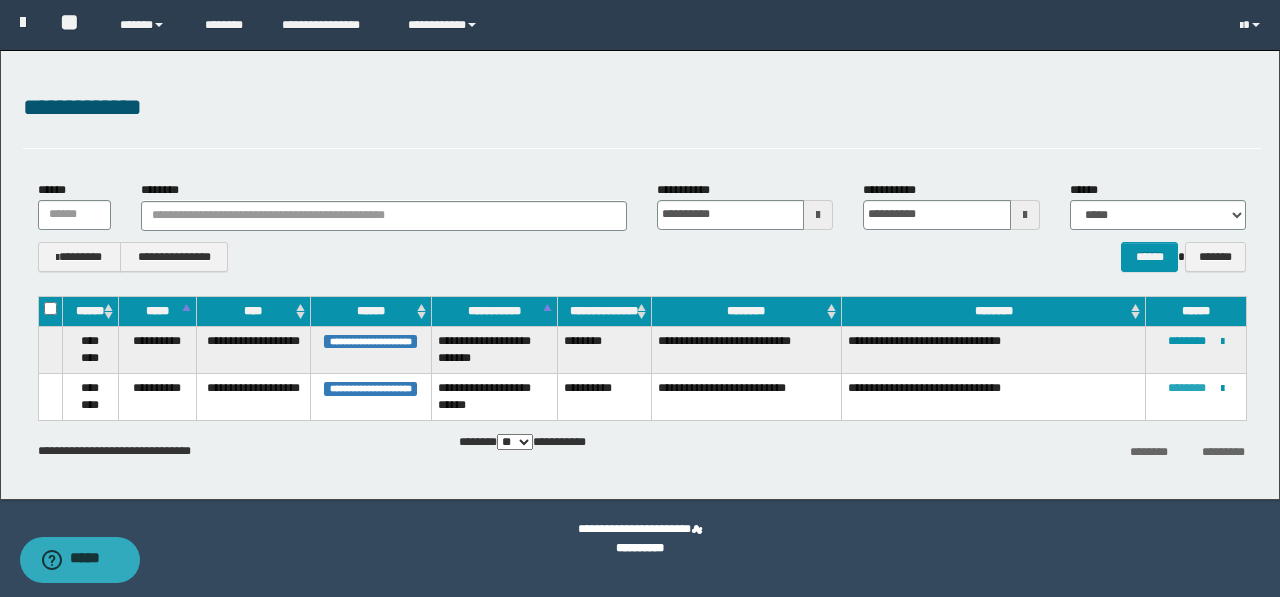 click on "********" at bounding box center [1187, 388] 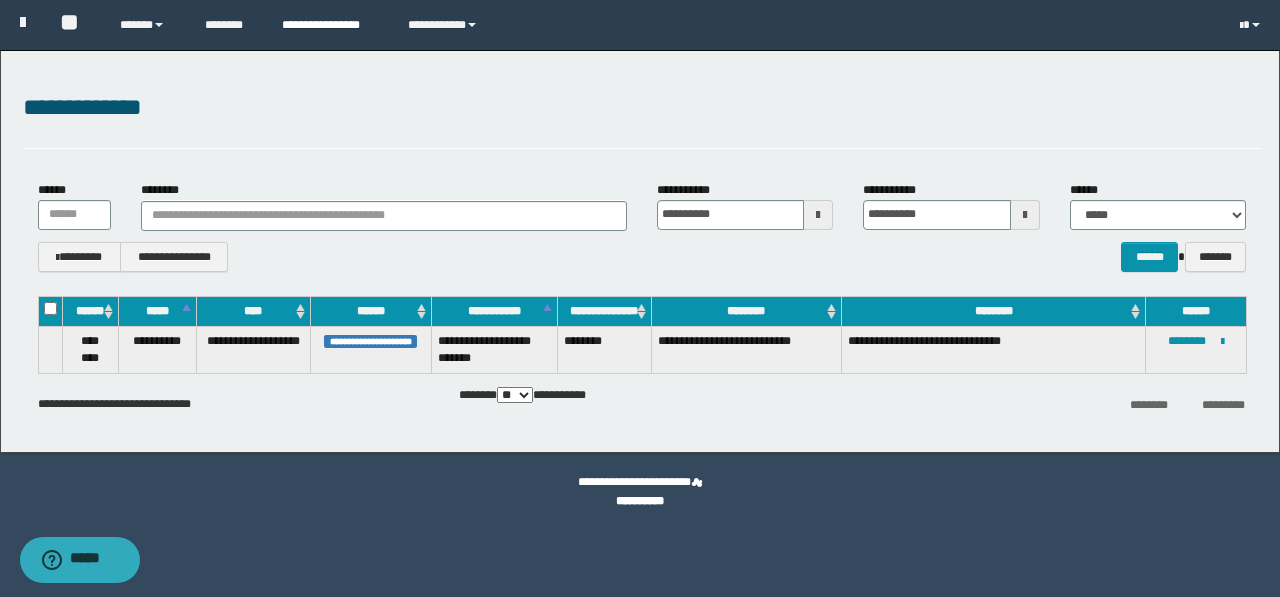 click on "**********" at bounding box center (330, 25) 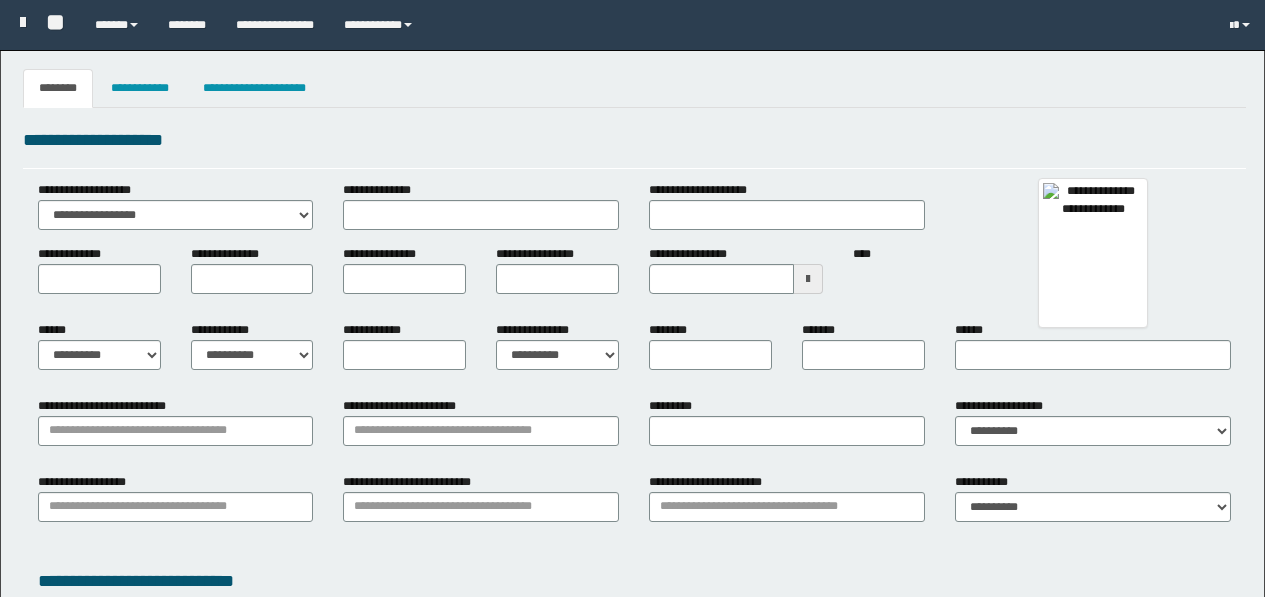 type 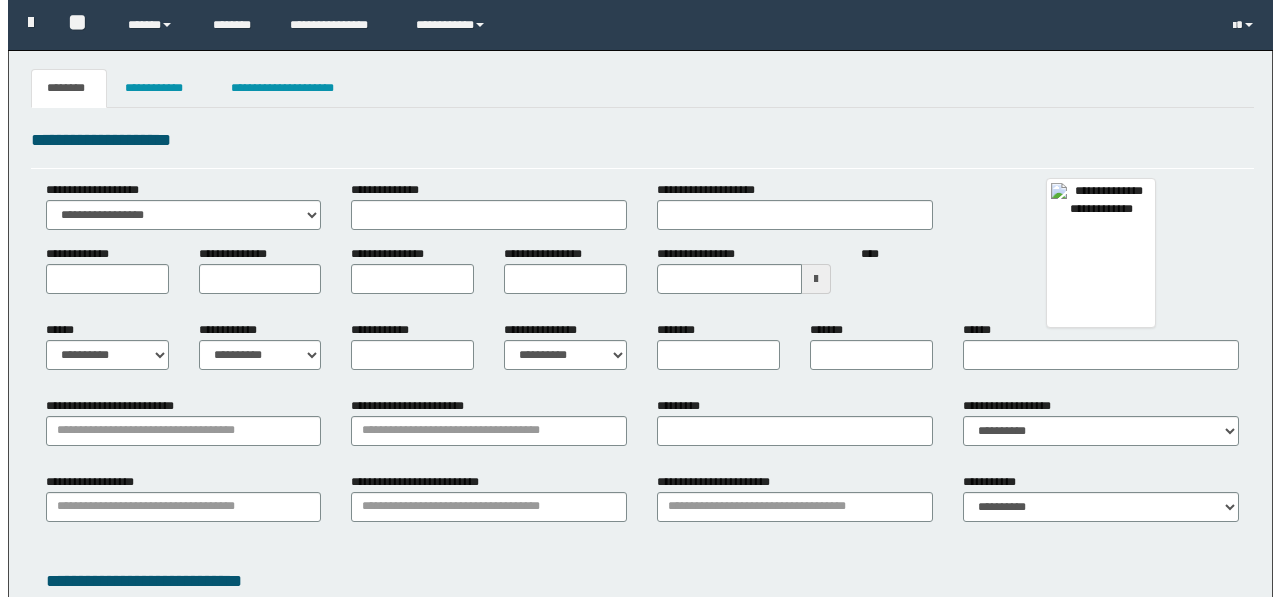 scroll, scrollTop: 0, scrollLeft: 0, axis: both 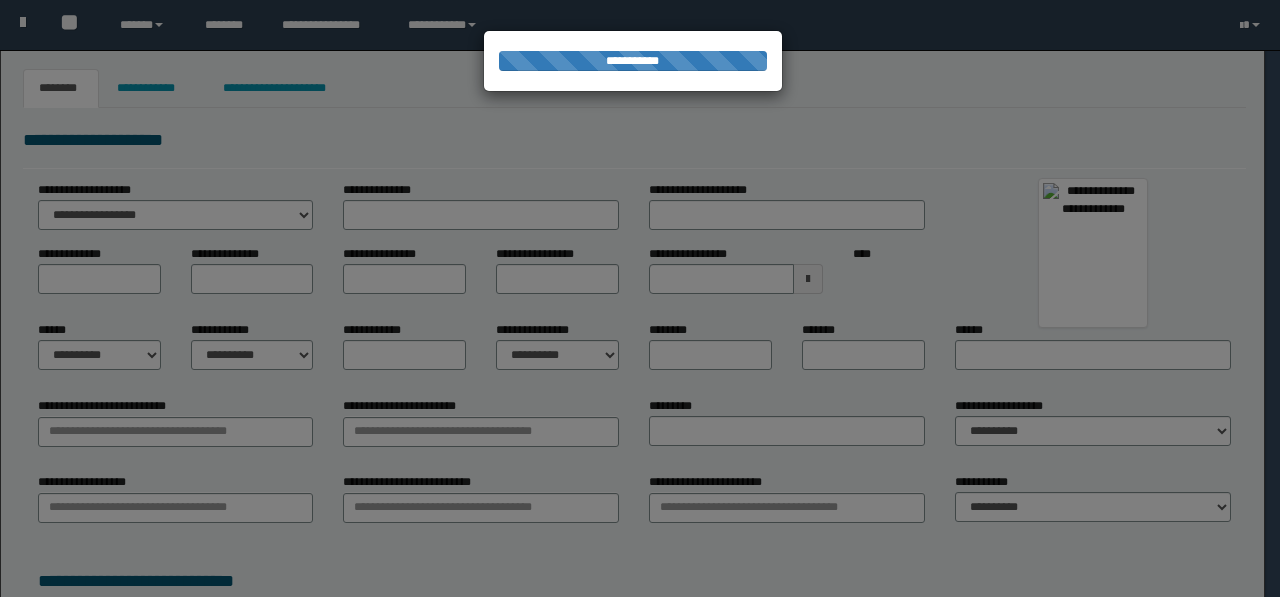 type on "**********" 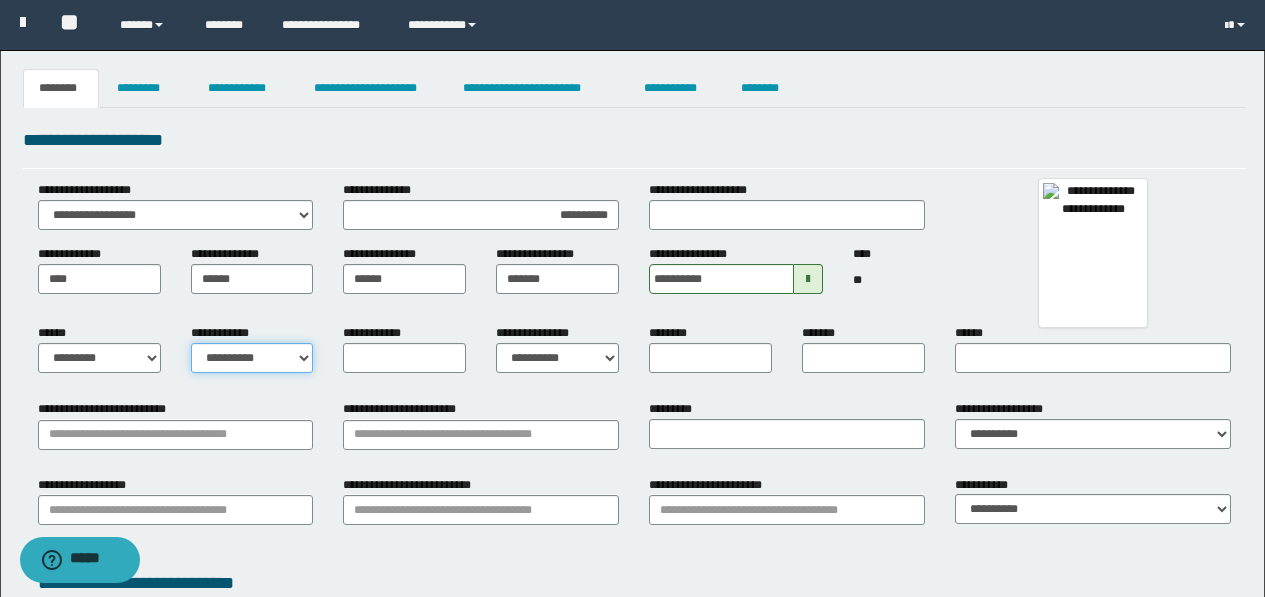 click on "**********" at bounding box center [252, 358] 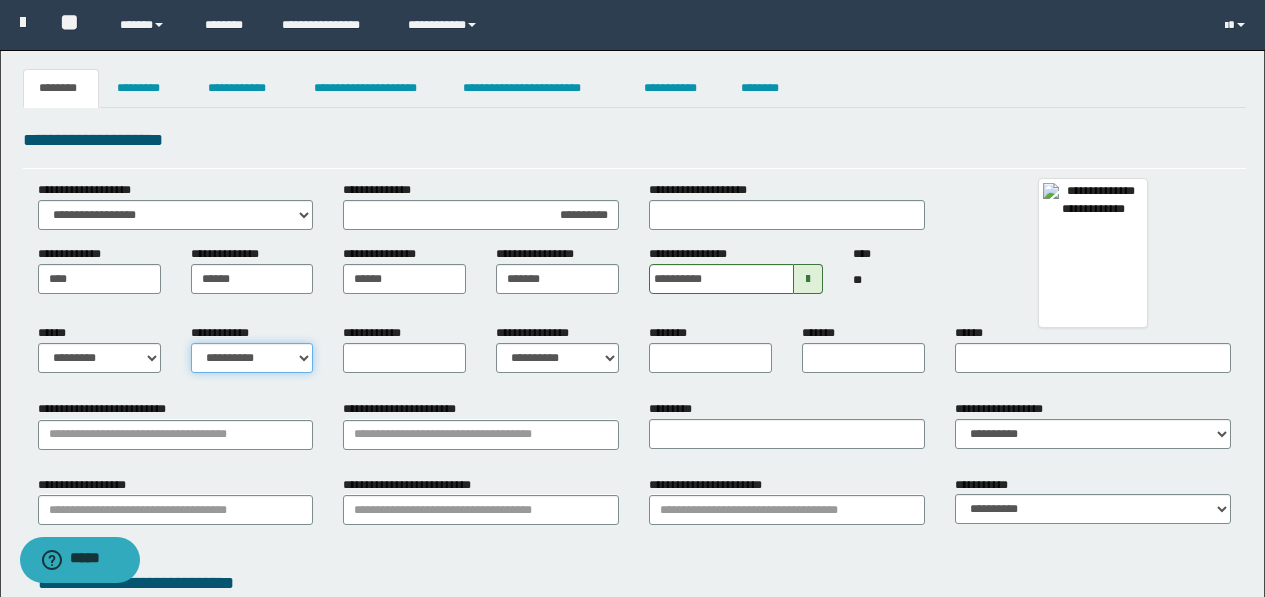 select on "*" 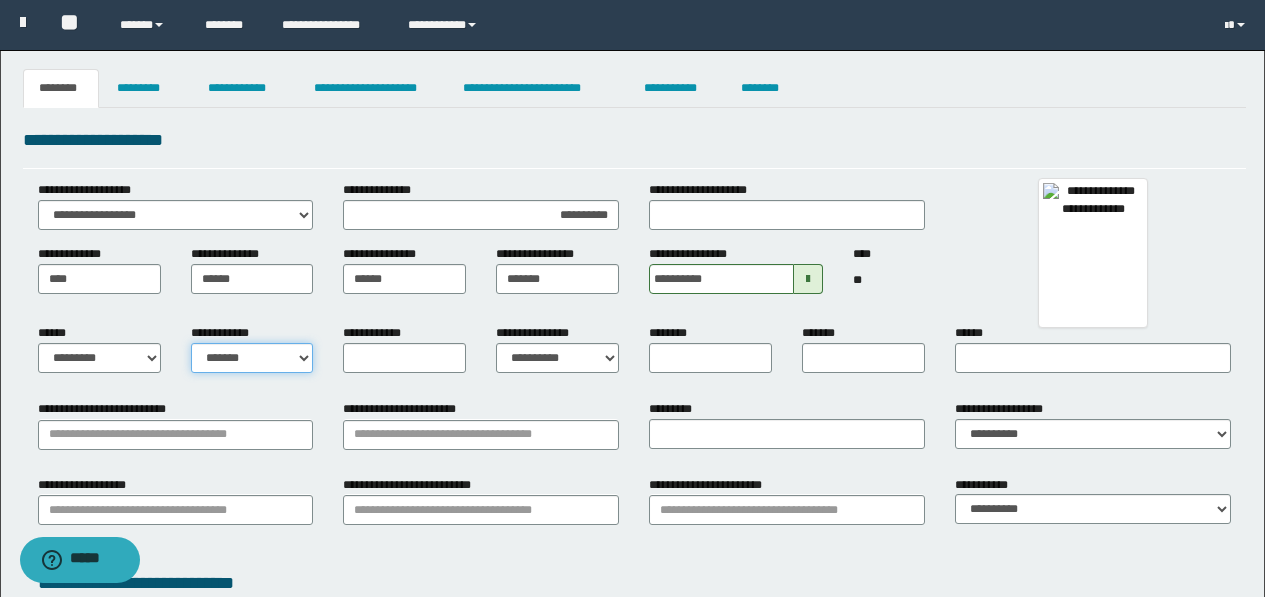 click on "**********" at bounding box center [252, 358] 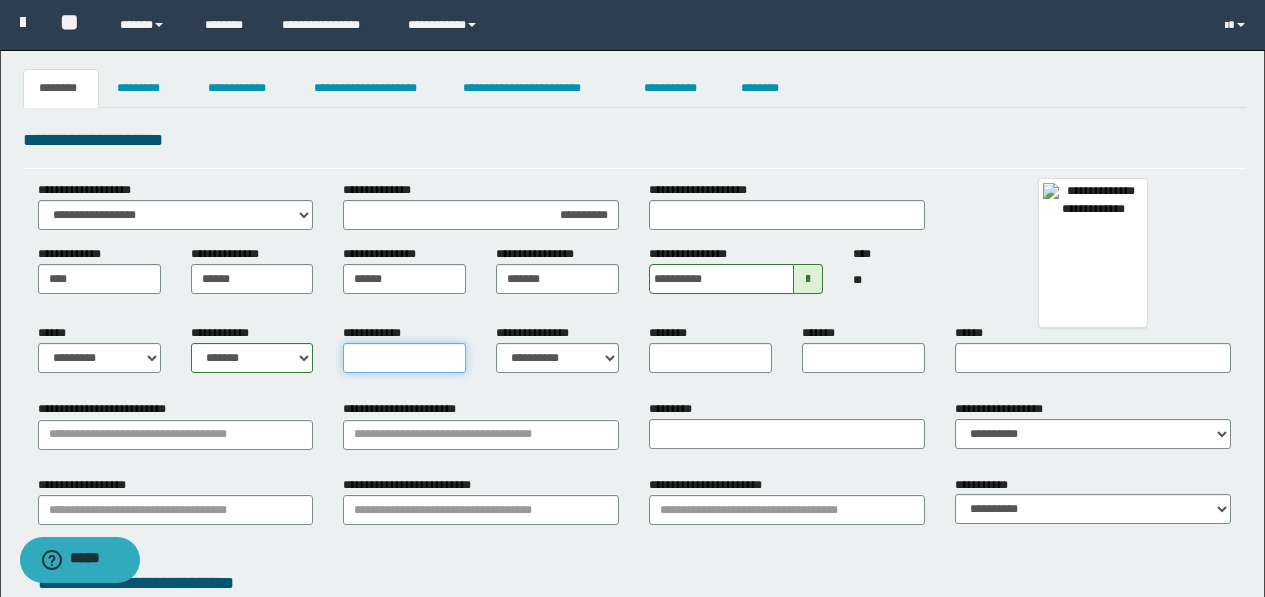 click on "**********" at bounding box center (404, 358) 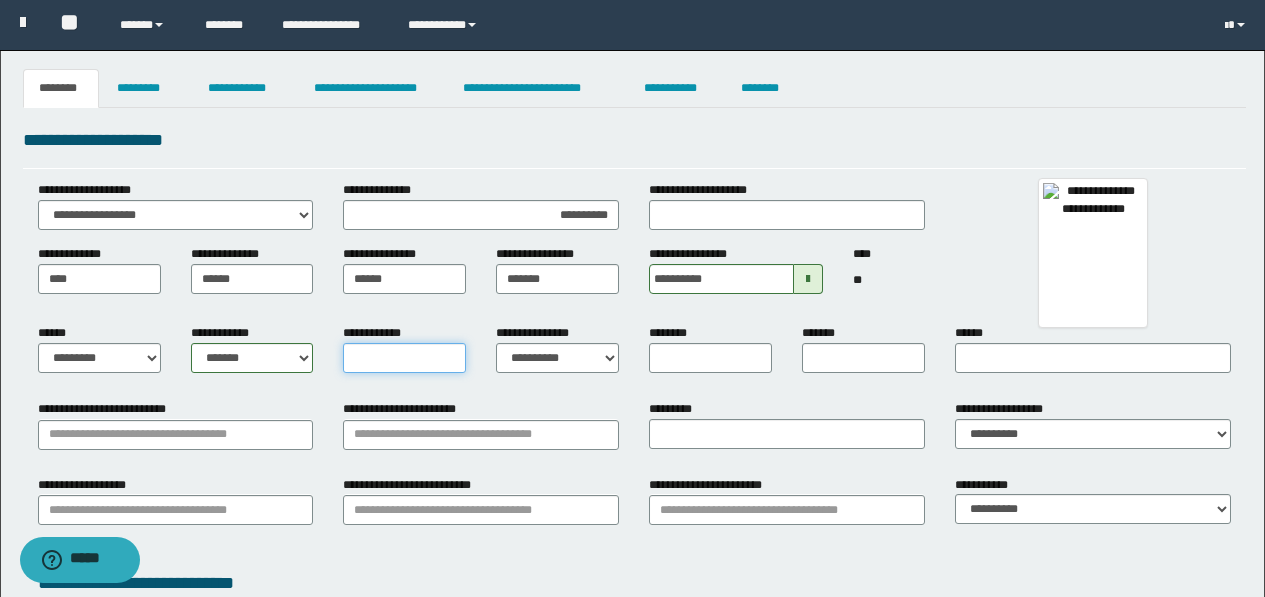 type on "*" 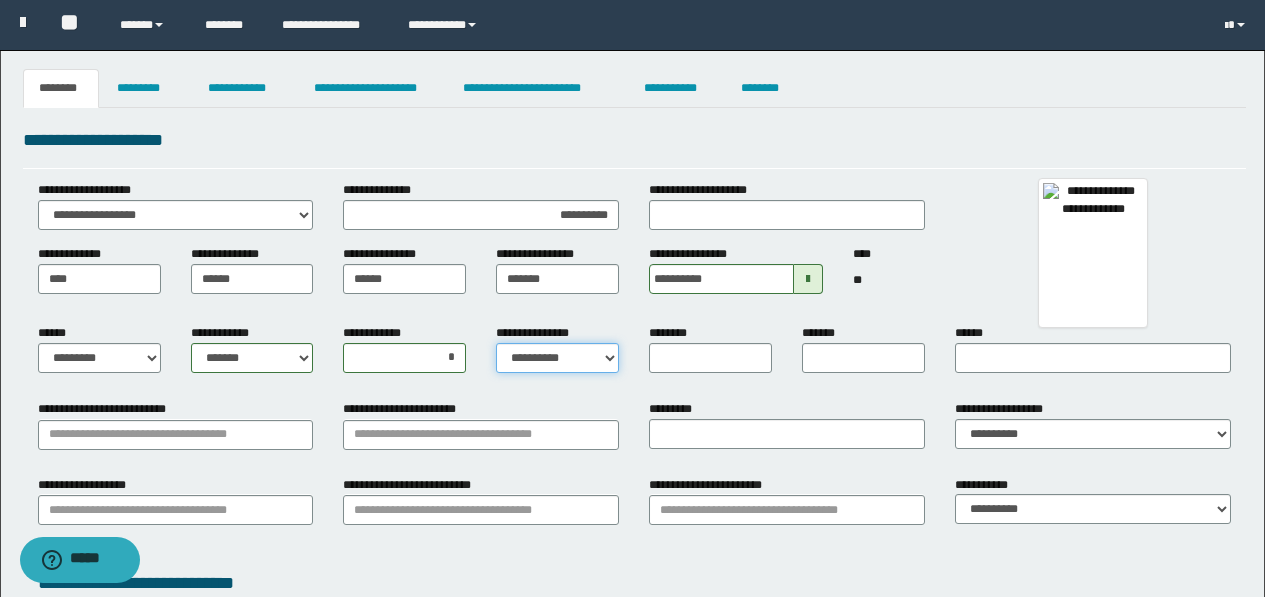 click on "**********" at bounding box center [557, 358] 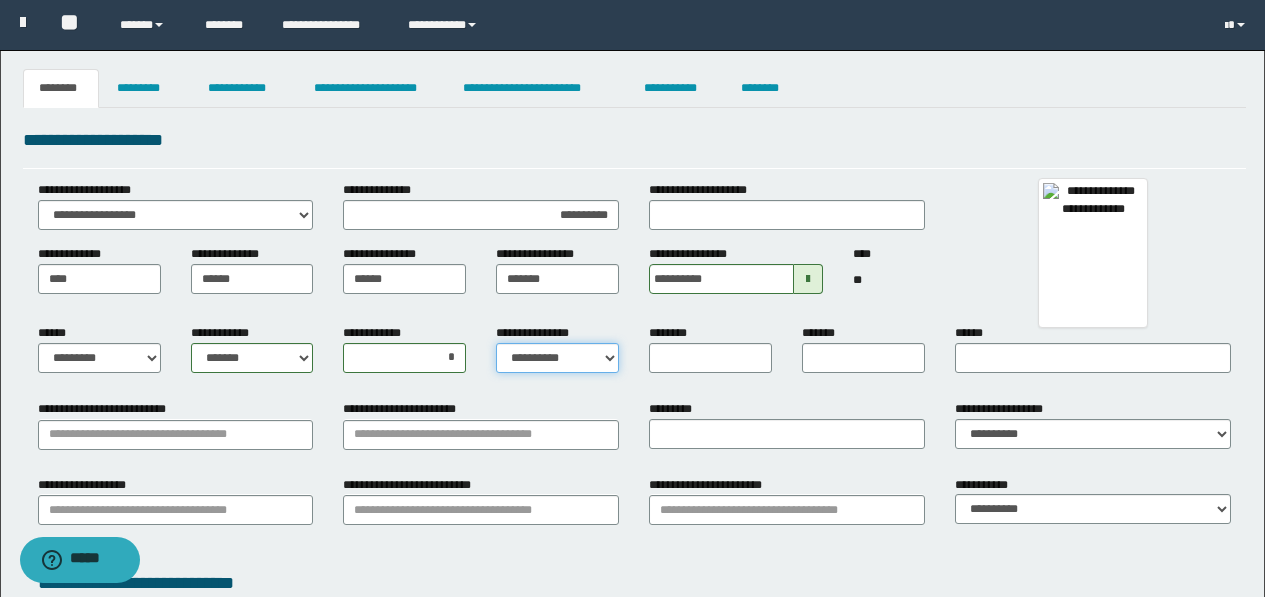 select on "*" 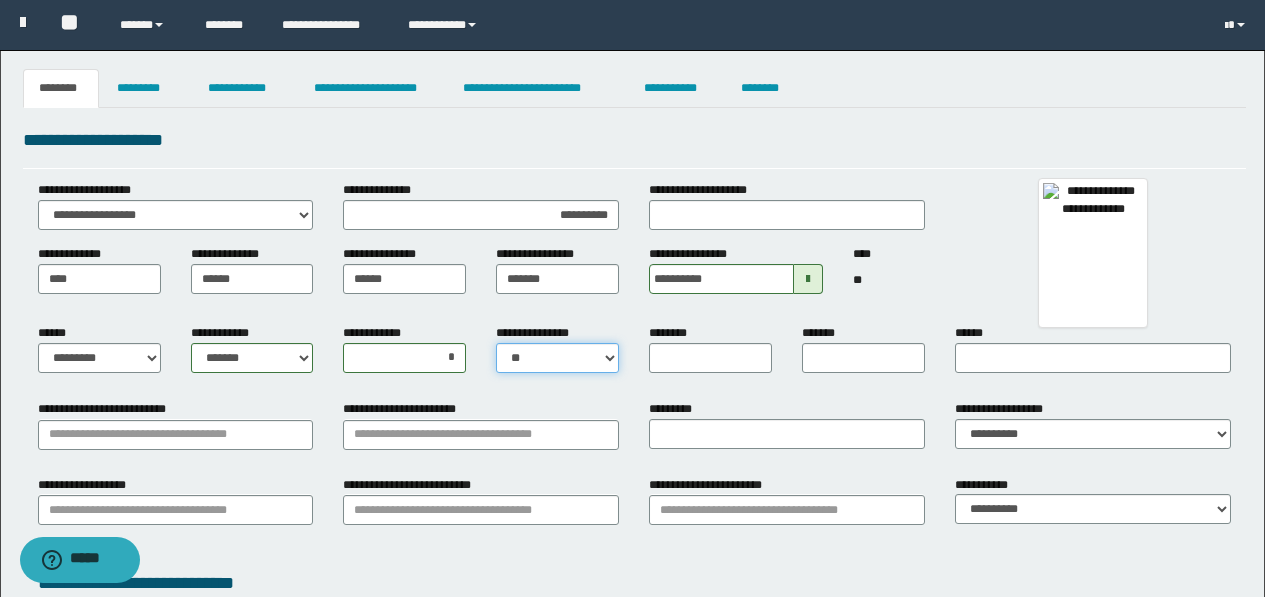 click on "**********" at bounding box center [557, 358] 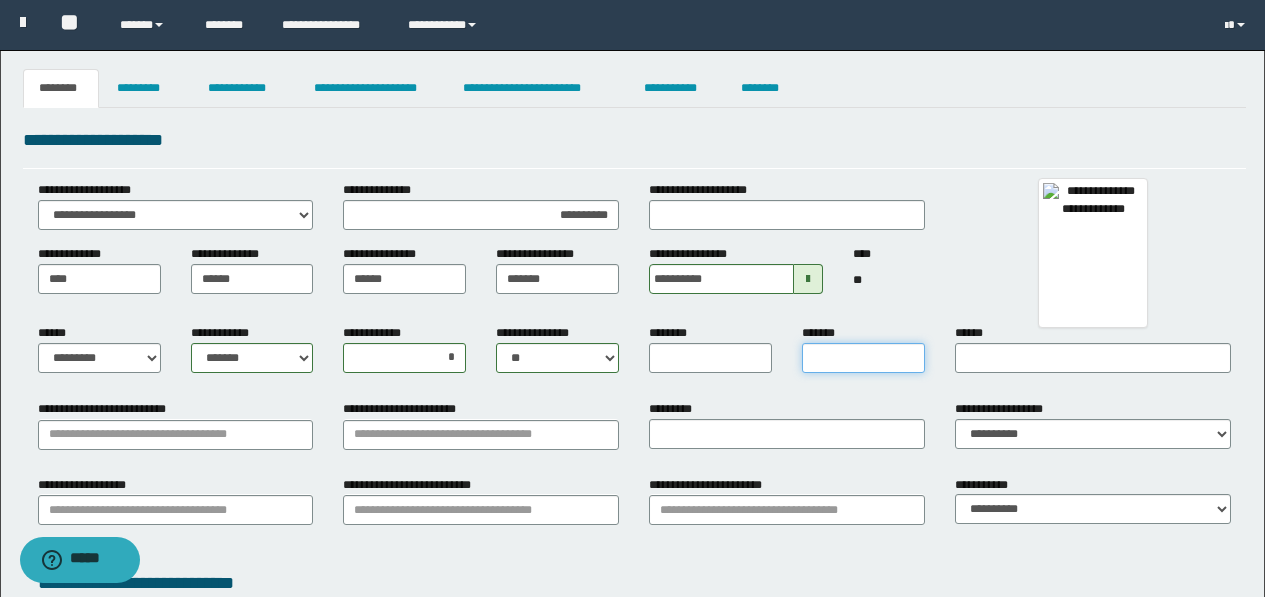 click on "*******" at bounding box center [863, 358] 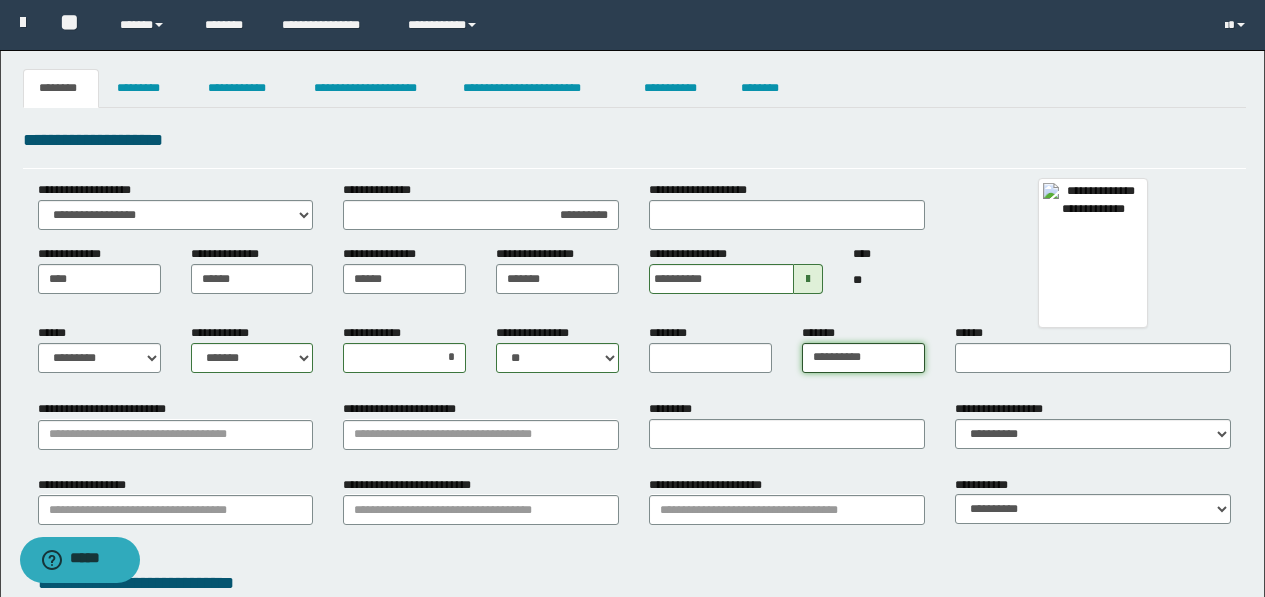 type on "**********" 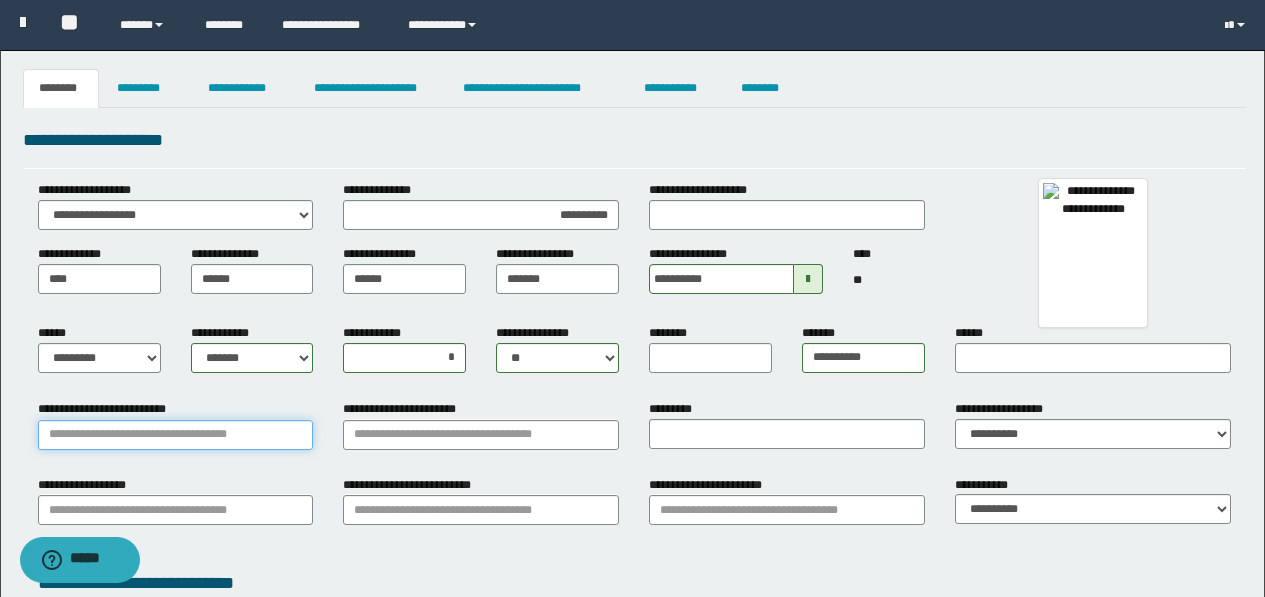 click on "**********" at bounding box center [176, 435] 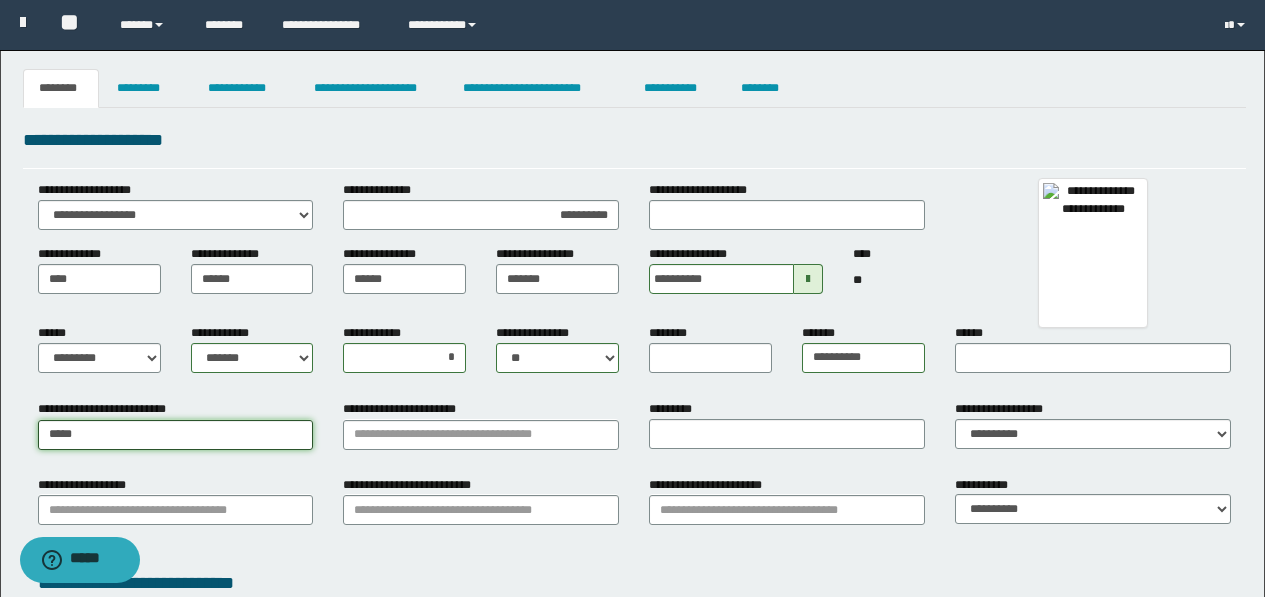 type on "******" 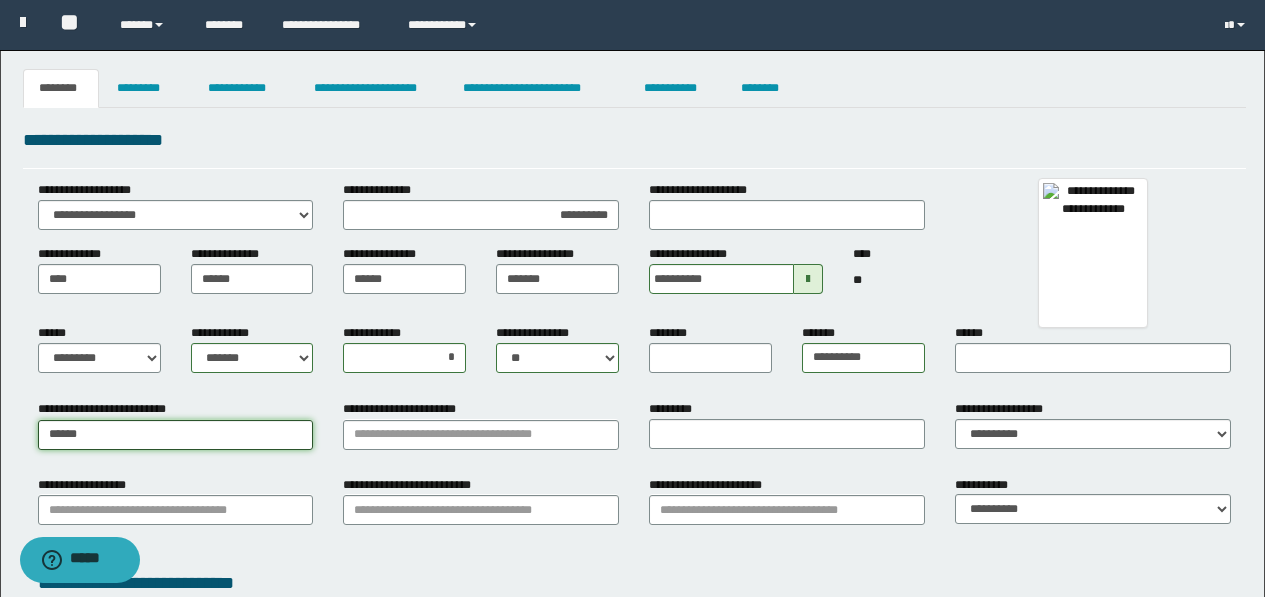 type on "******" 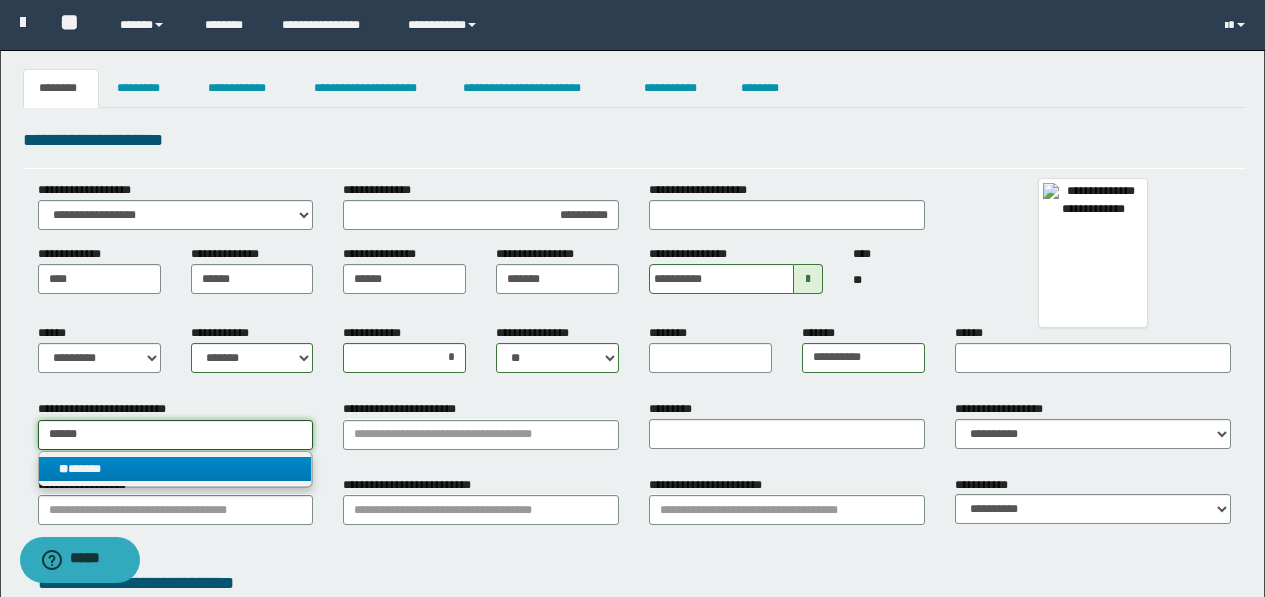 type on "******" 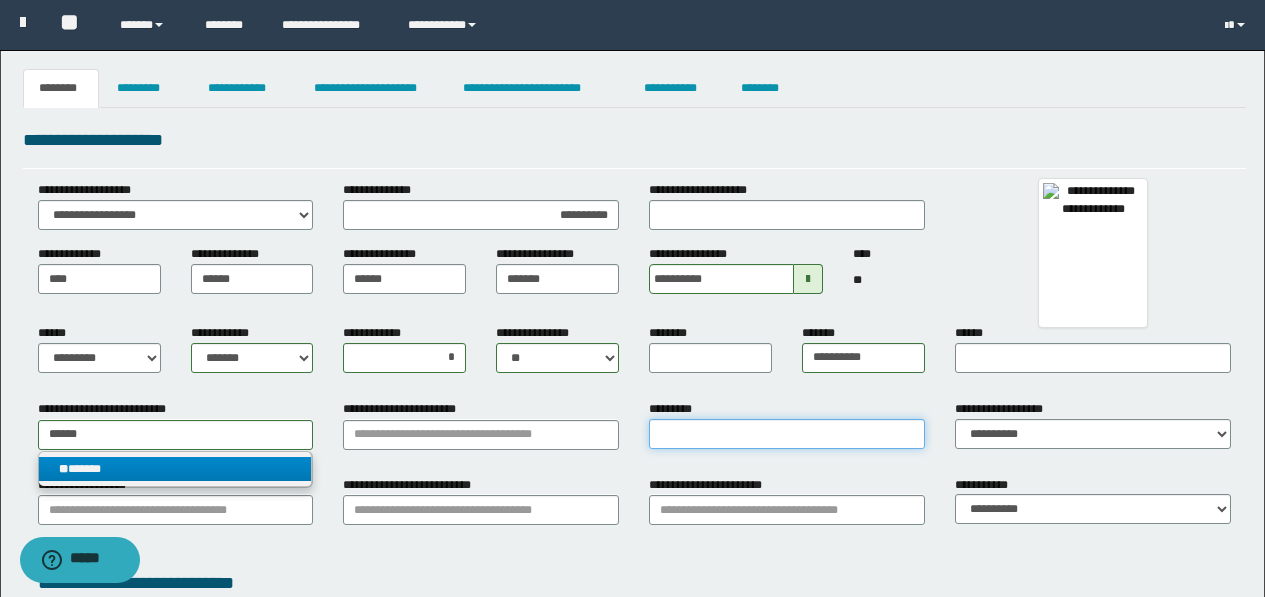 type on "**********" 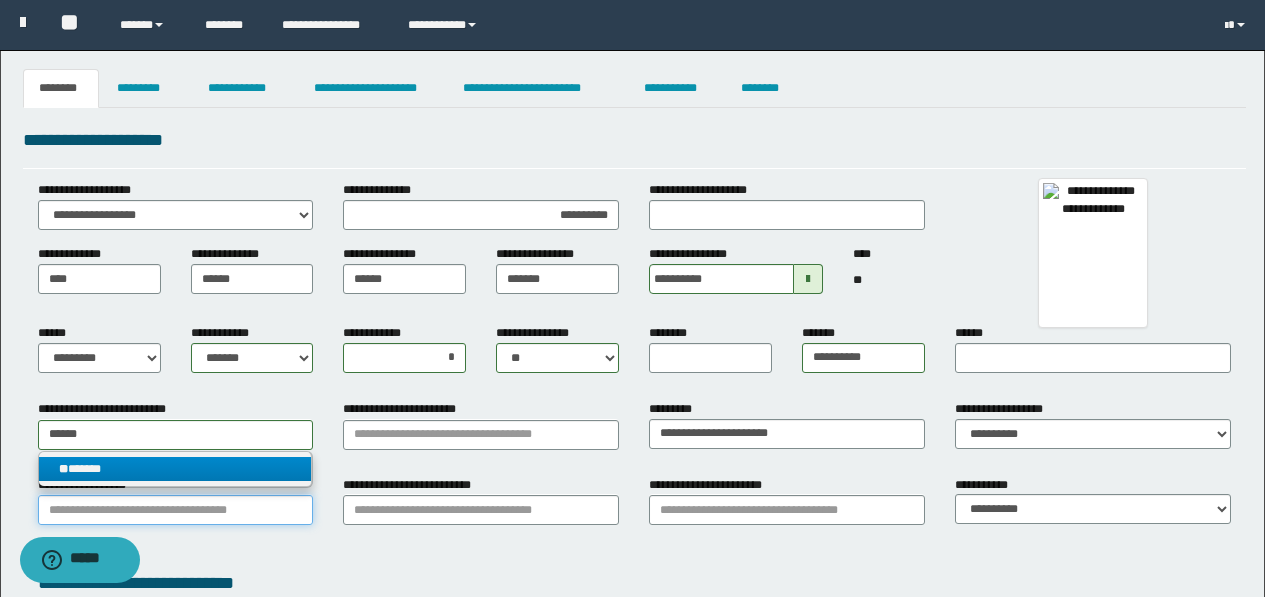 type on "********" 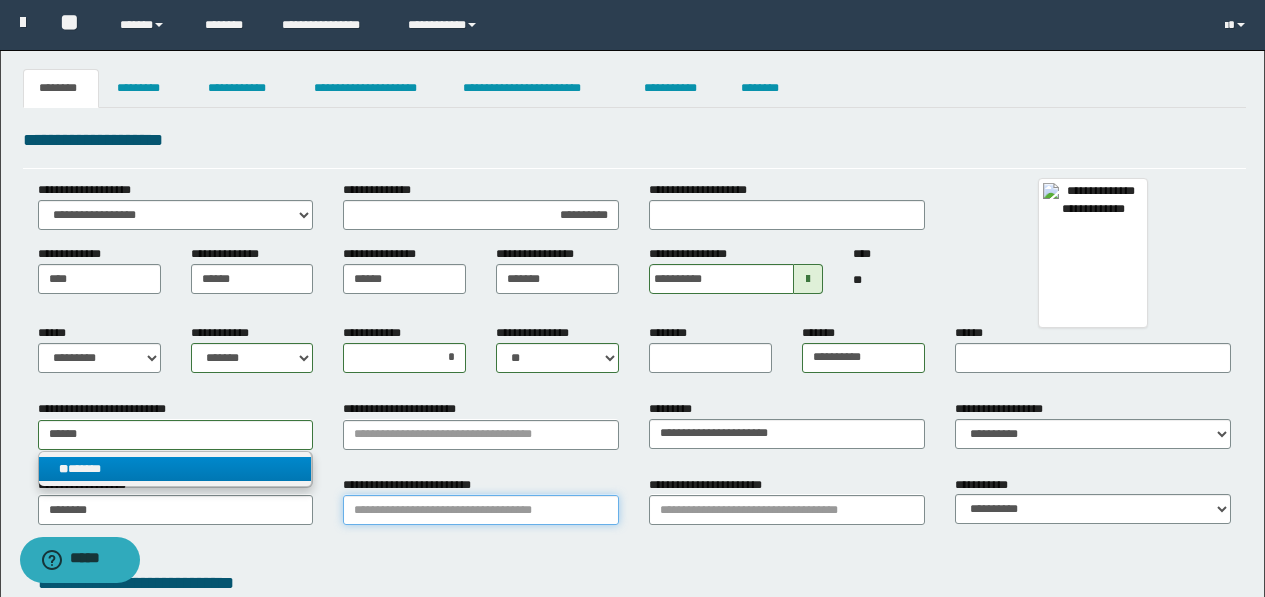 type on "******" 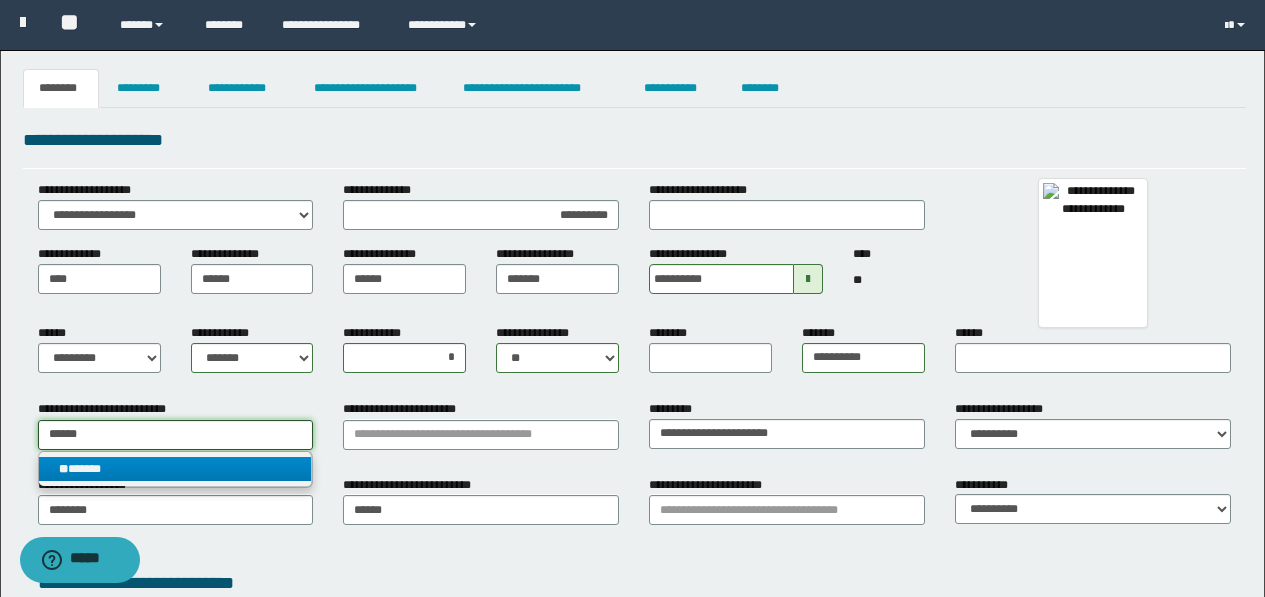 type 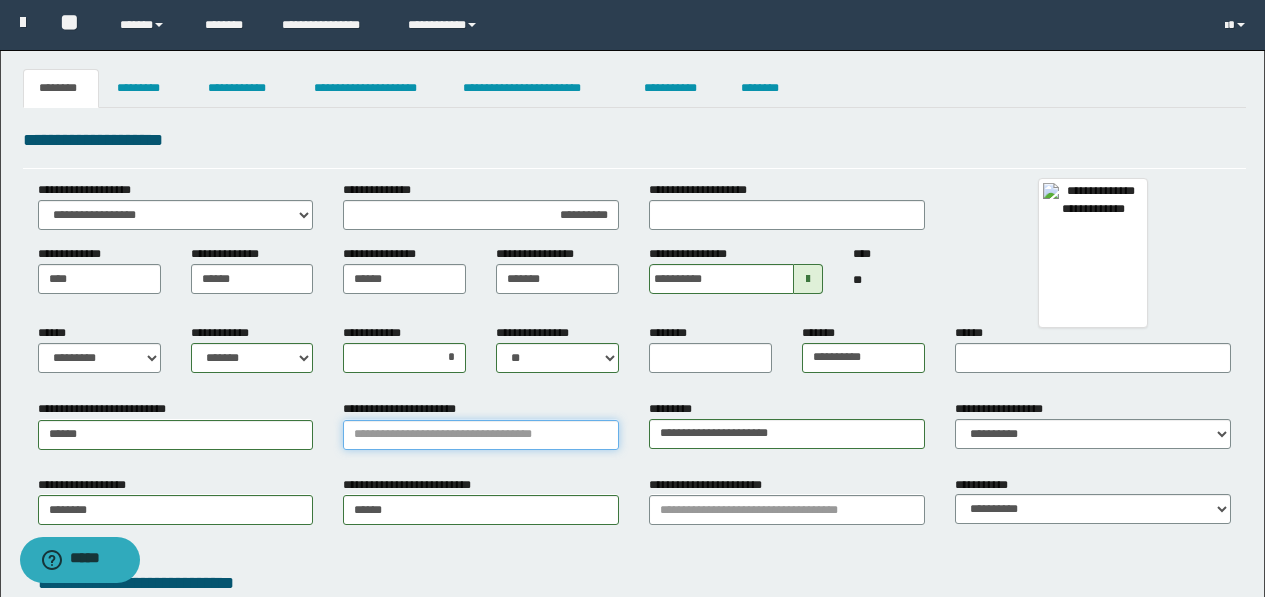 click on "**********" at bounding box center (481, 435) 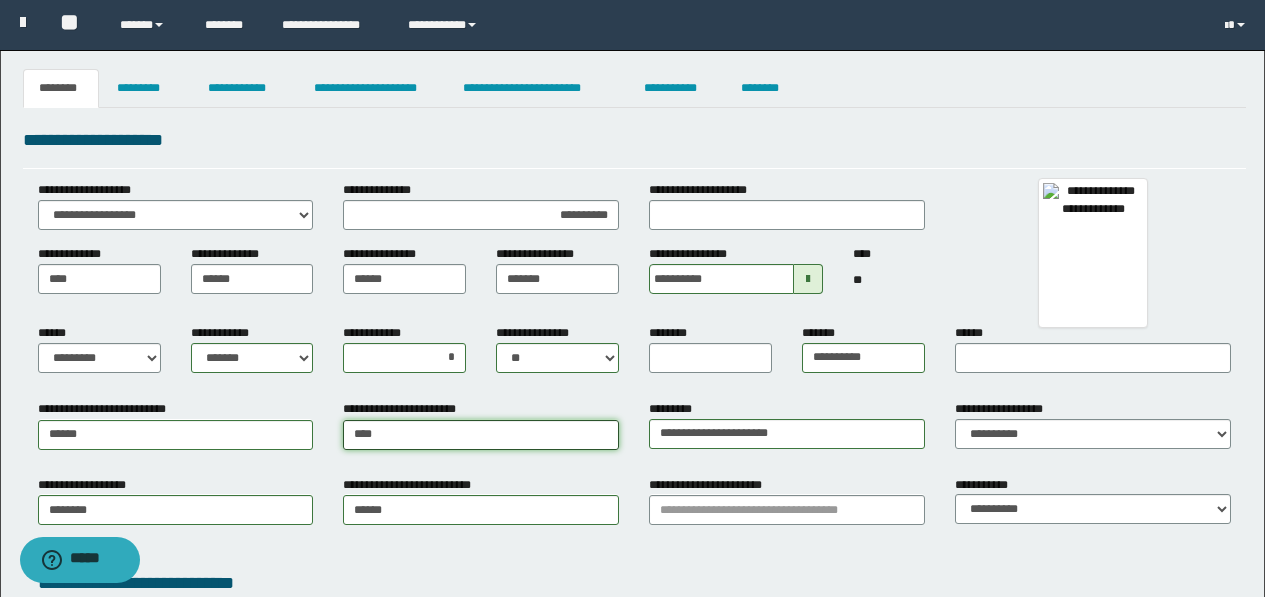 type on "***" 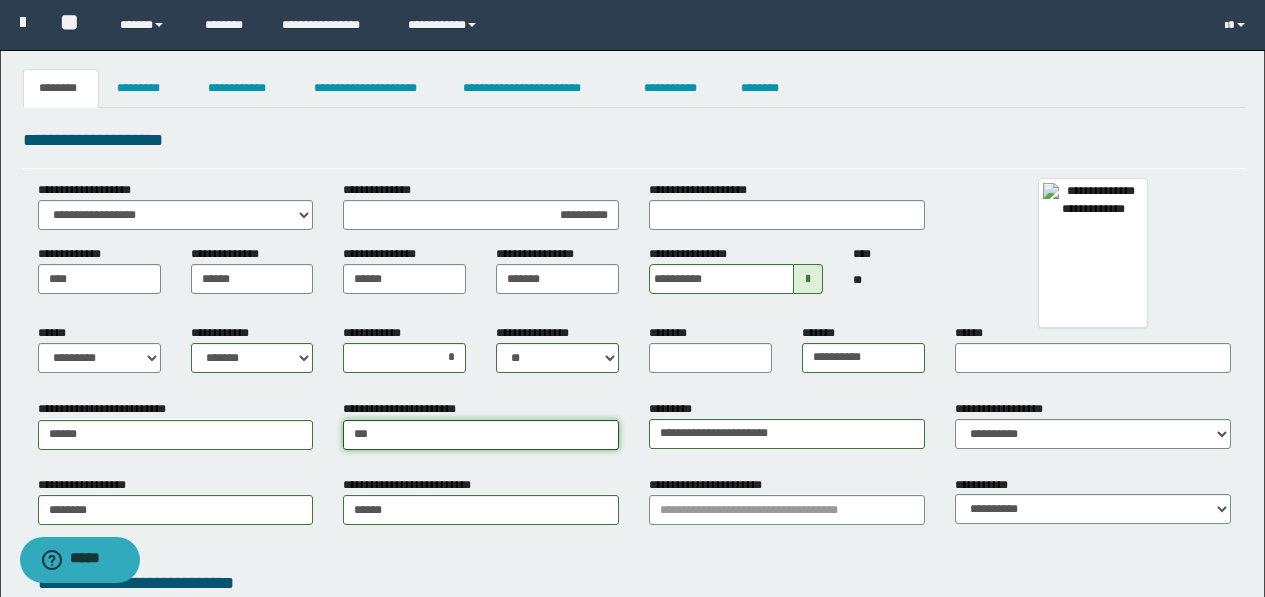 type on "***" 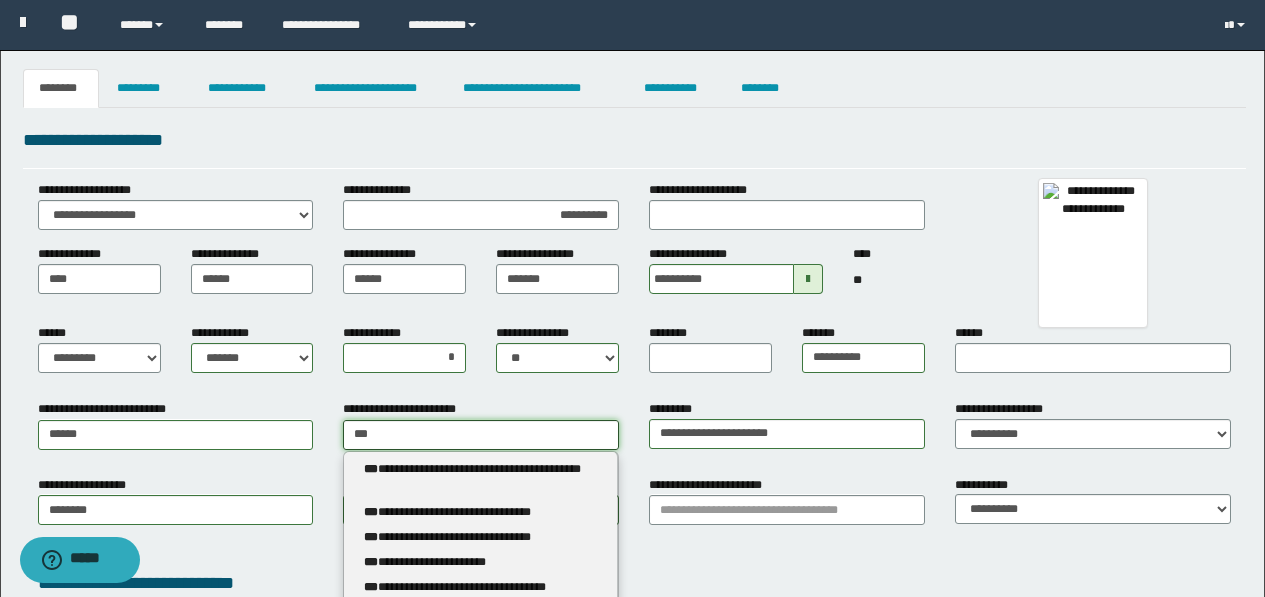 type 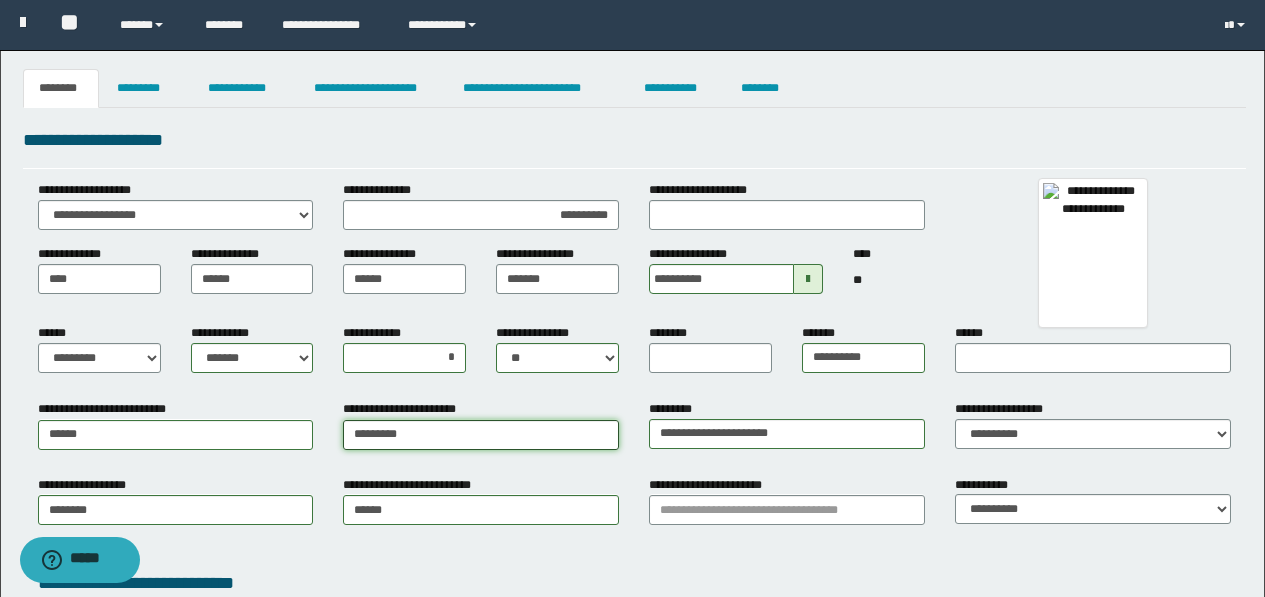 type on "********" 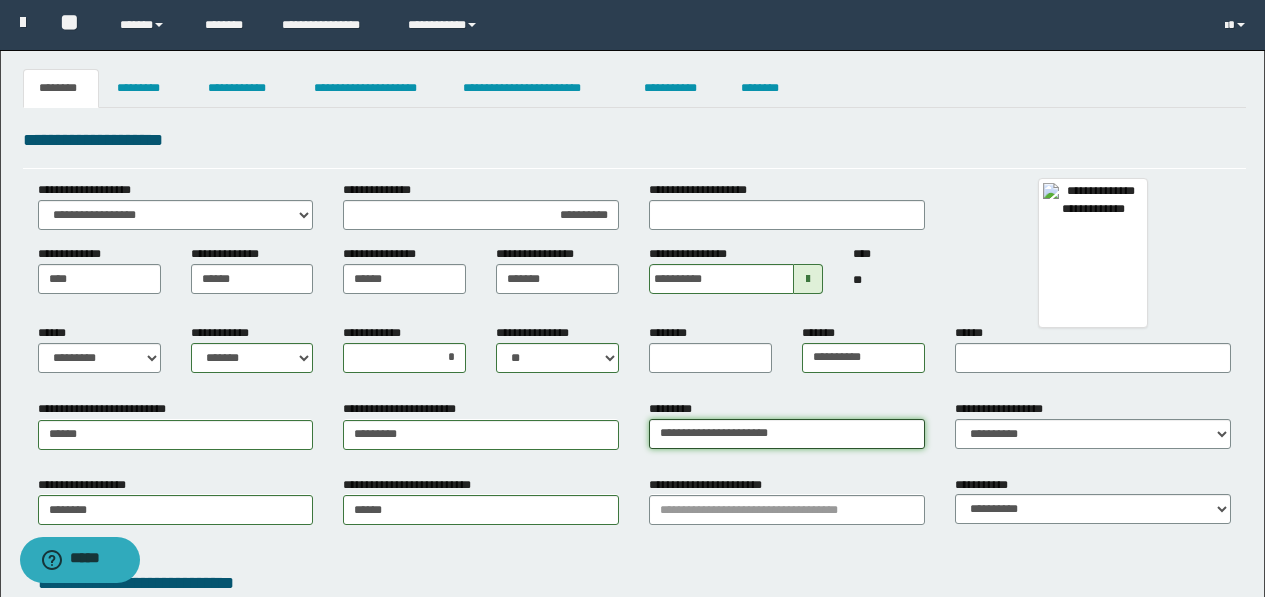 click on "**********" at bounding box center (787, 434) 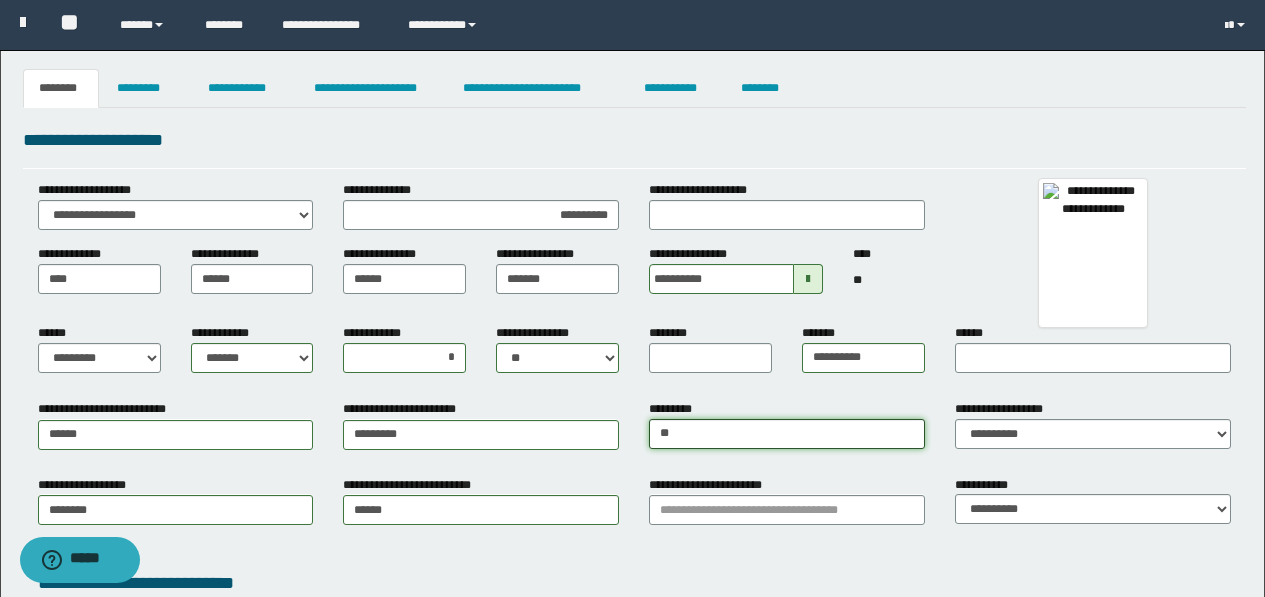 type on "*" 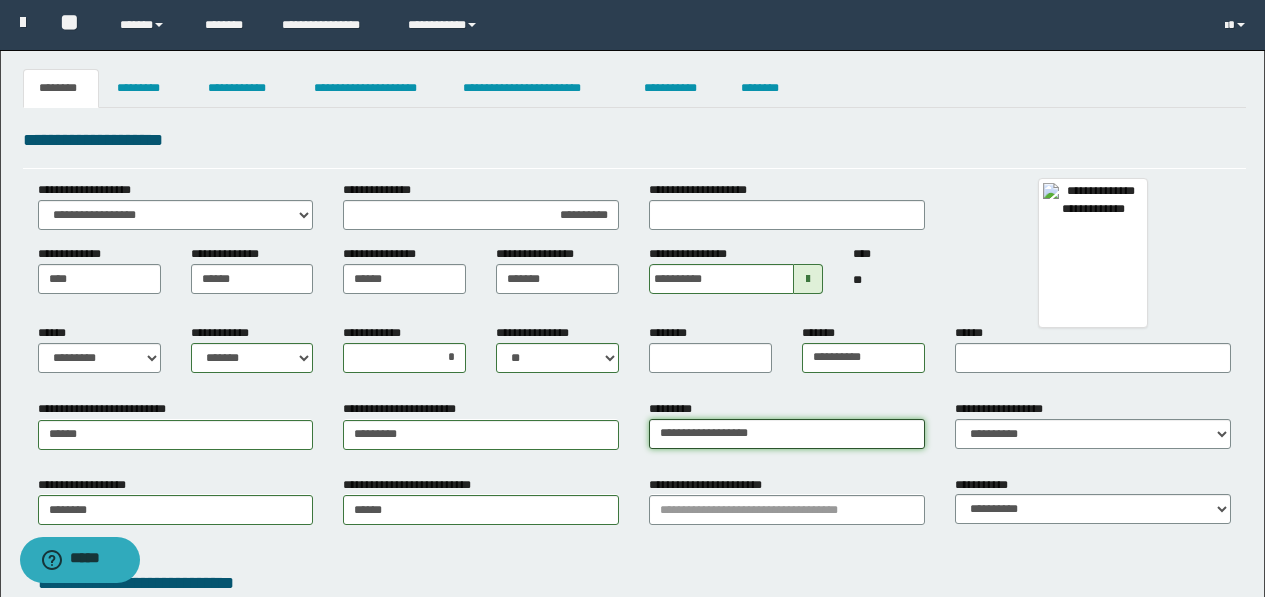 type on "**********" 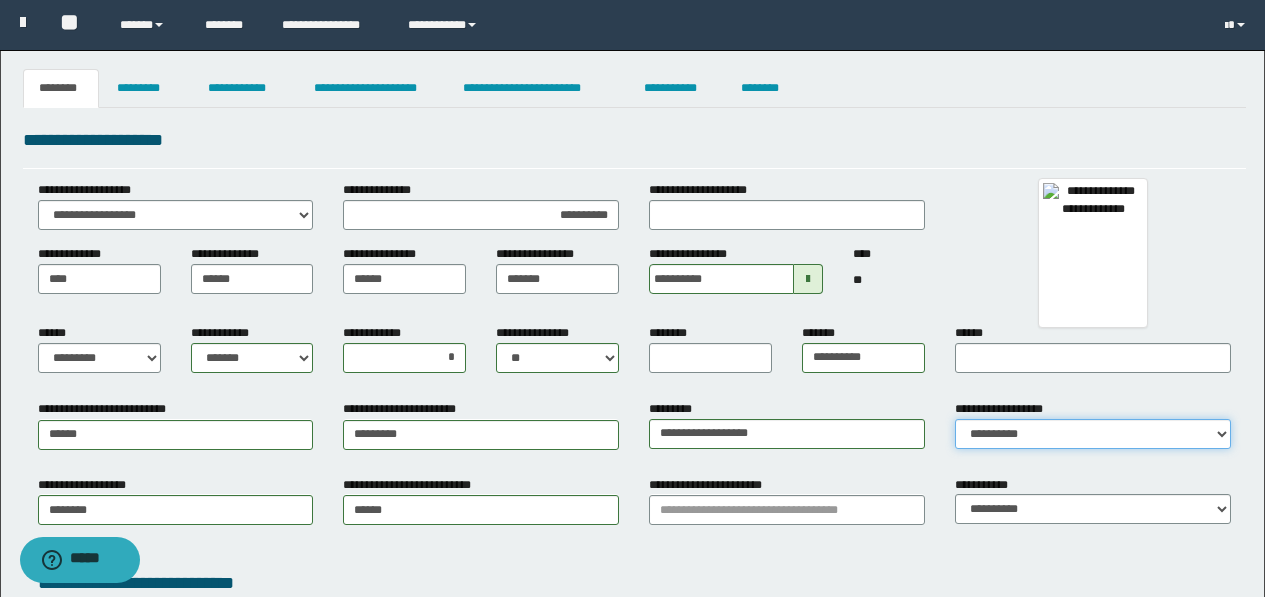 click on "**********" at bounding box center [1093, 434] 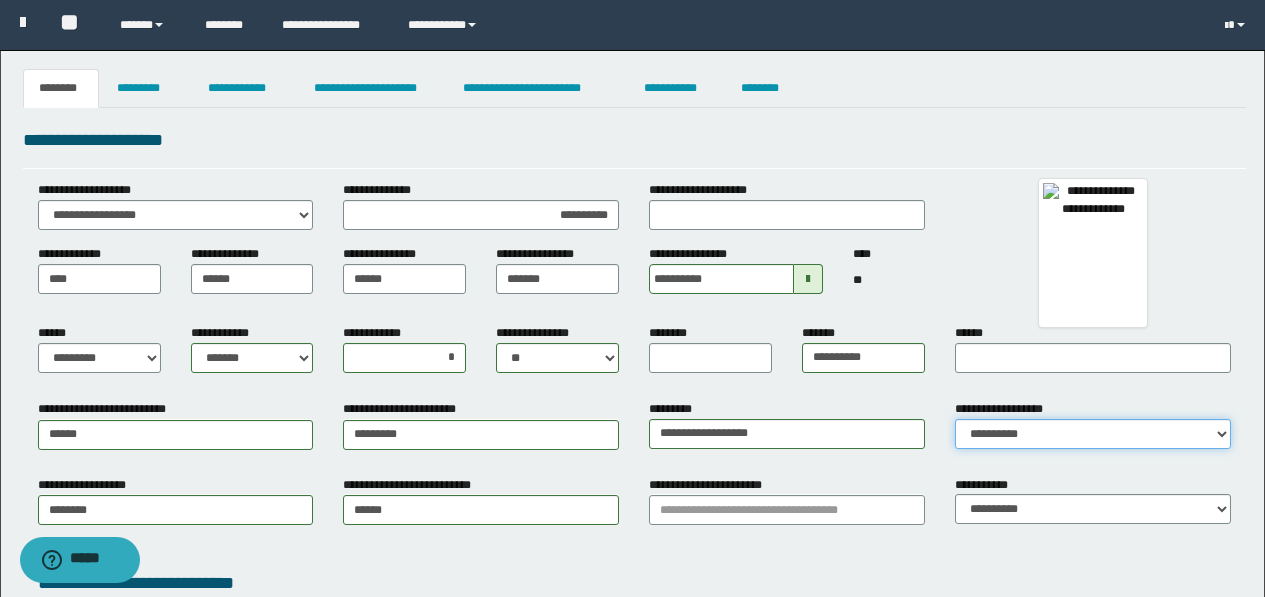 select on "*" 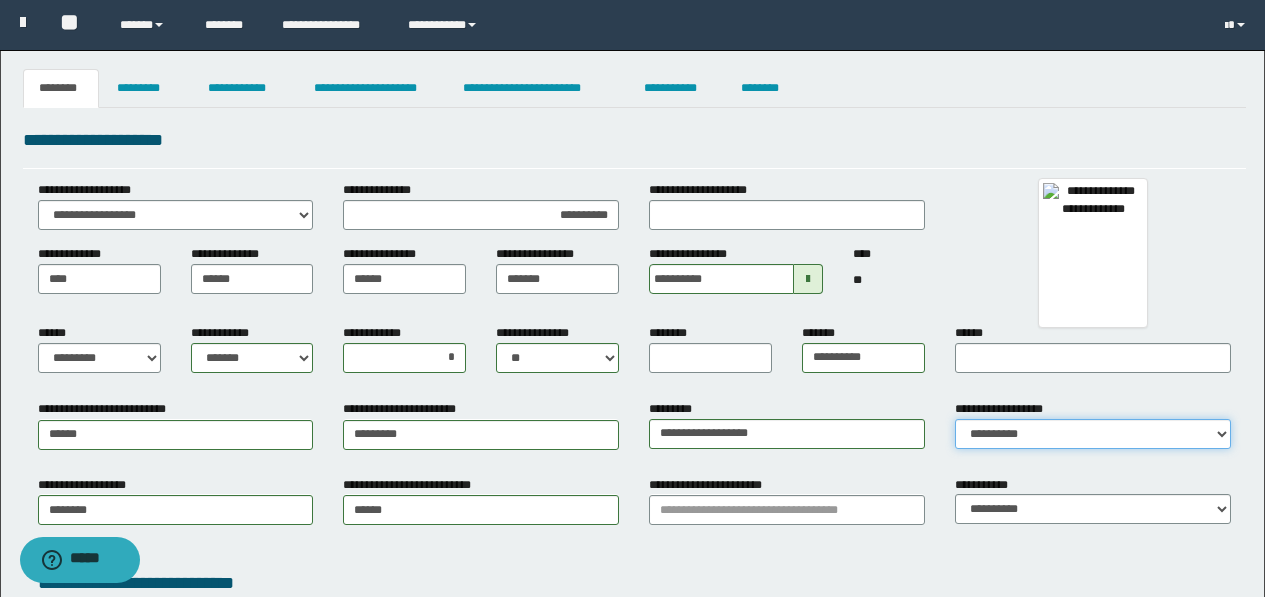 click on "**********" at bounding box center (1093, 434) 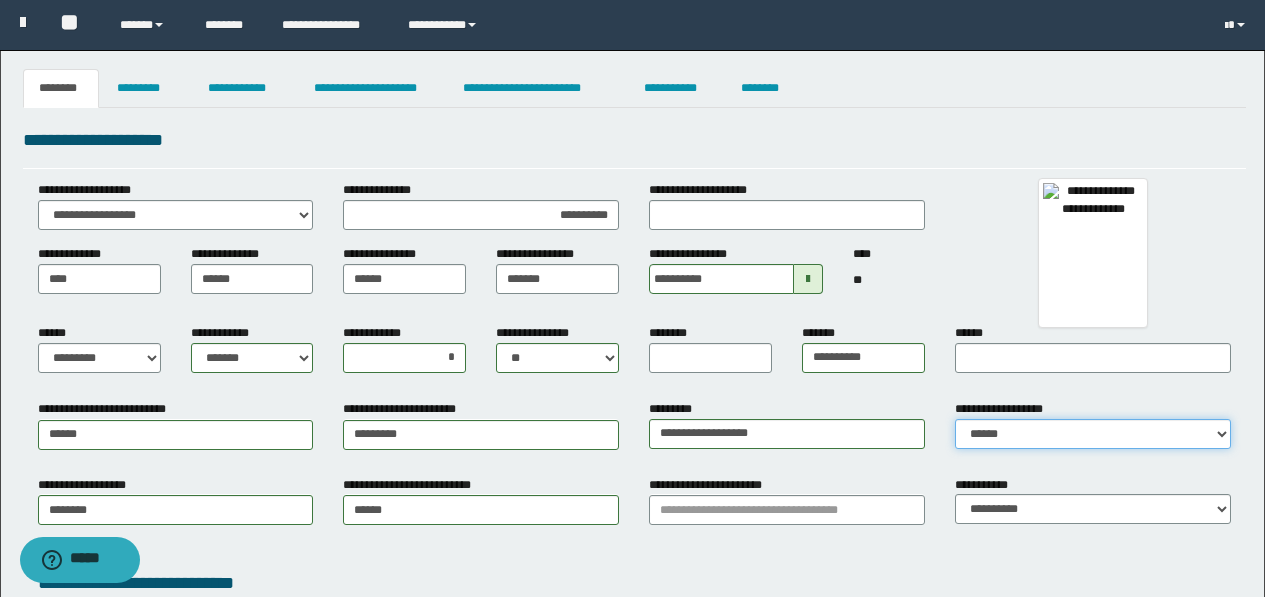 scroll, scrollTop: 100, scrollLeft: 0, axis: vertical 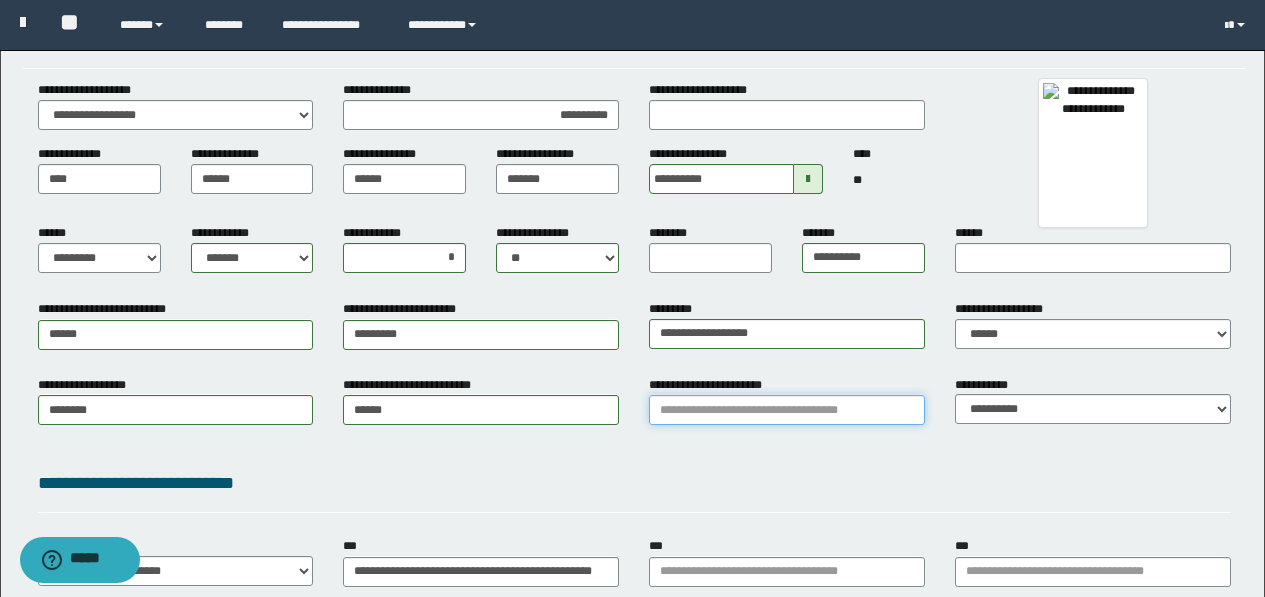 click on "**********" at bounding box center (787, 410) 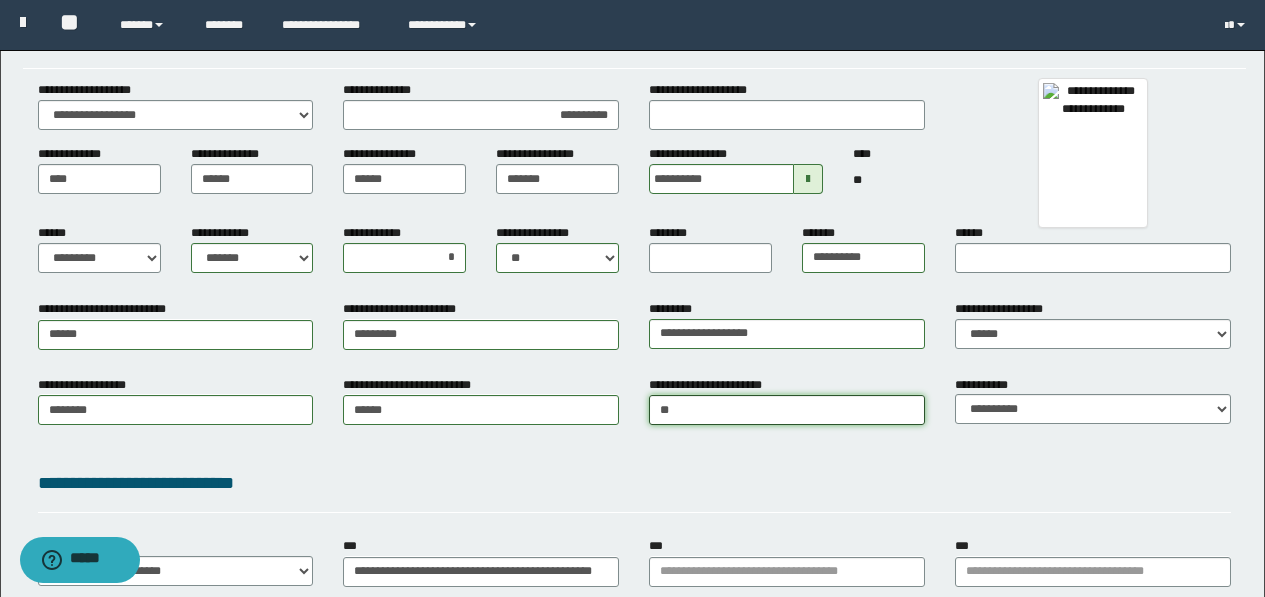 type on "***" 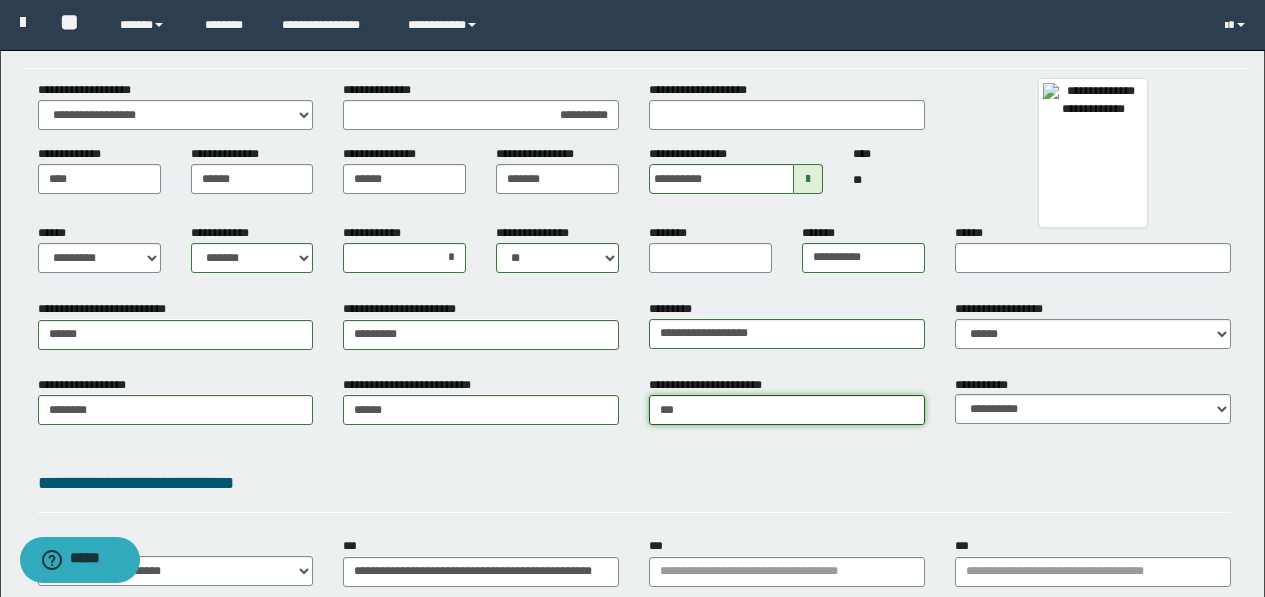 type on "***" 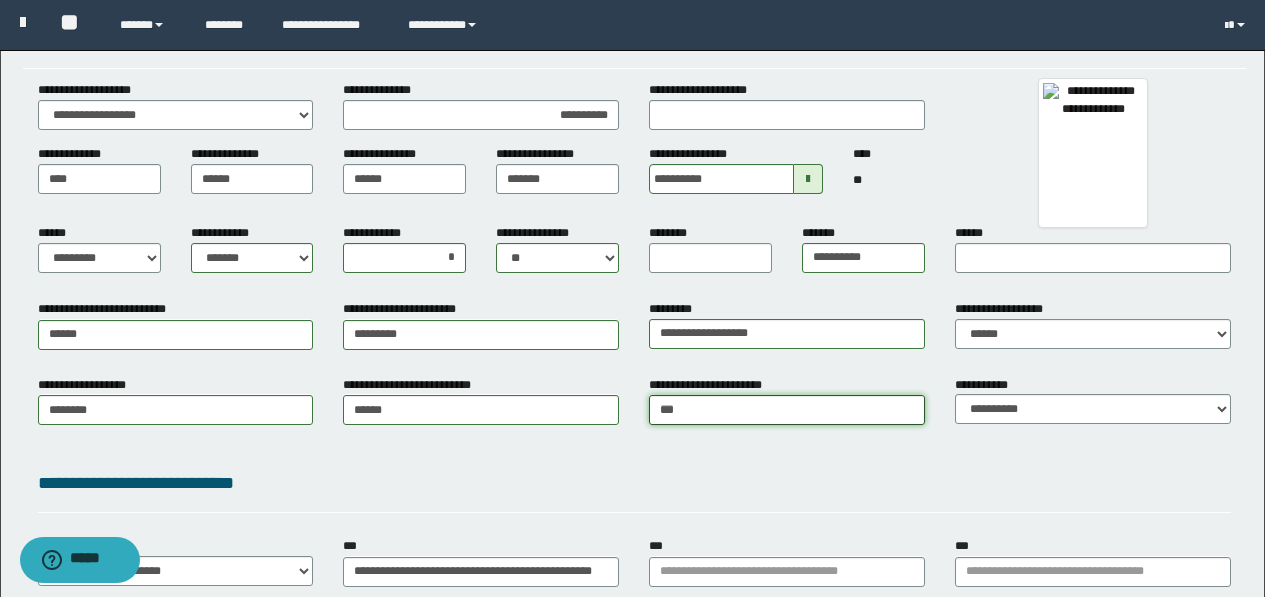 type 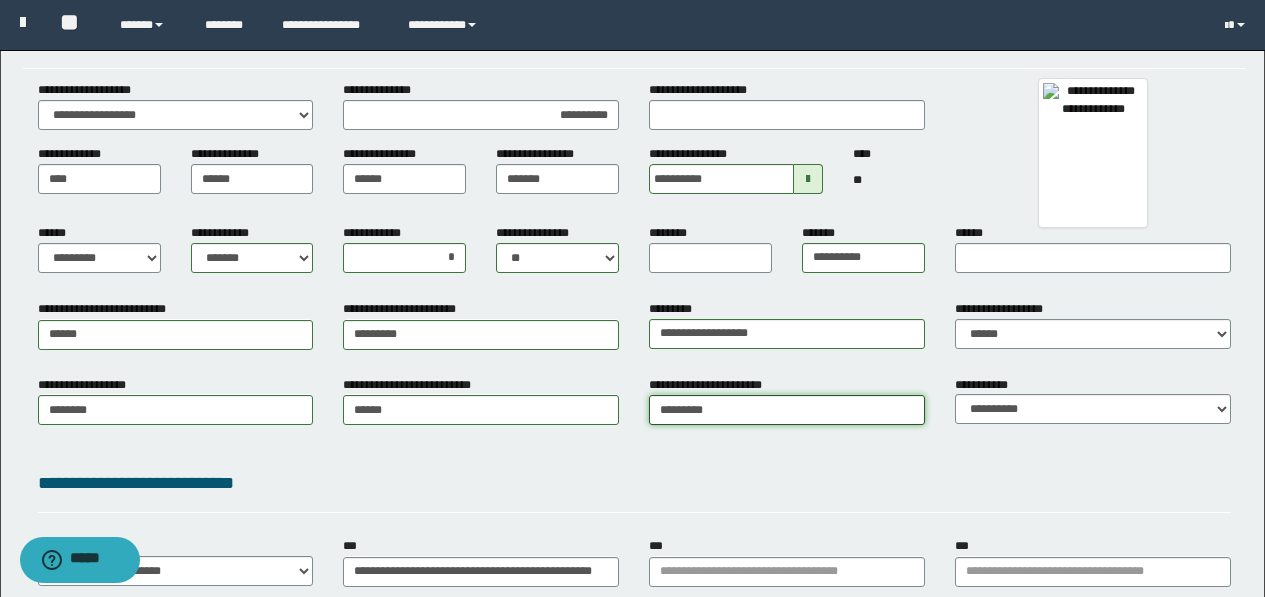 type on "********" 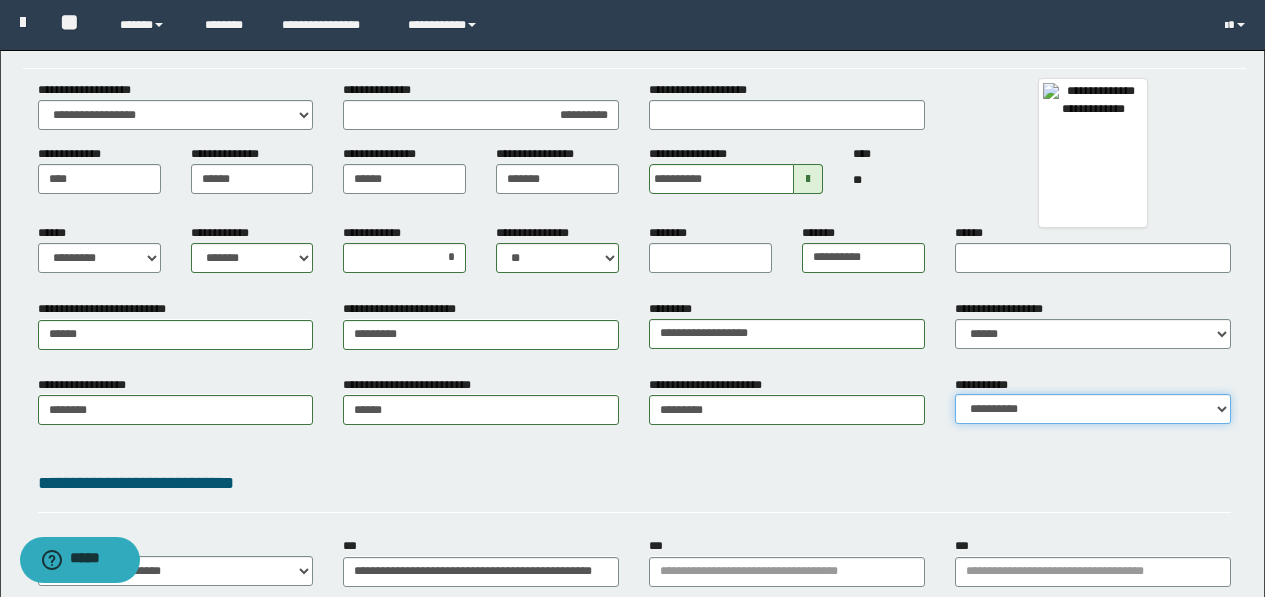 click on "**********" at bounding box center [1093, 409] 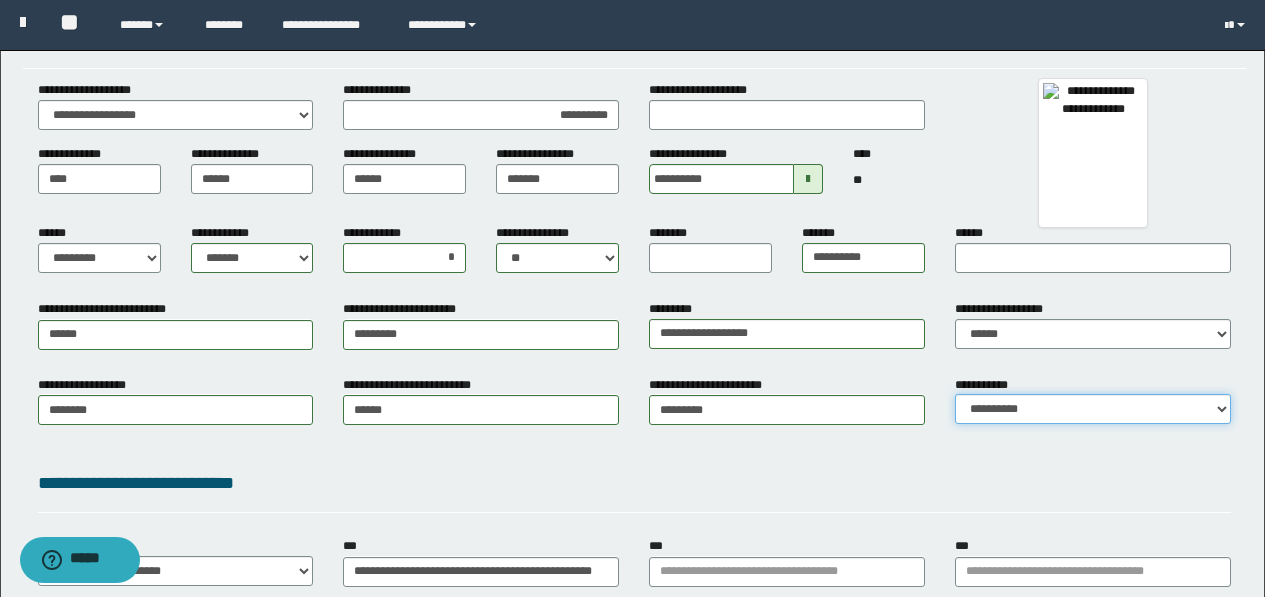 select on "*" 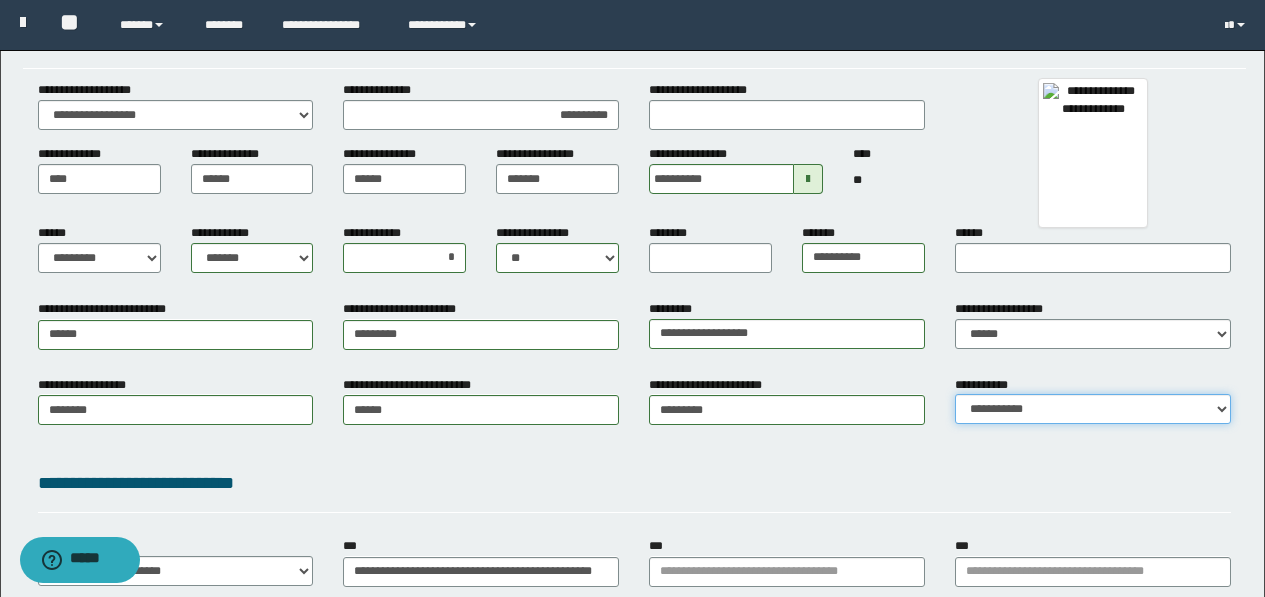 click on "**********" at bounding box center [1093, 409] 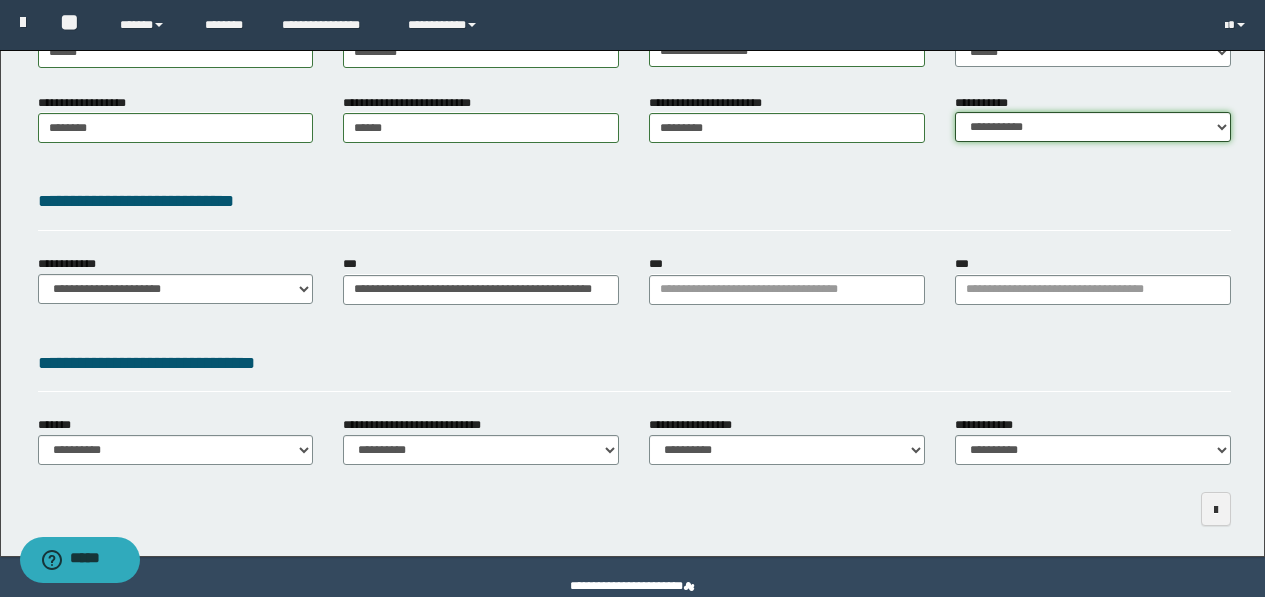 scroll, scrollTop: 400, scrollLeft: 0, axis: vertical 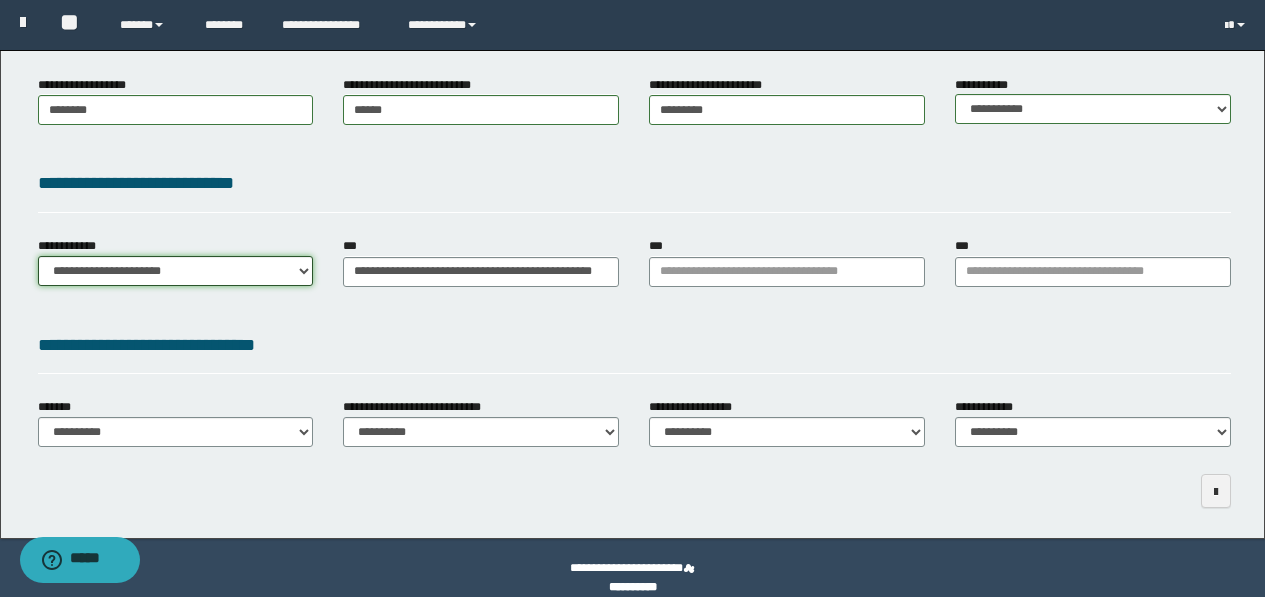 click on "**********" at bounding box center [176, 271] 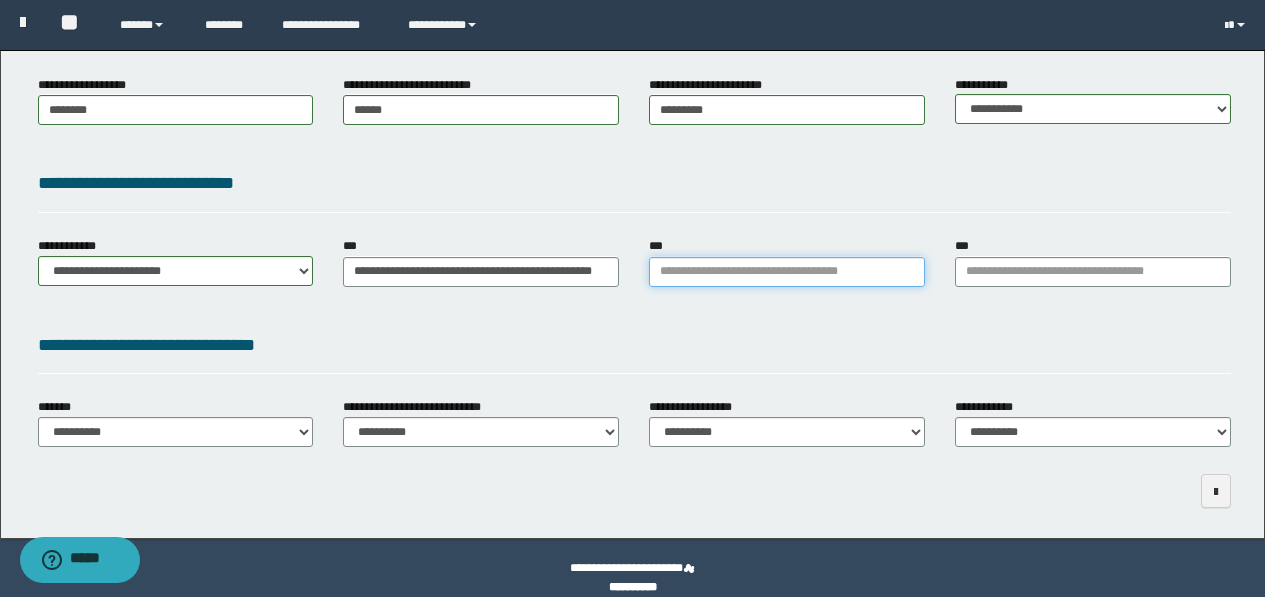 click on "***" at bounding box center [787, 272] 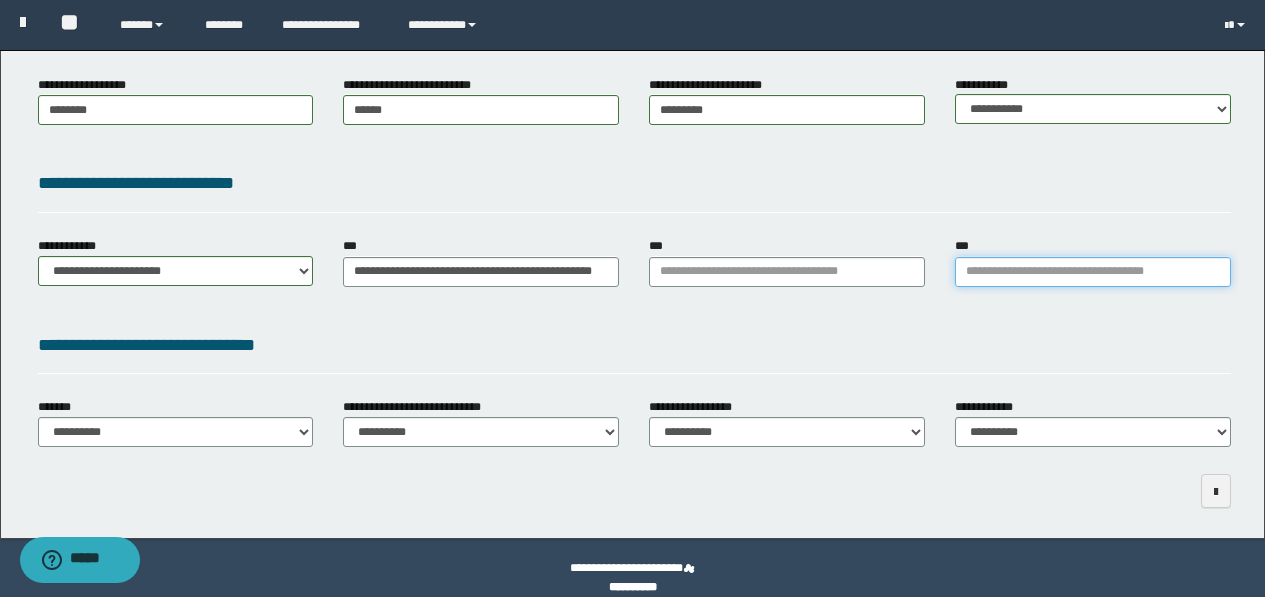 click on "***" at bounding box center [1093, 272] 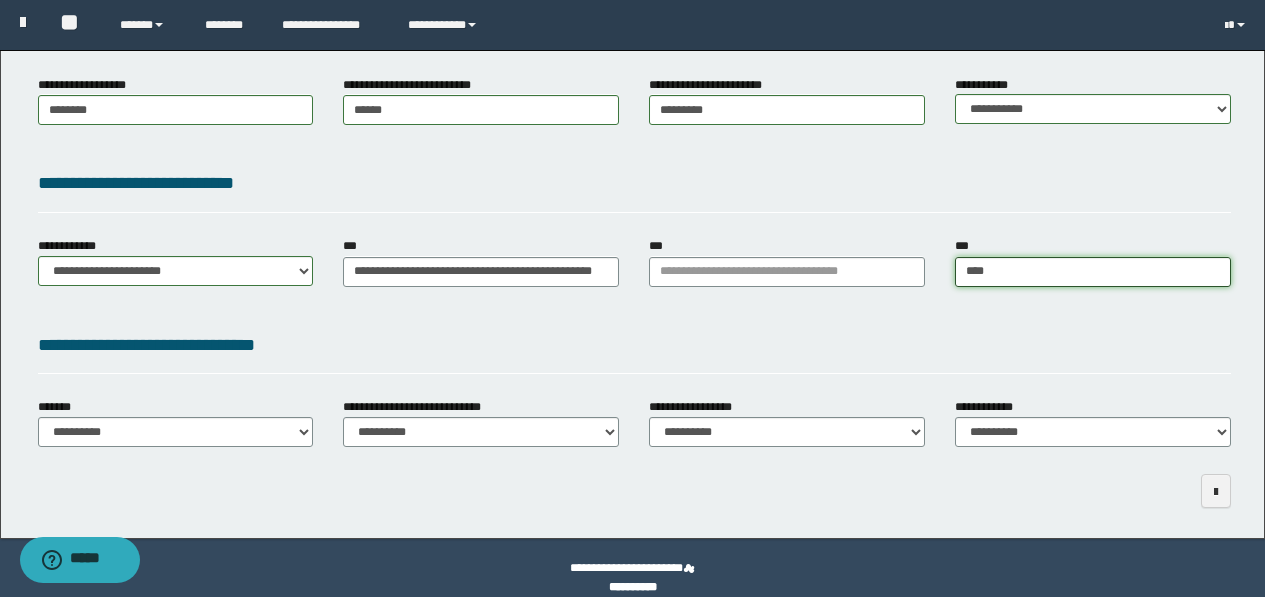 type on "*****" 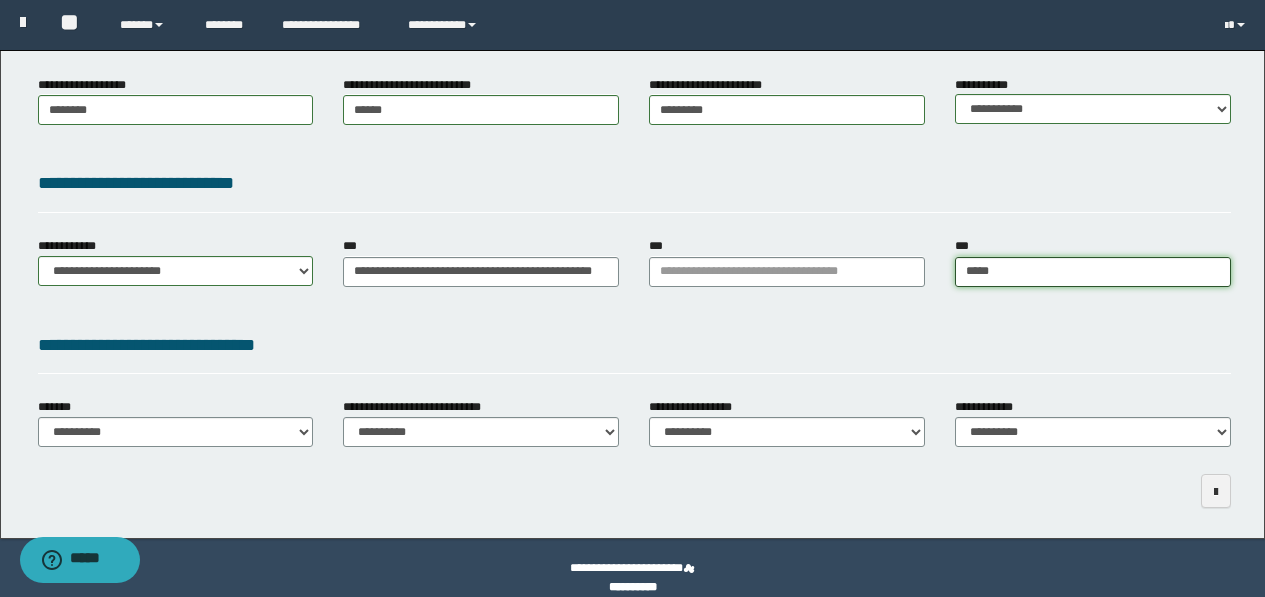 type on "*********" 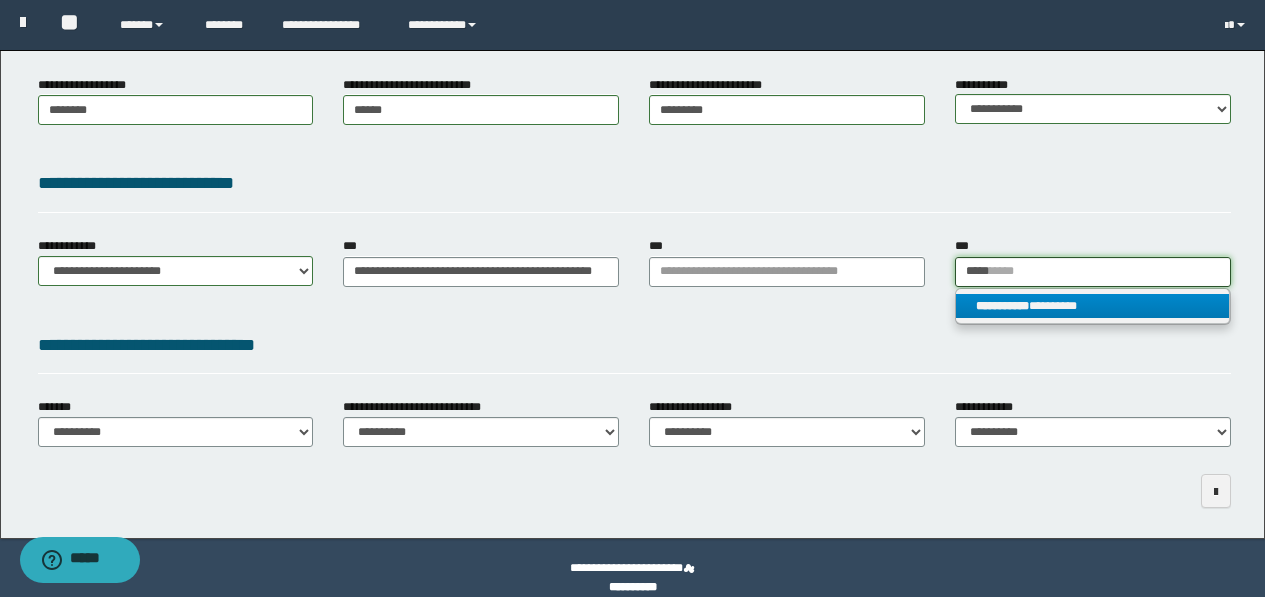 type on "*****" 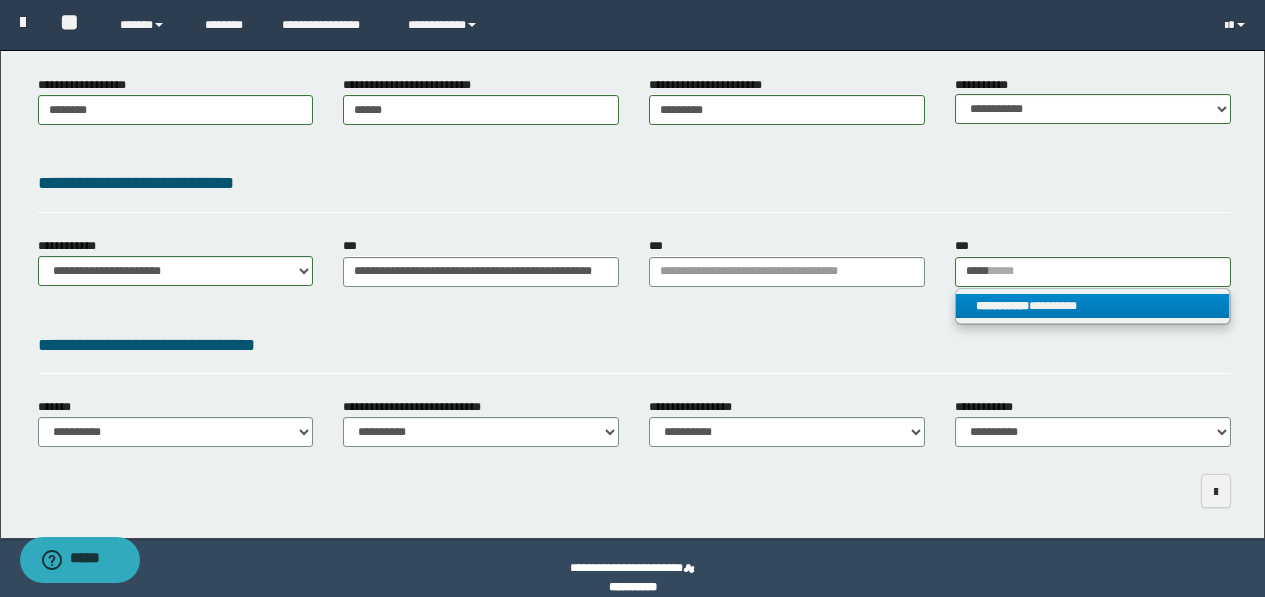 click on "**********" at bounding box center [1002, 306] 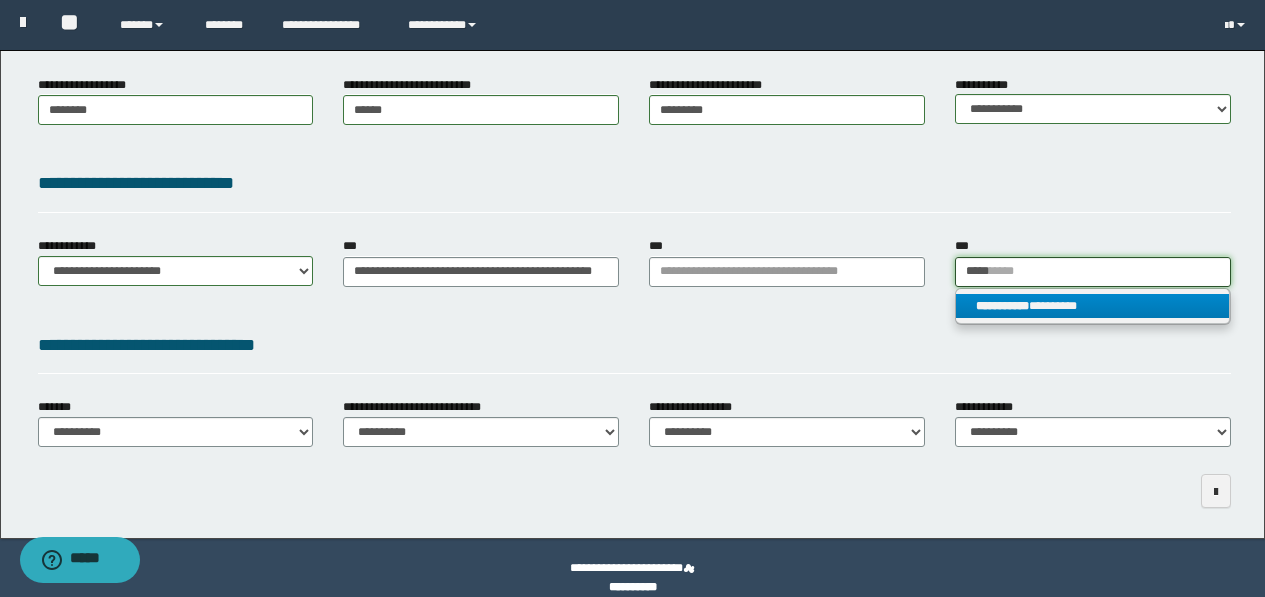 type 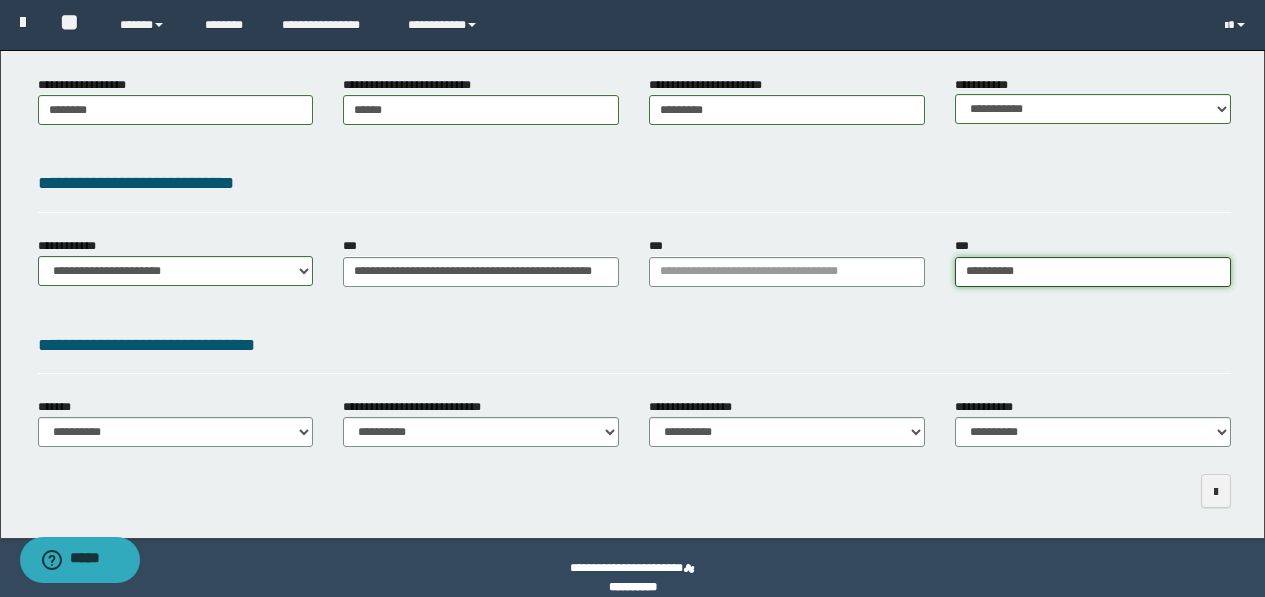scroll, scrollTop: 419, scrollLeft: 0, axis: vertical 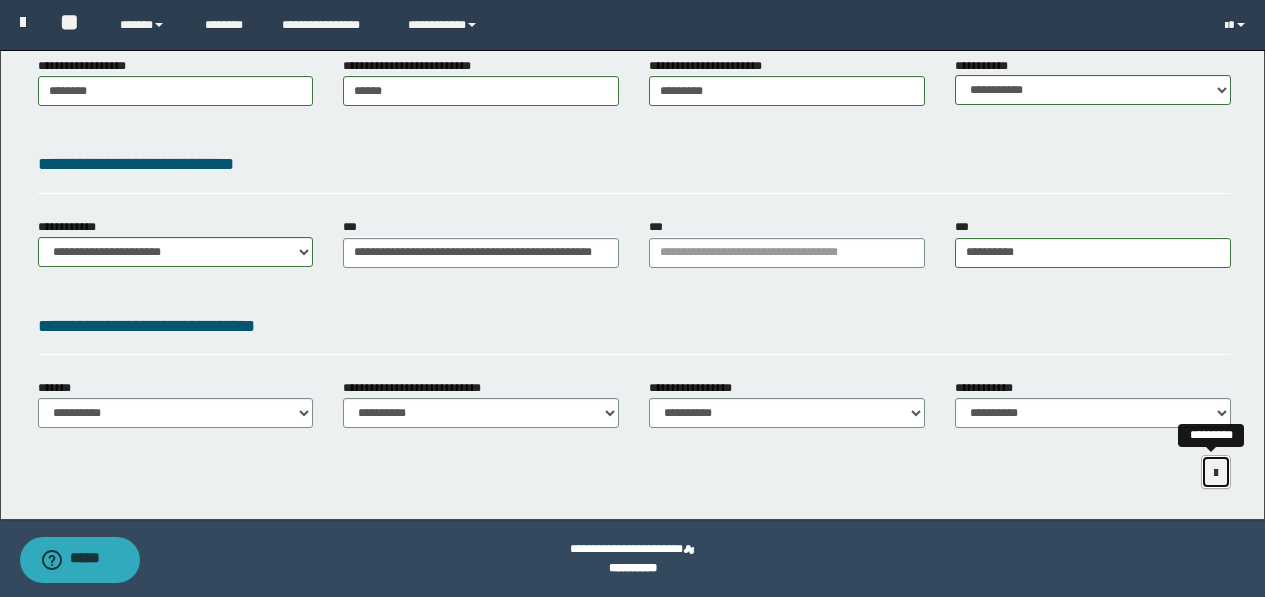 click at bounding box center [1216, 472] 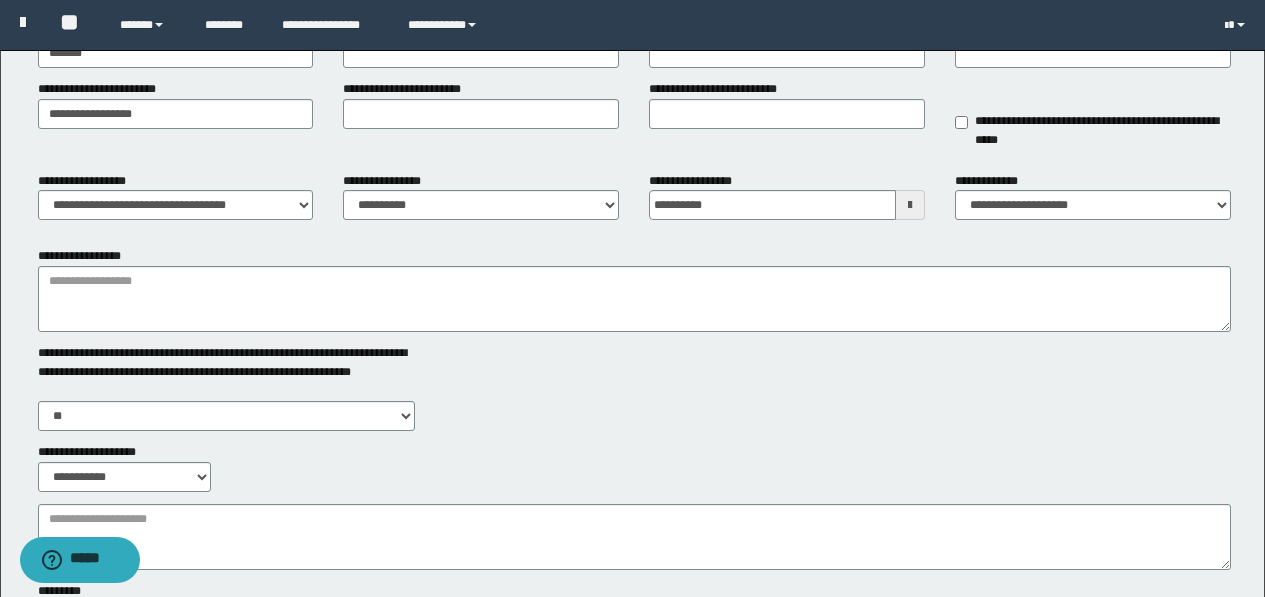 scroll, scrollTop: 150, scrollLeft: 0, axis: vertical 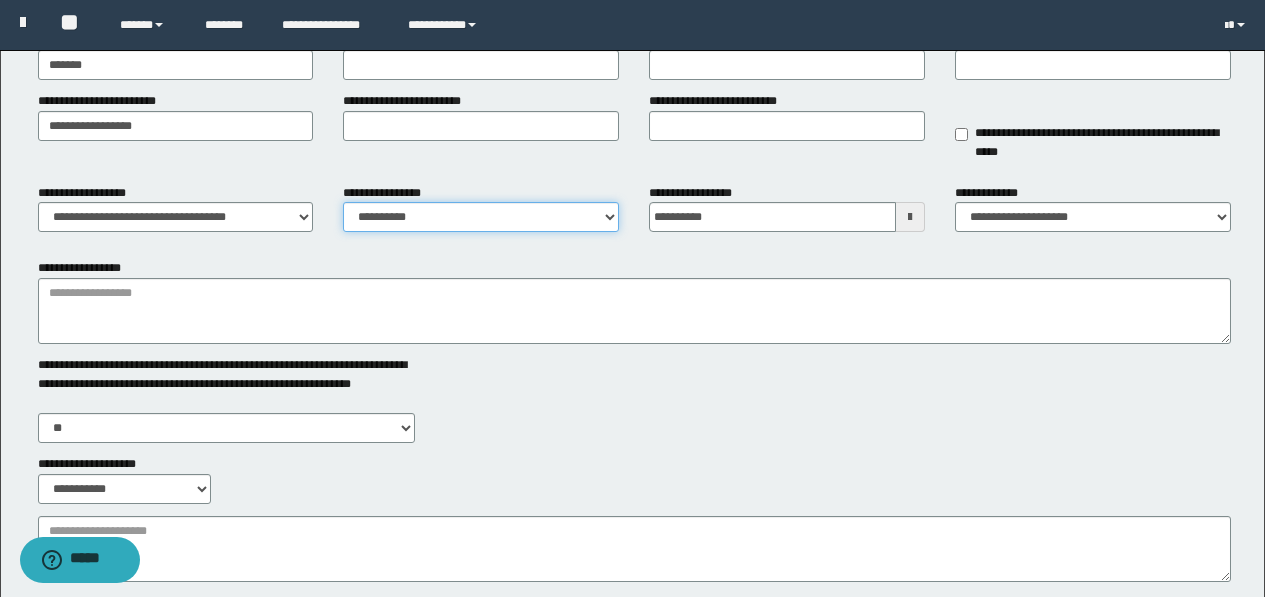 click on "**********" at bounding box center [481, 217] 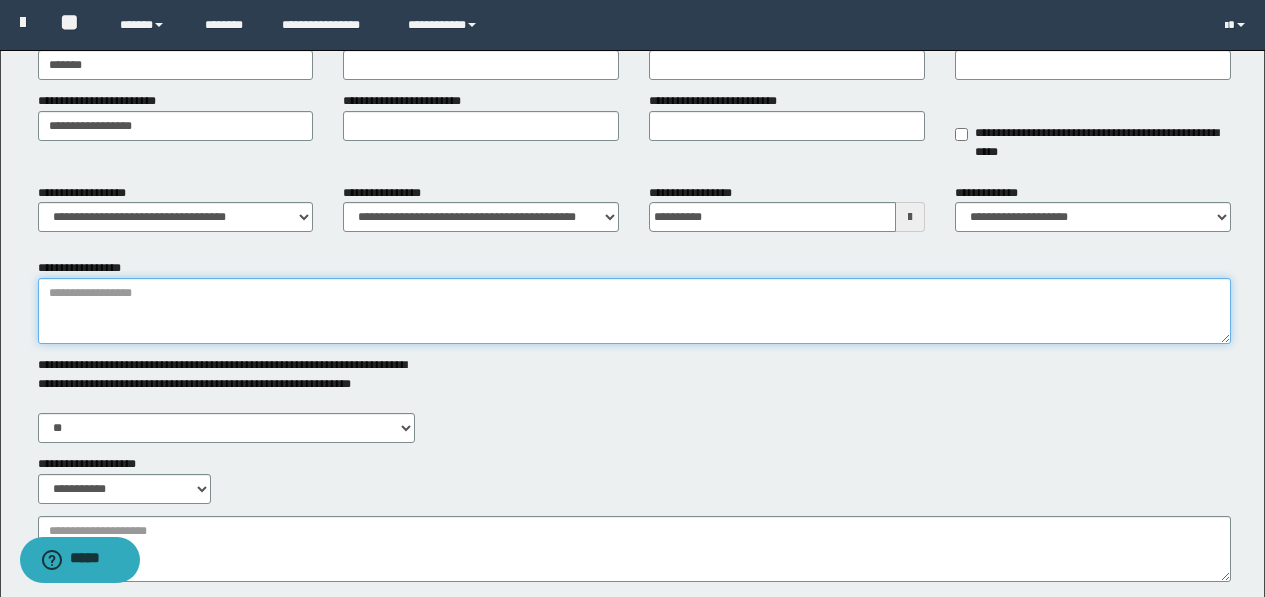 click on "**********" at bounding box center (634, 311) 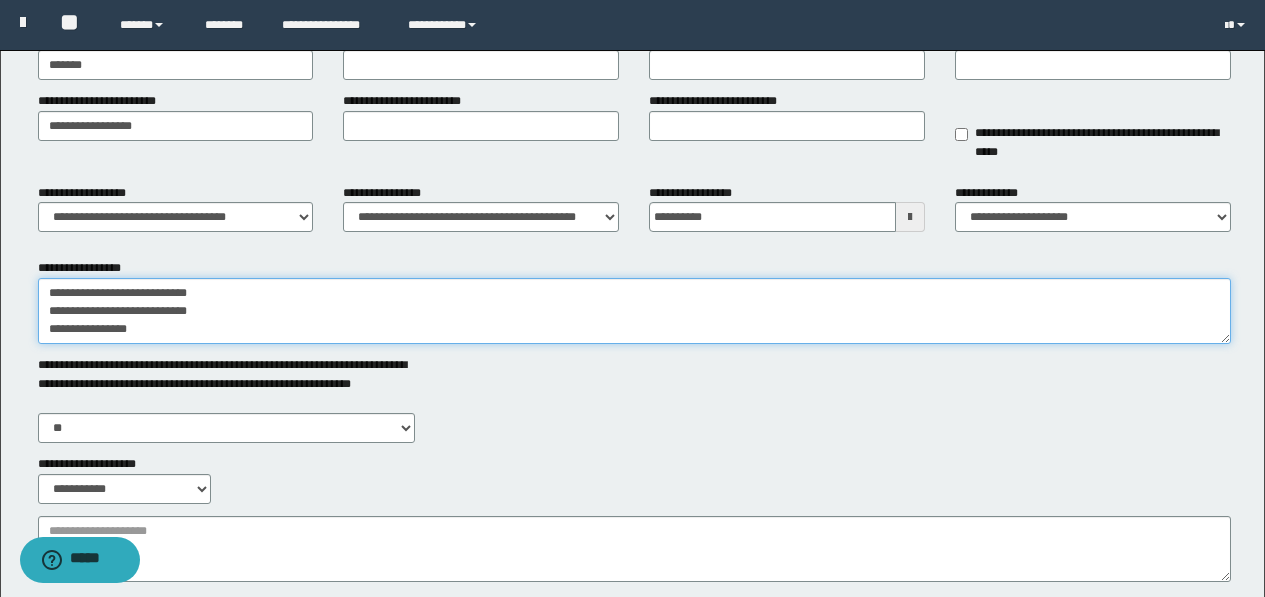 scroll, scrollTop: 13, scrollLeft: 0, axis: vertical 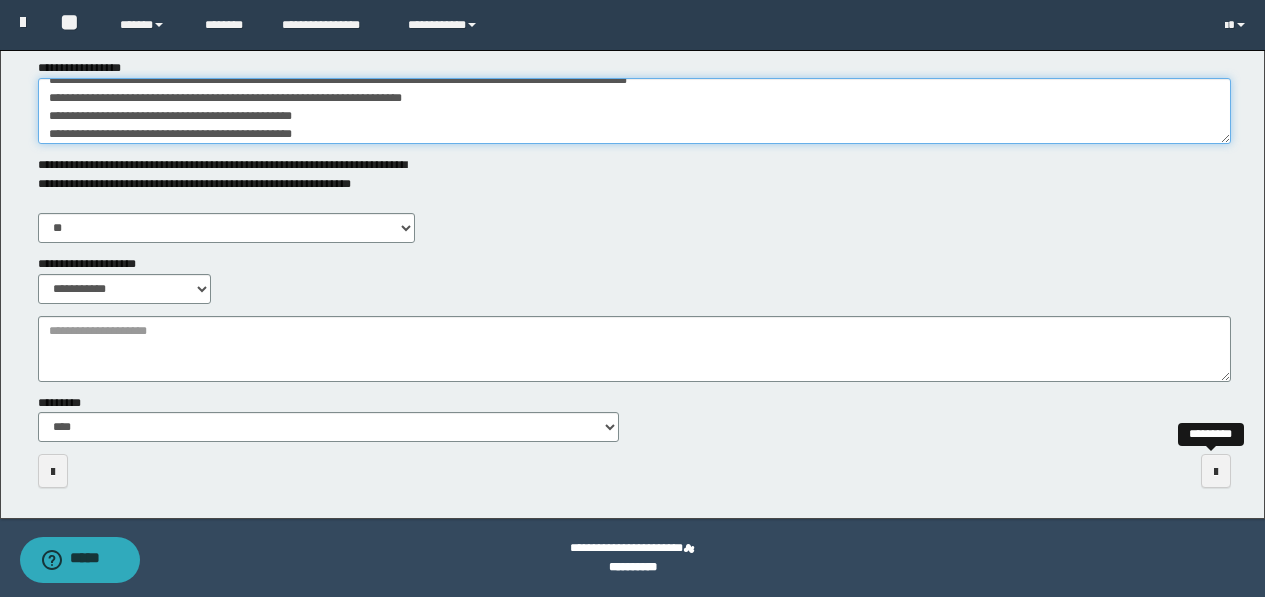 type on "**********" 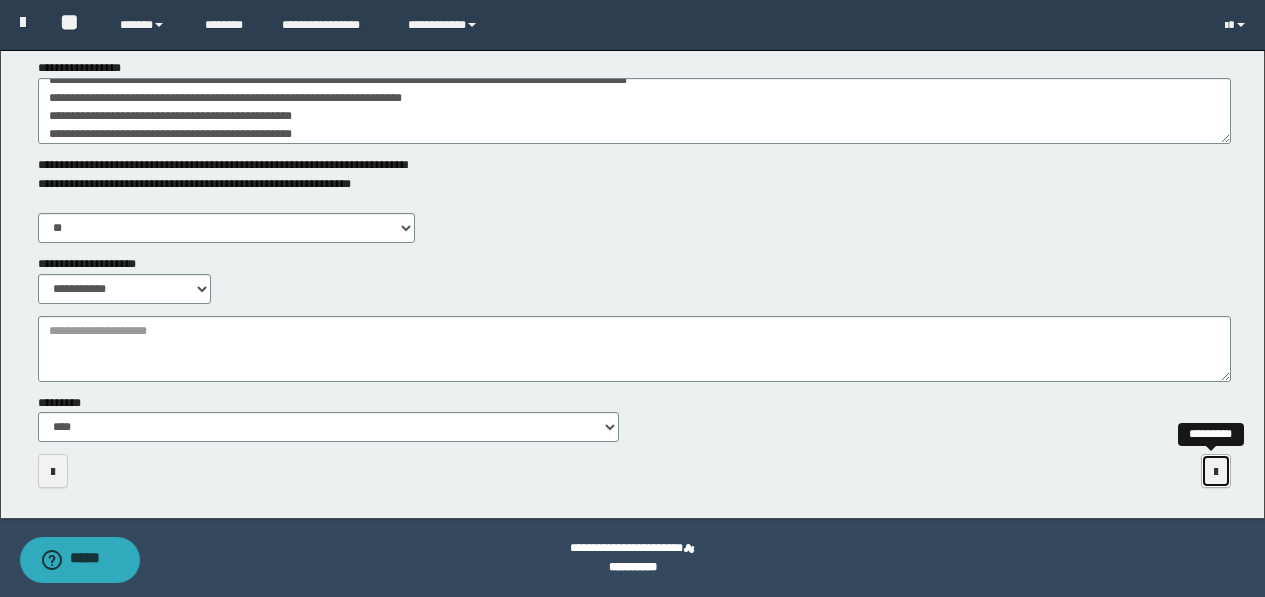 click at bounding box center [1216, 472] 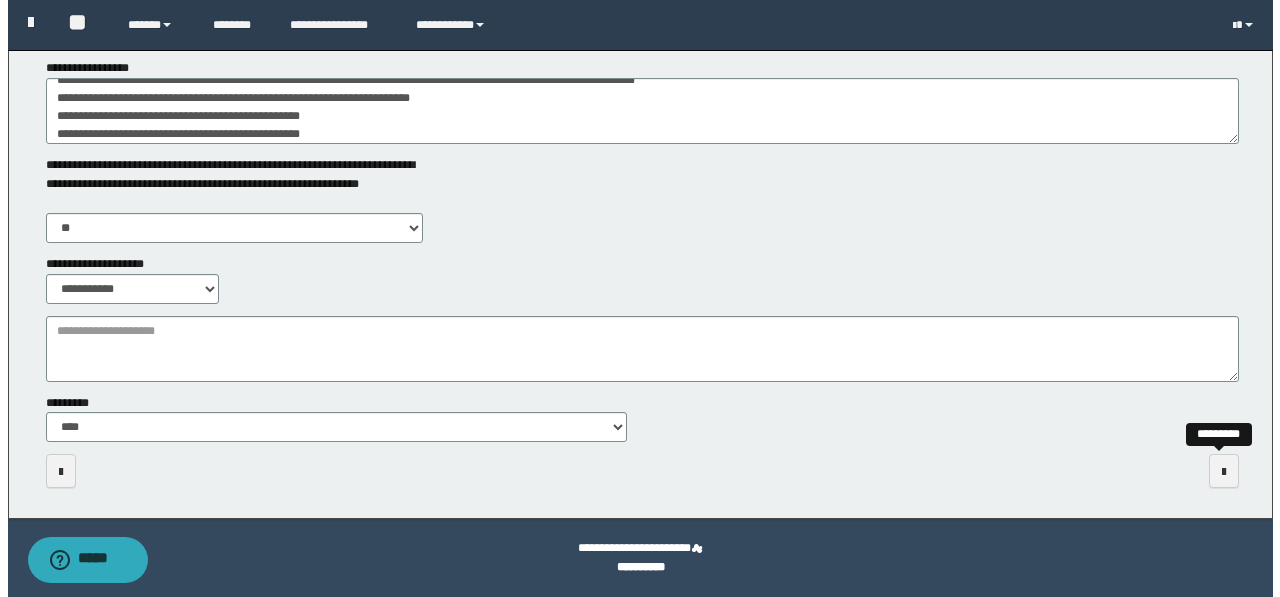 scroll, scrollTop: 0, scrollLeft: 0, axis: both 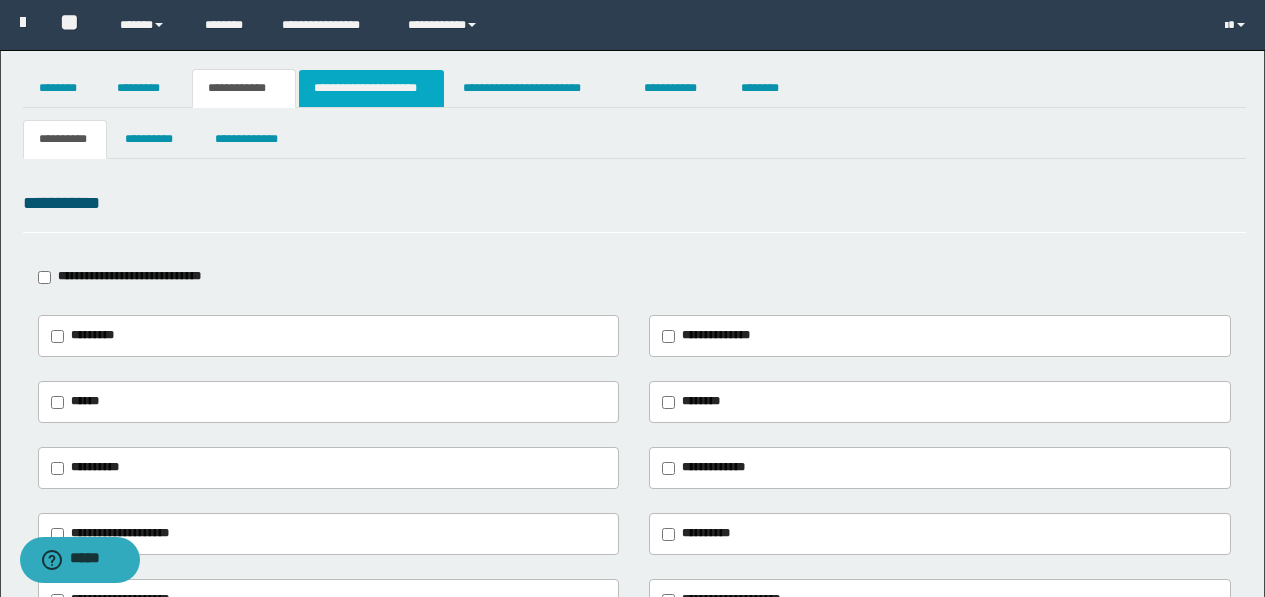 click on "**********" at bounding box center (371, 88) 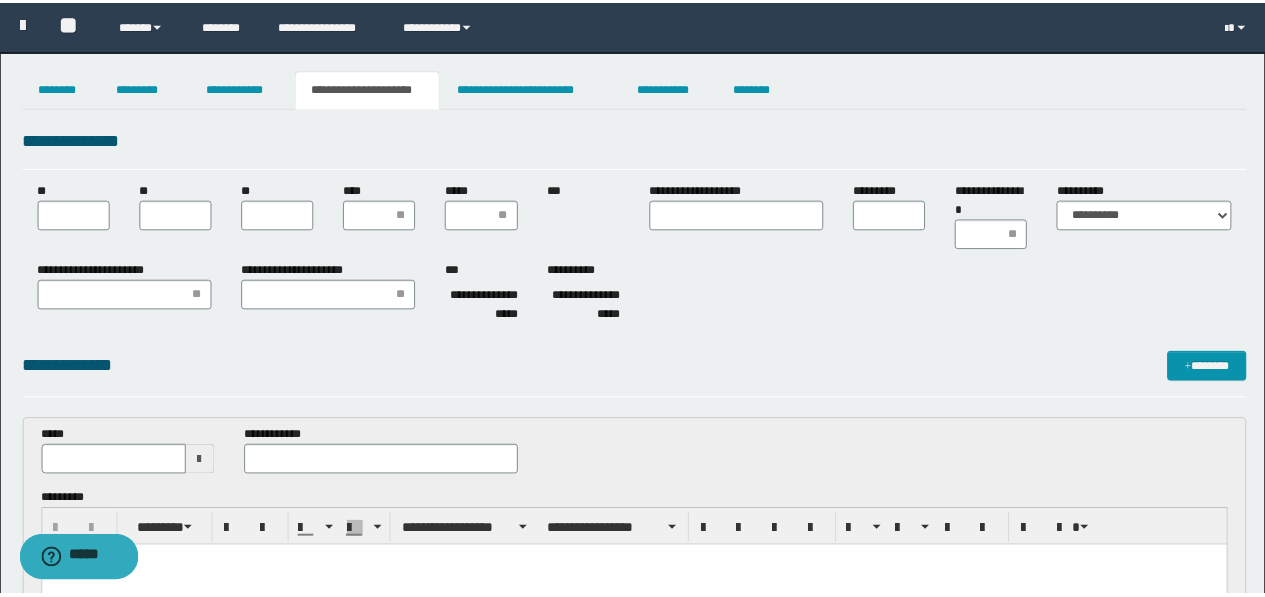 scroll, scrollTop: 0, scrollLeft: 0, axis: both 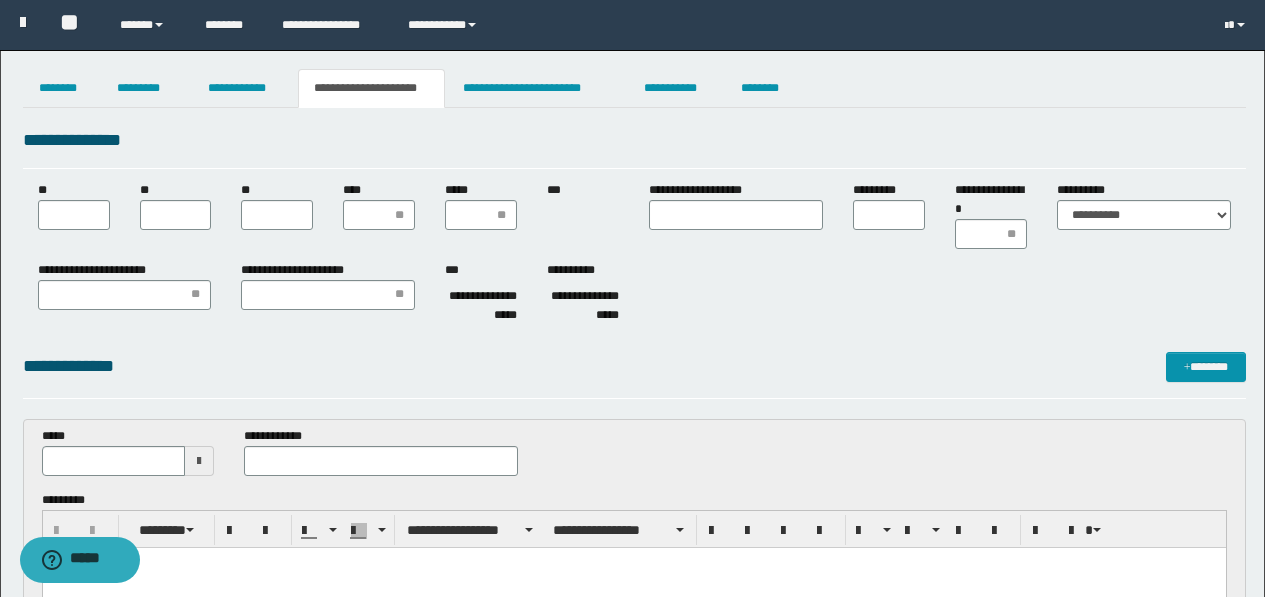 type 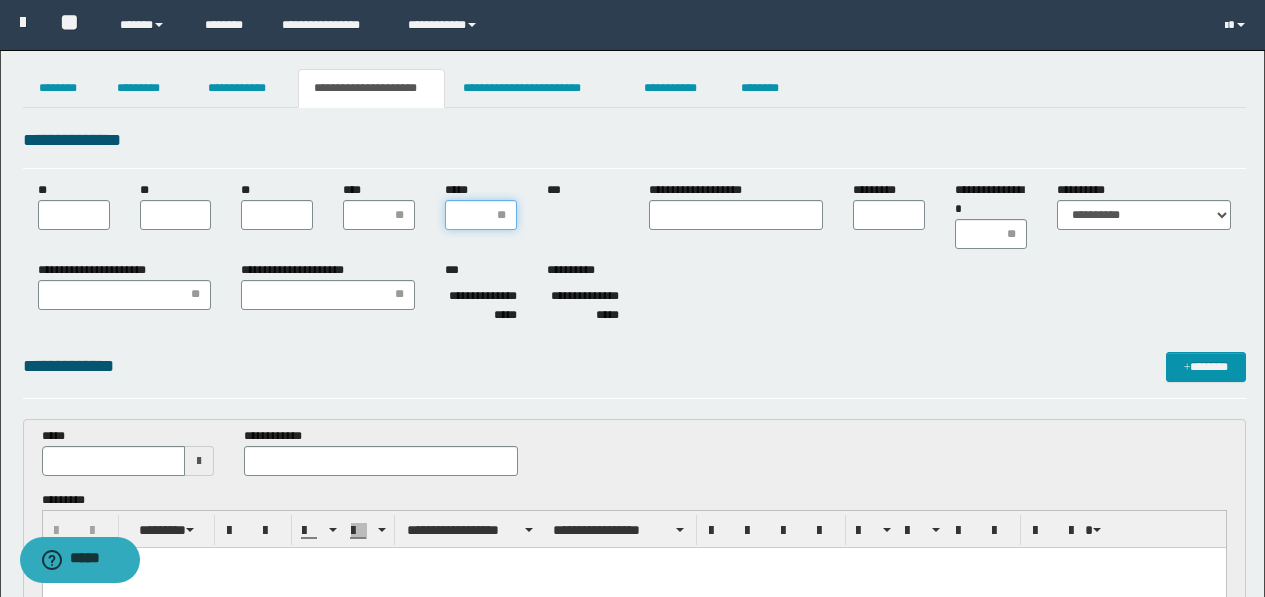 click on "*****" at bounding box center [481, 215] 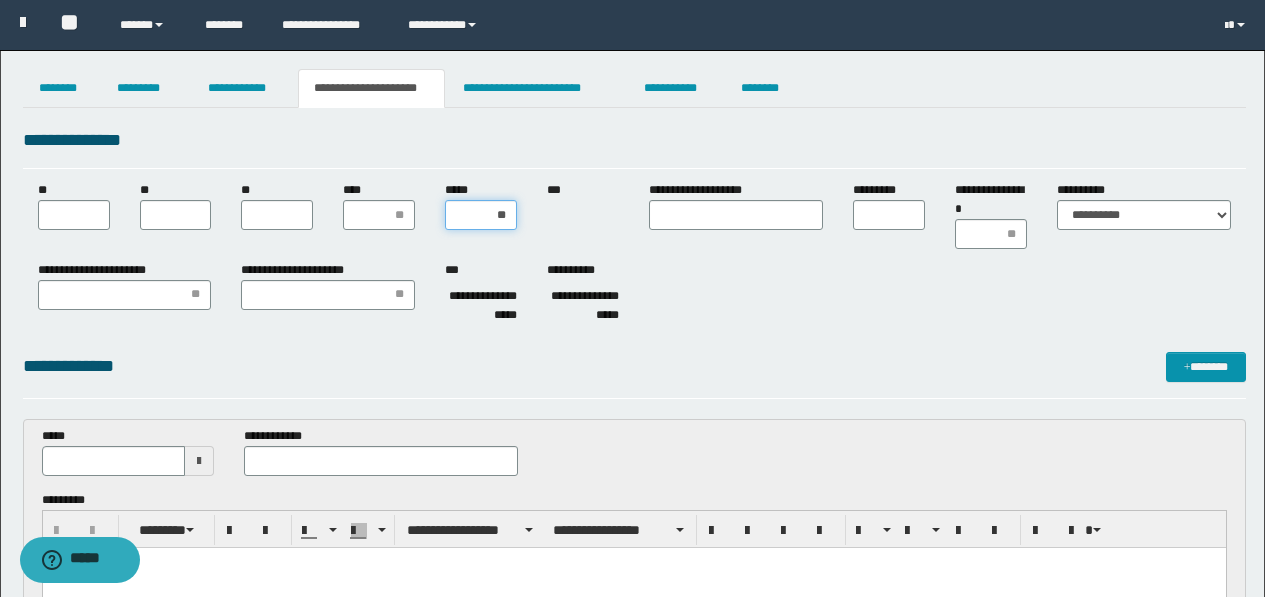 type on "***" 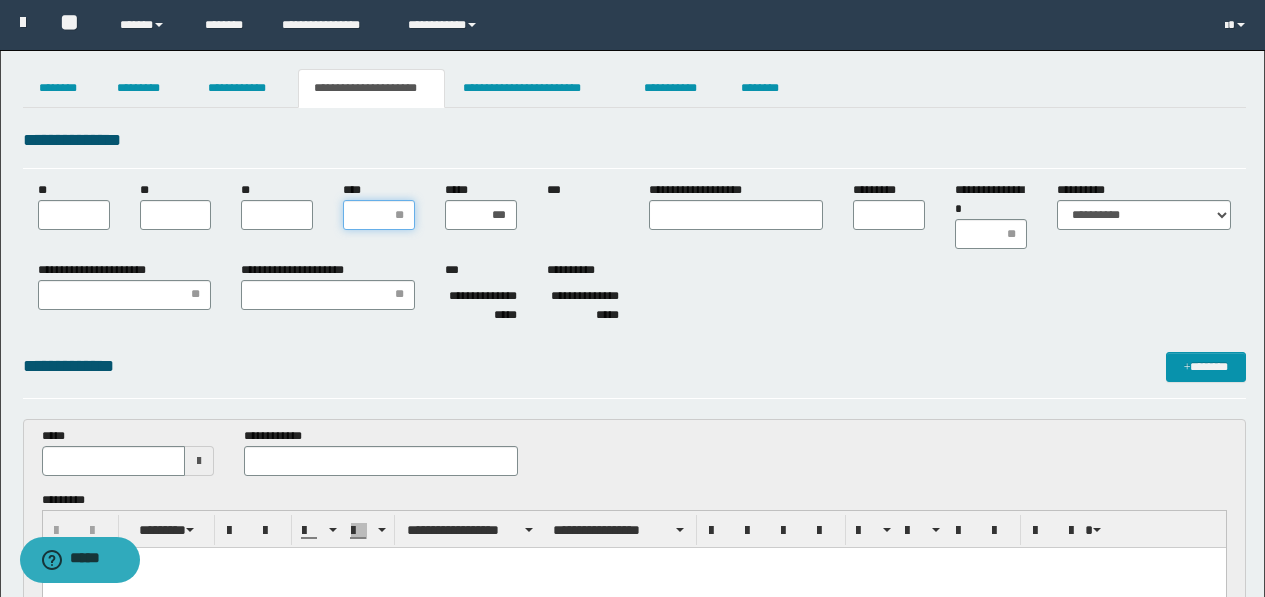 click on "****" at bounding box center [379, 215] 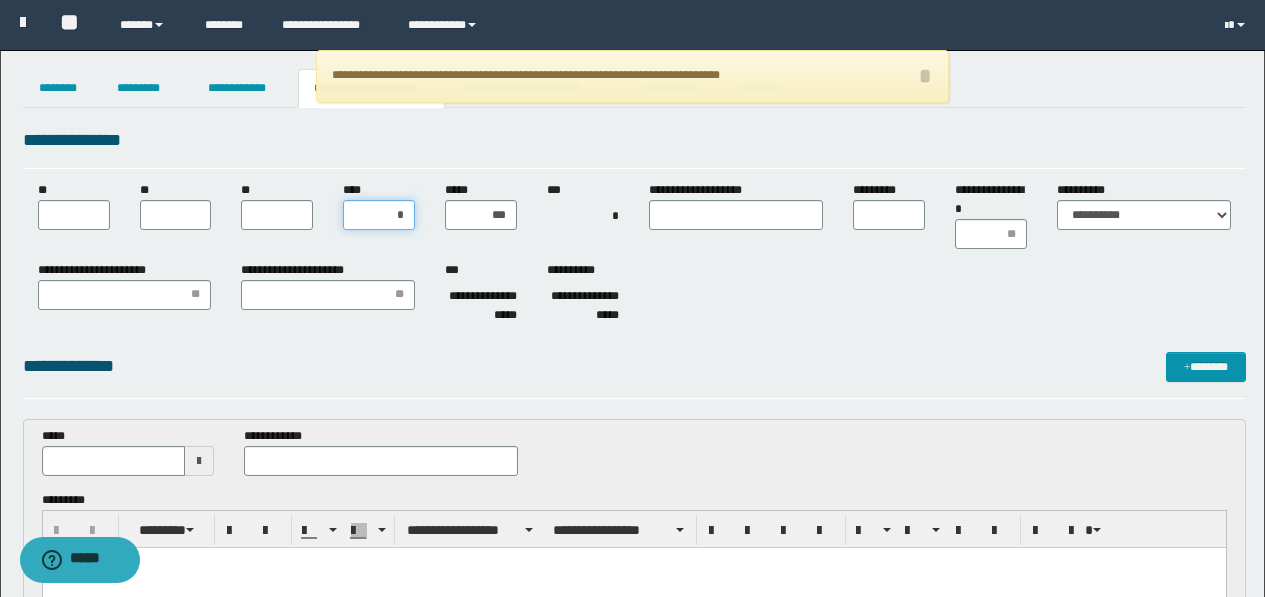 type on "**" 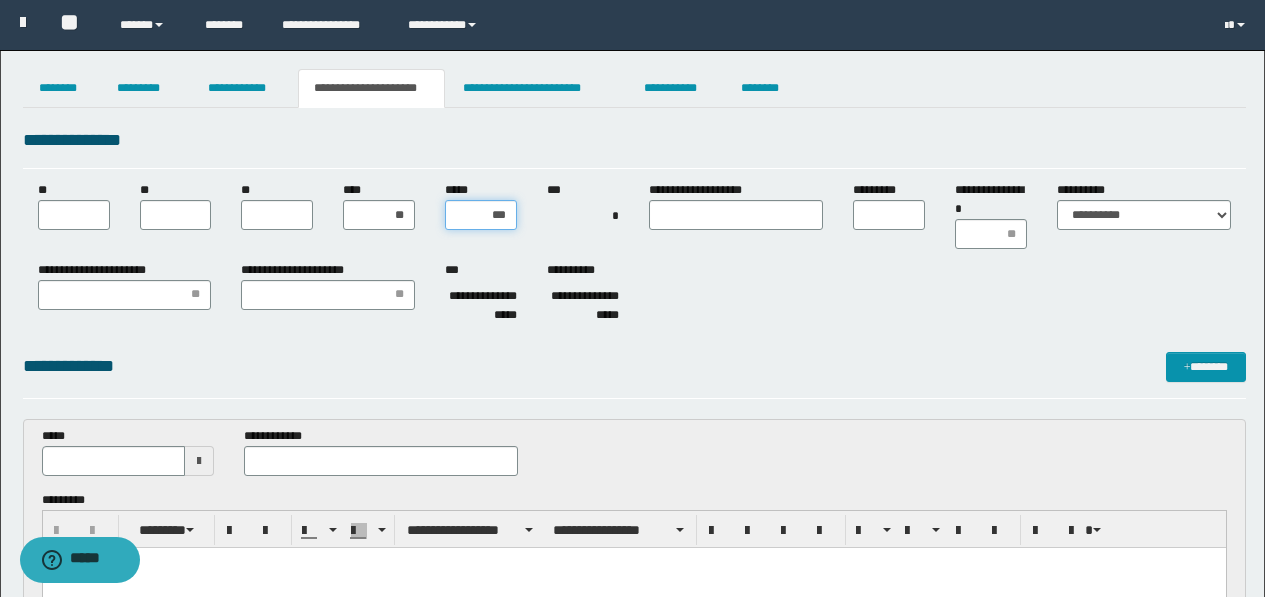 type 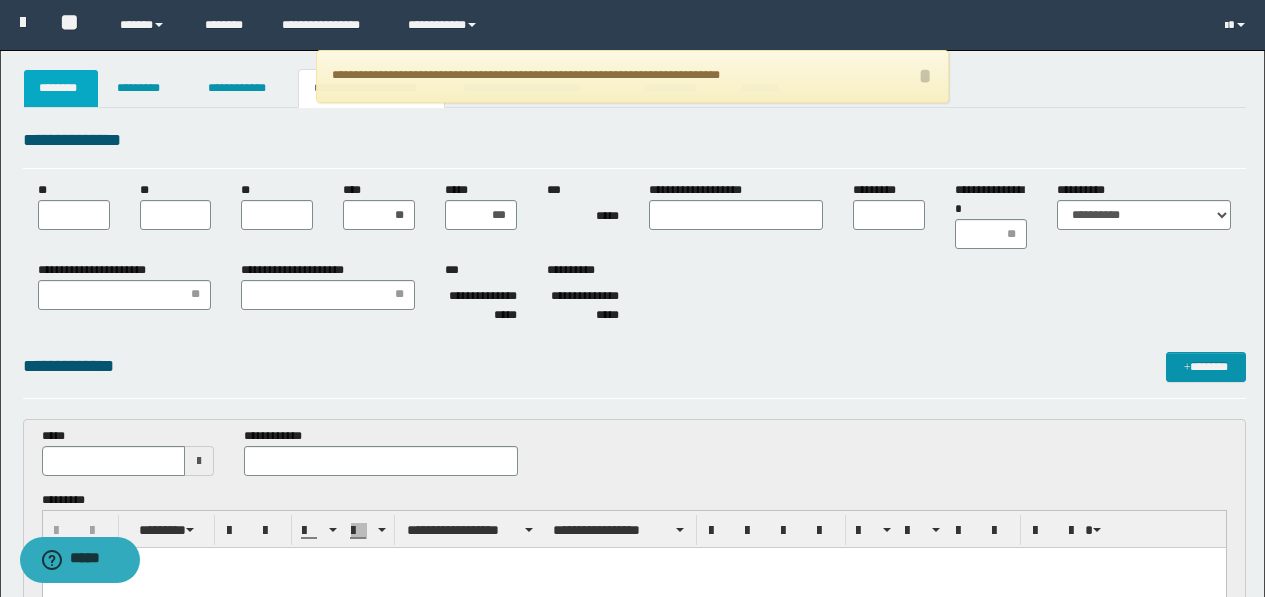 click on "********" at bounding box center (61, 88) 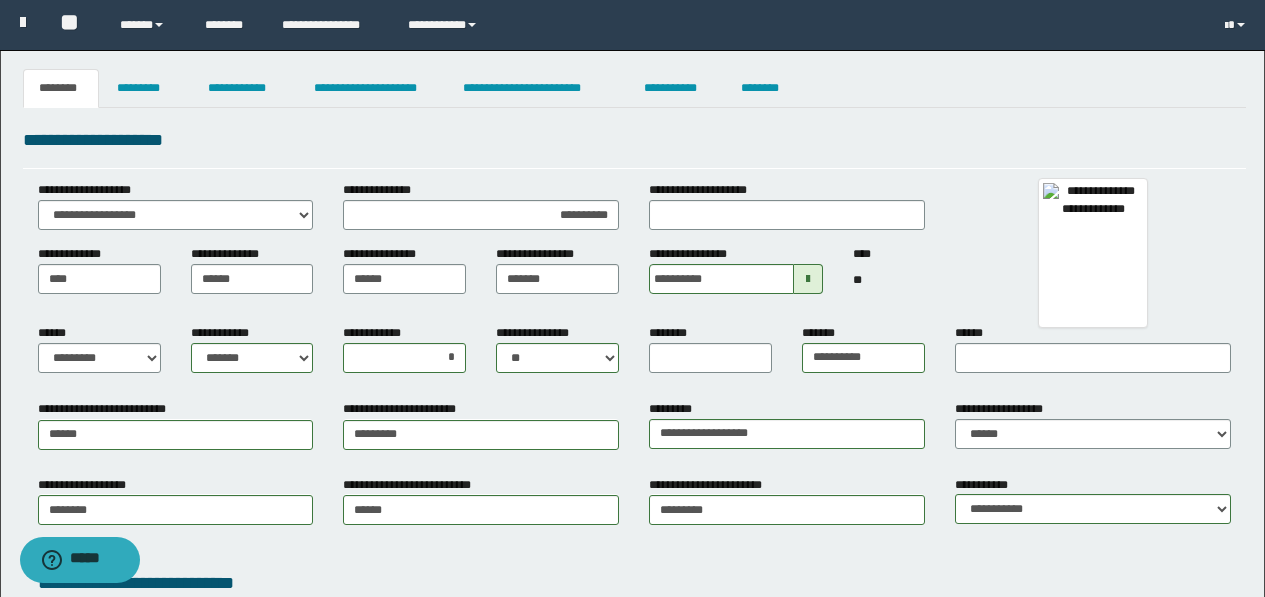 click at bounding box center [808, 279] 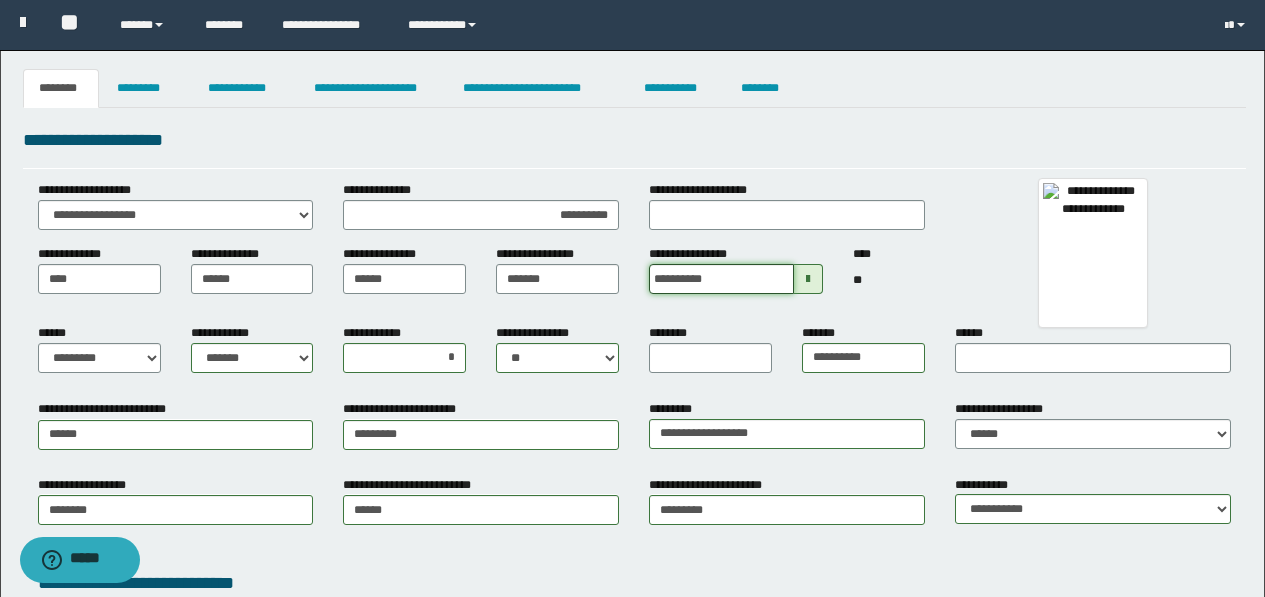 click on "**********" at bounding box center [721, 279] 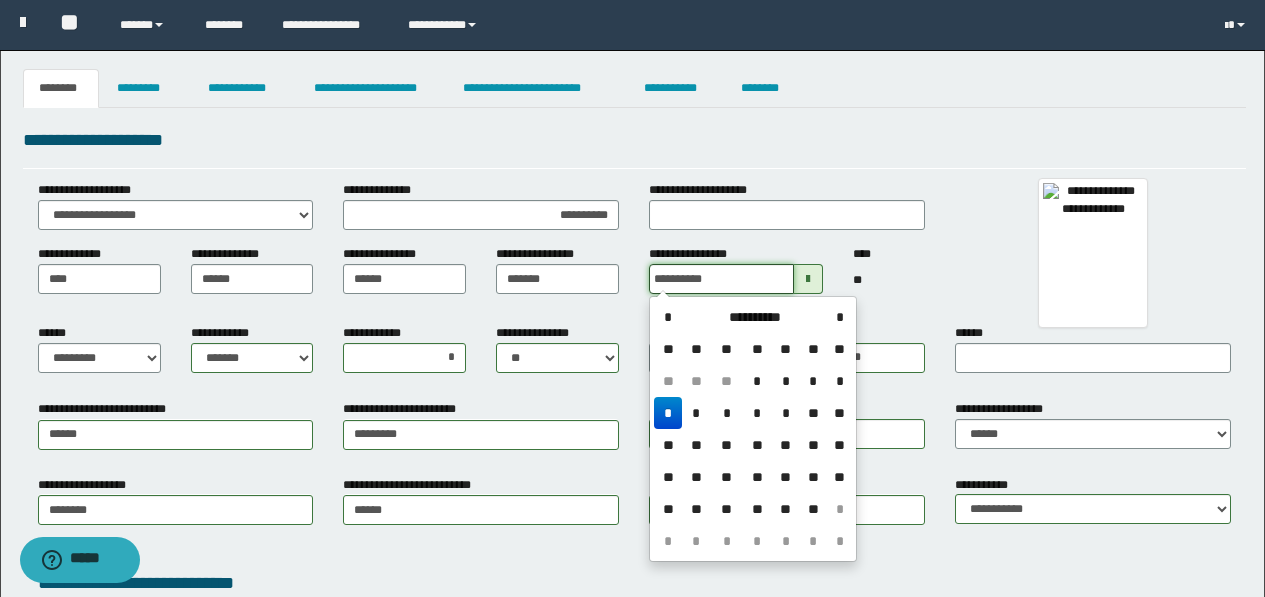 drag, startPoint x: 664, startPoint y: 280, endPoint x: 524, endPoint y: 282, distance: 140.01428 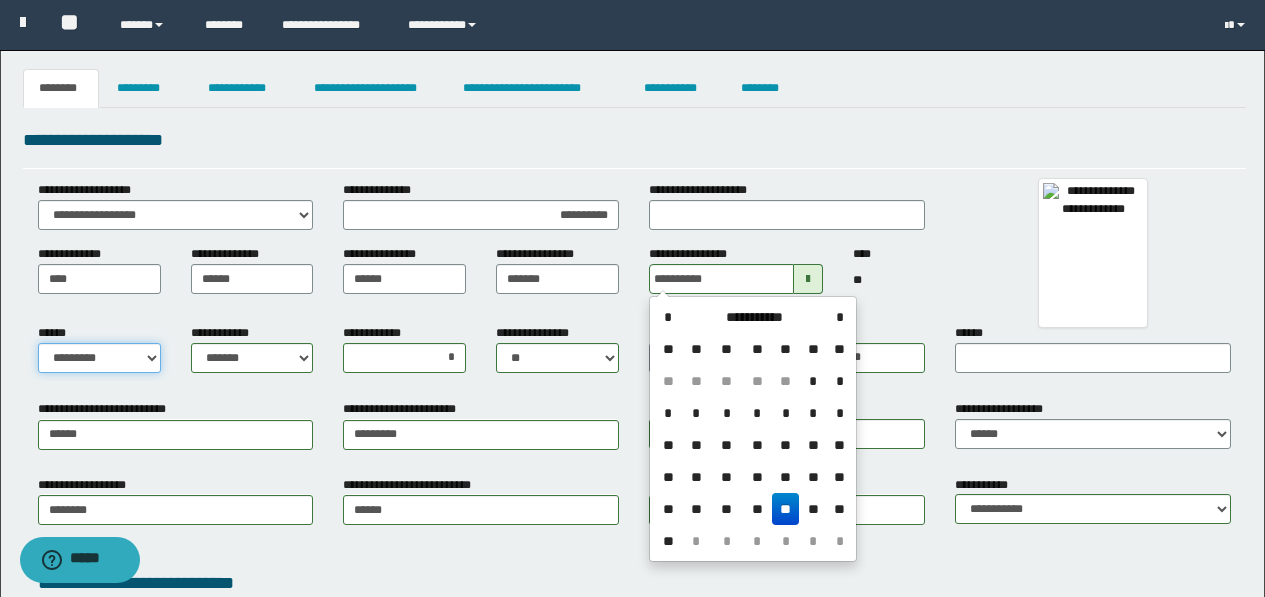 type on "**********" 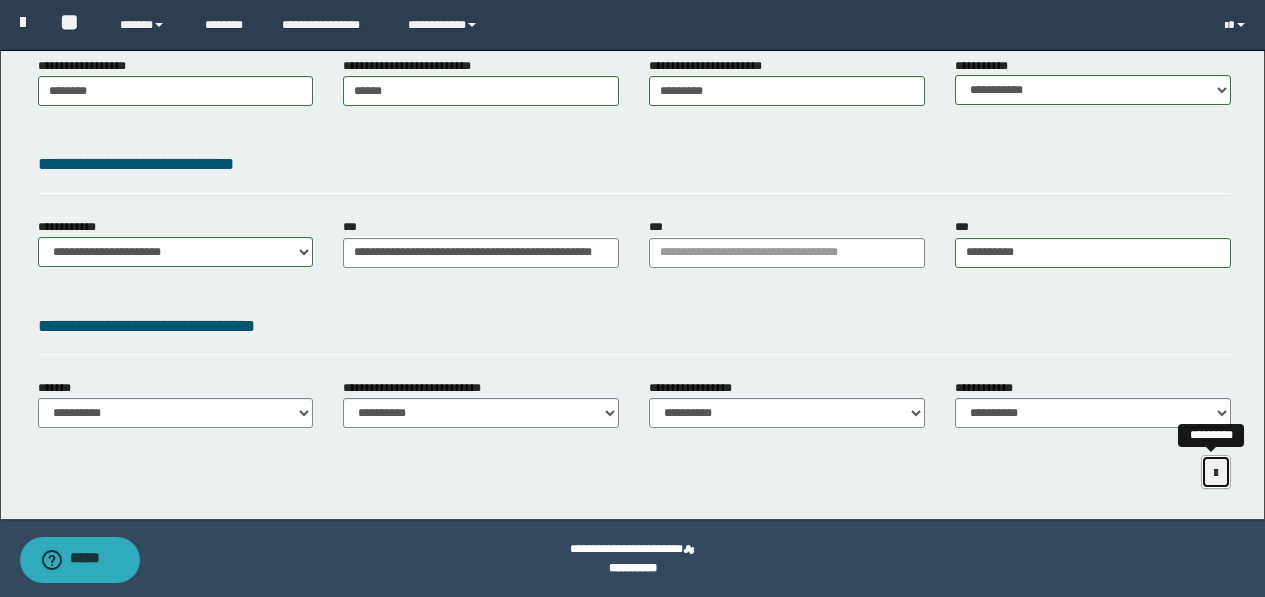 click at bounding box center (1216, 472) 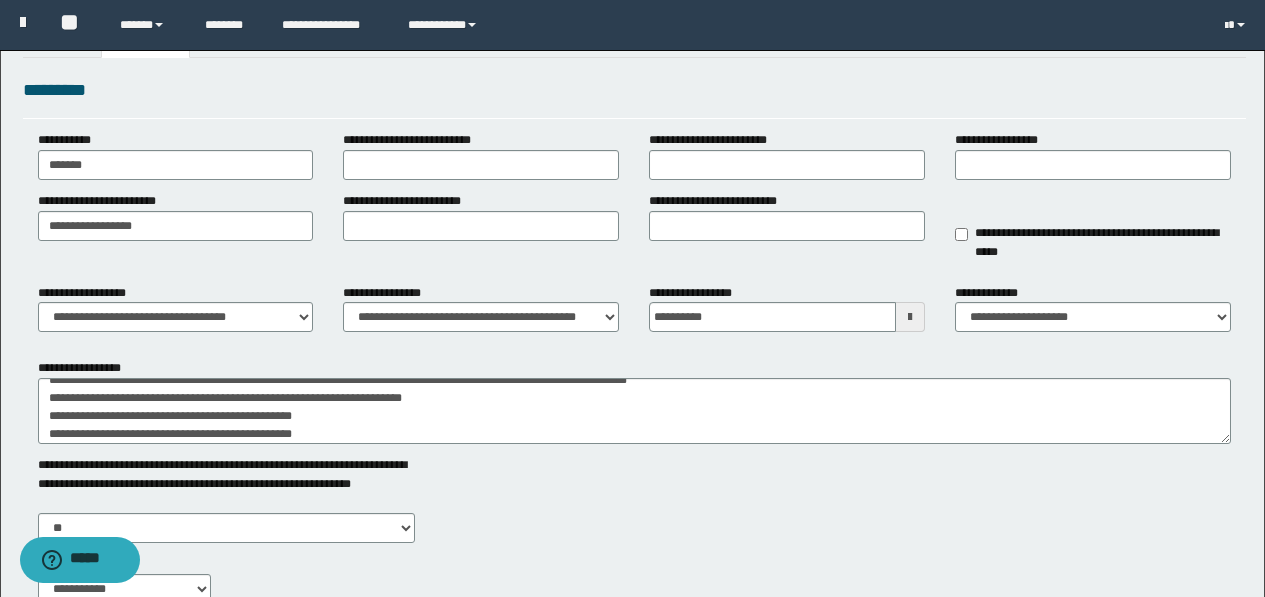 scroll, scrollTop: 0, scrollLeft: 0, axis: both 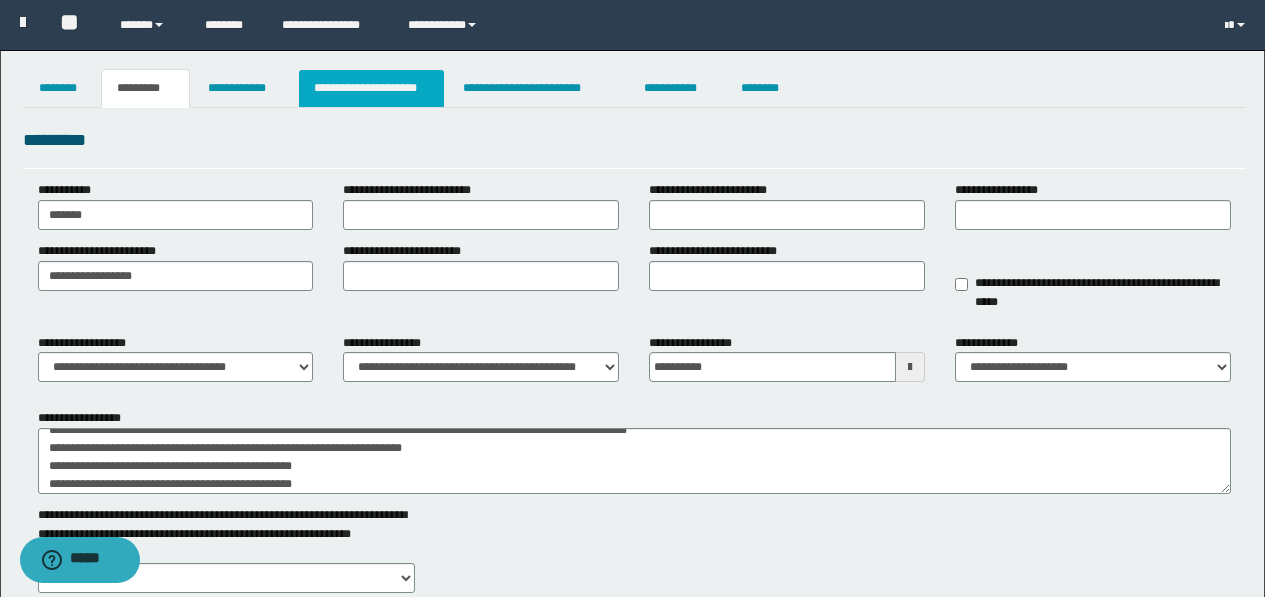 click on "**********" at bounding box center (371, 88) 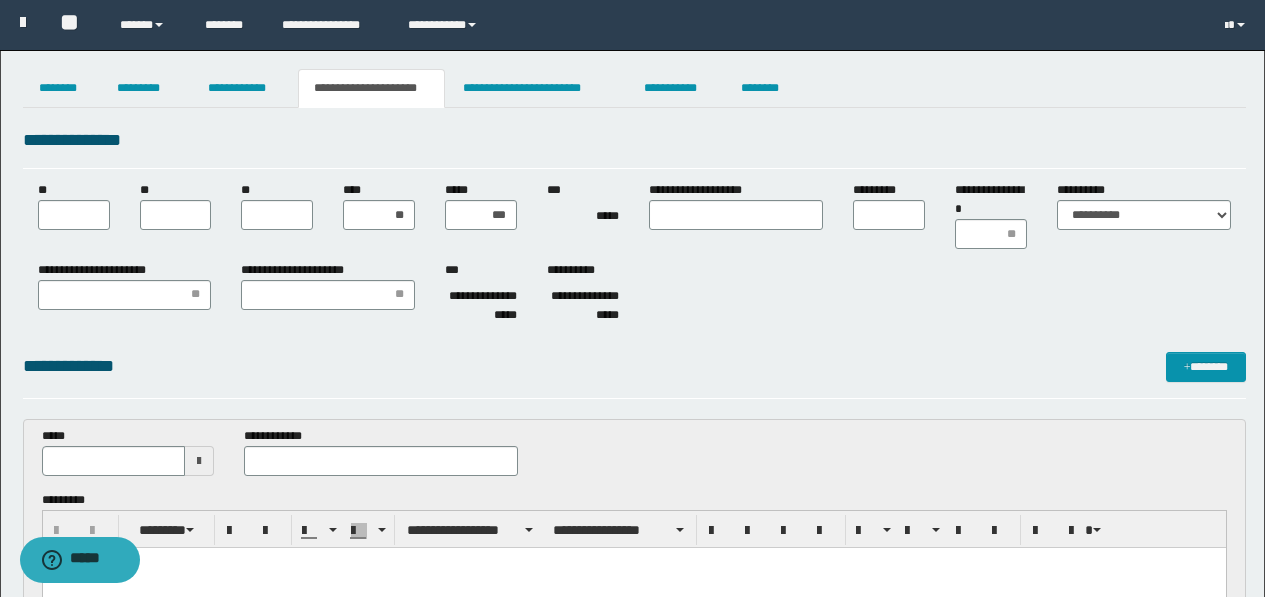type 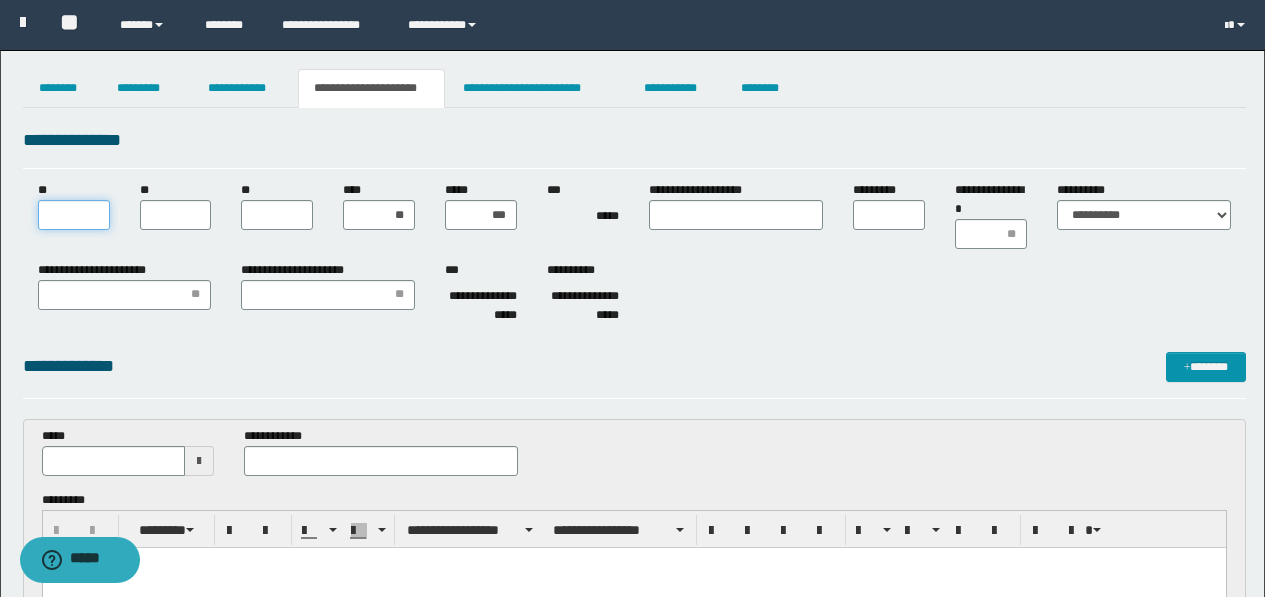 click on "**" at bounding box center (74, 215) 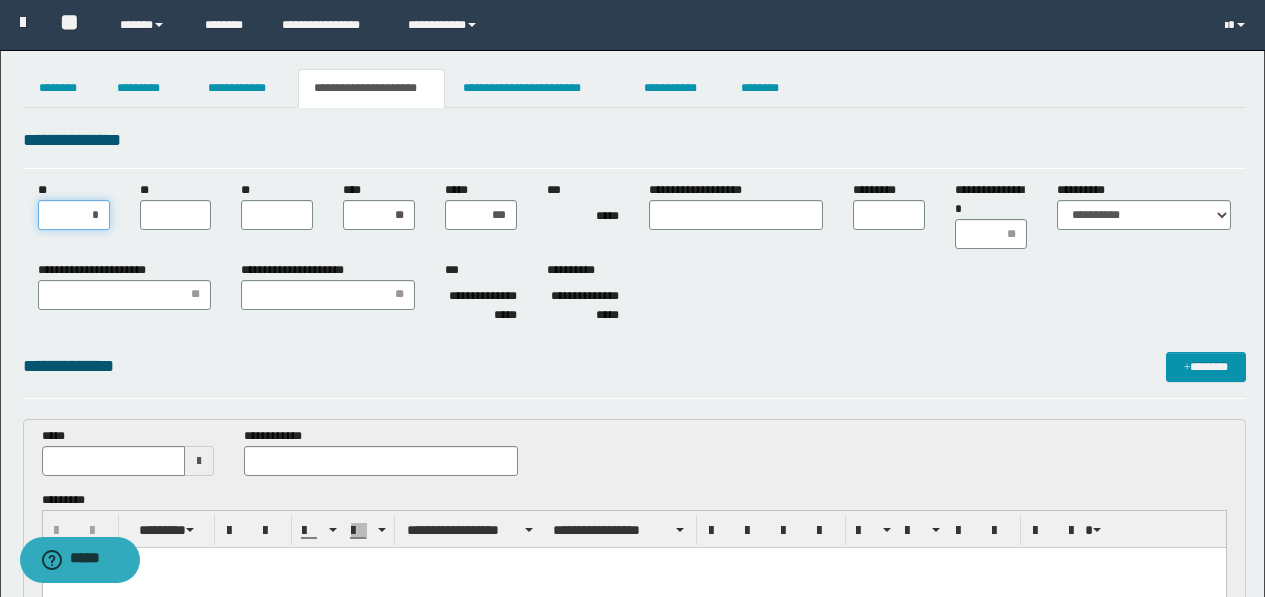 type on "**" 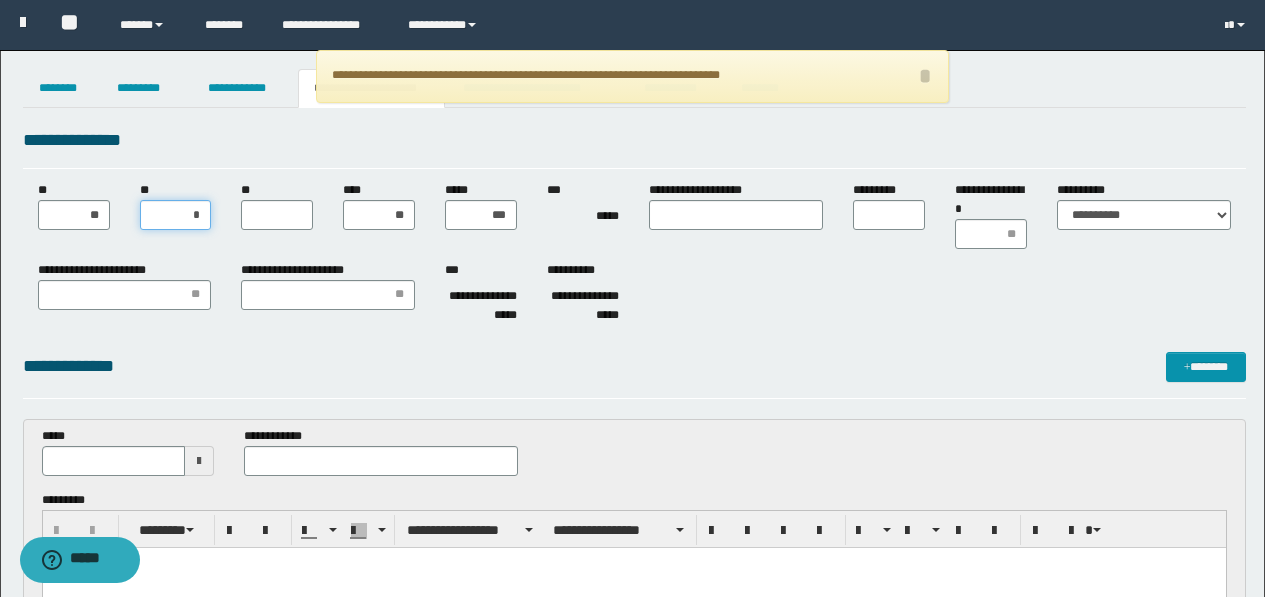 type on "**" 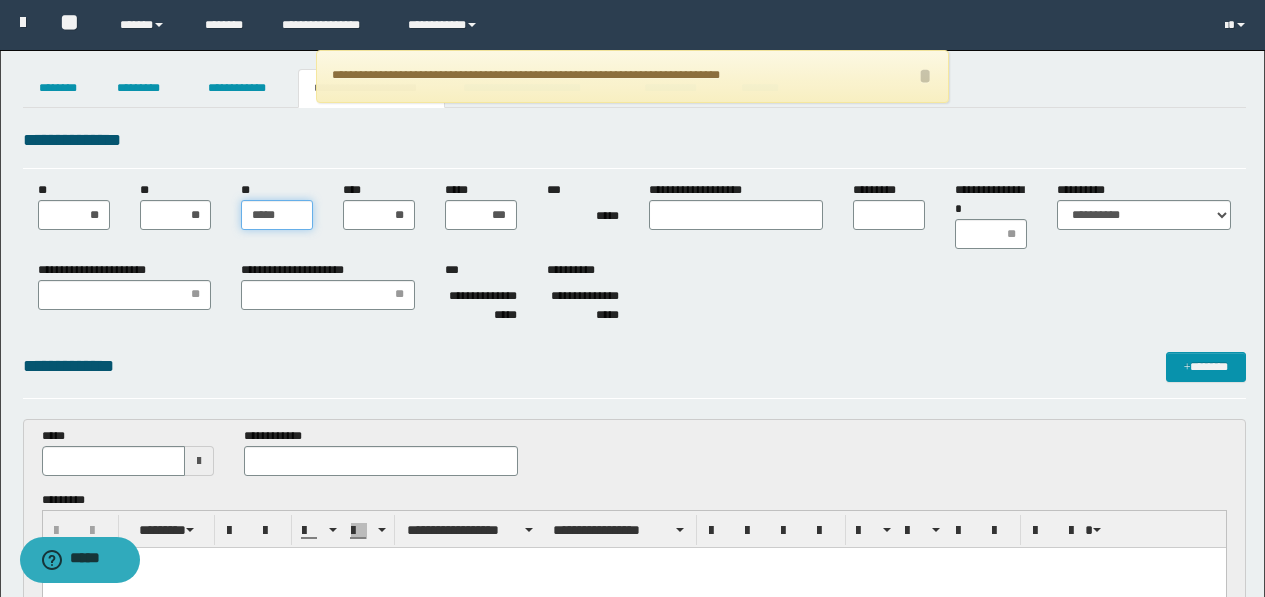 type on "******" 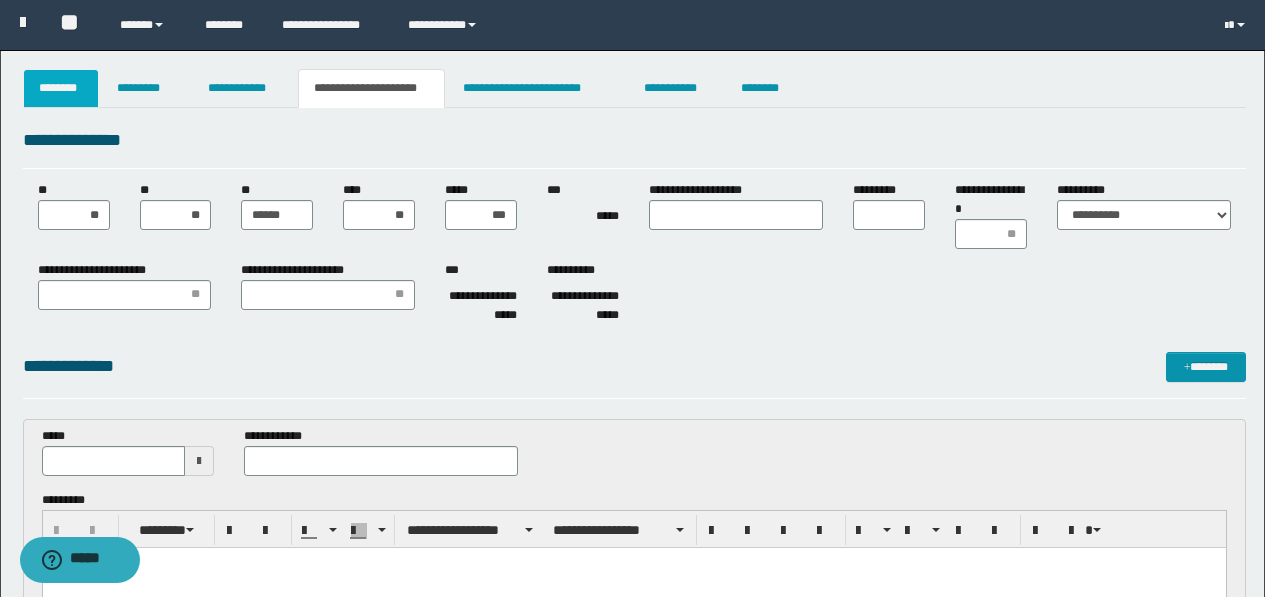 click on "********" at bounding box center (61, 88) 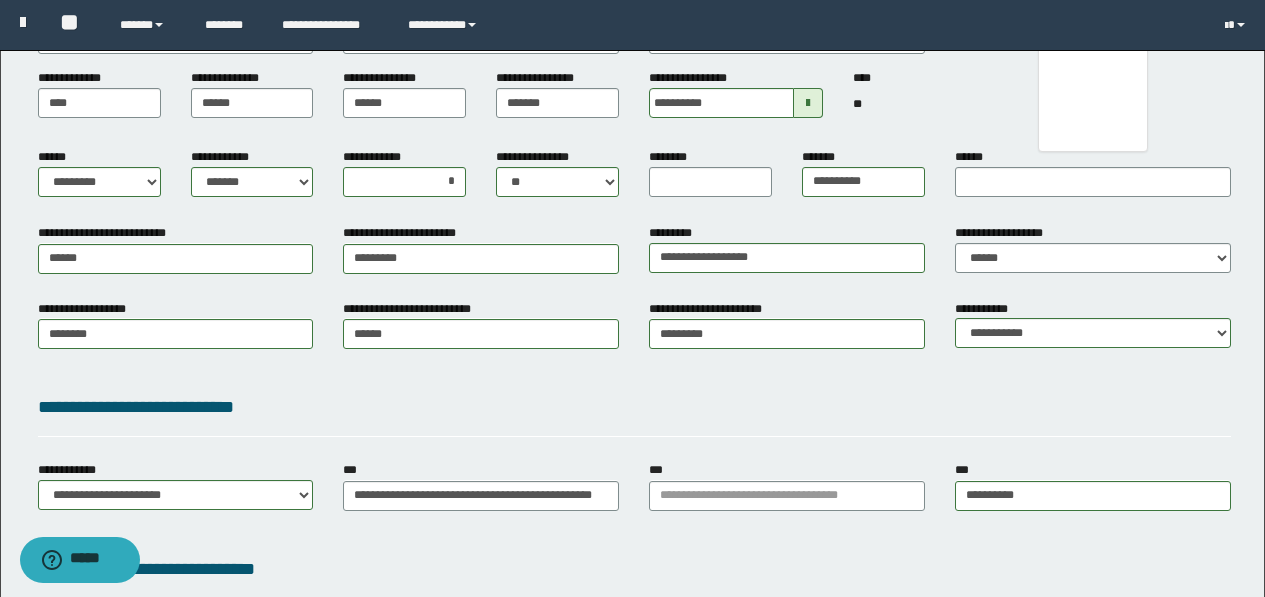scroll, scrollTop: 200, scrollLeft: 0, axis: vertical 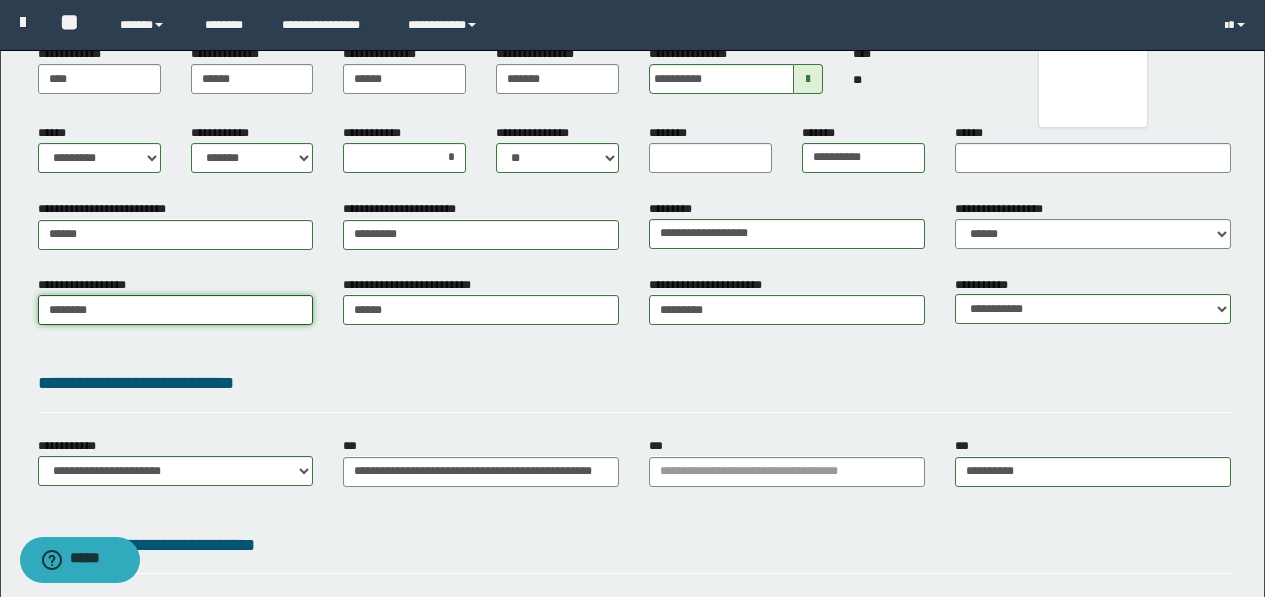type on "********" 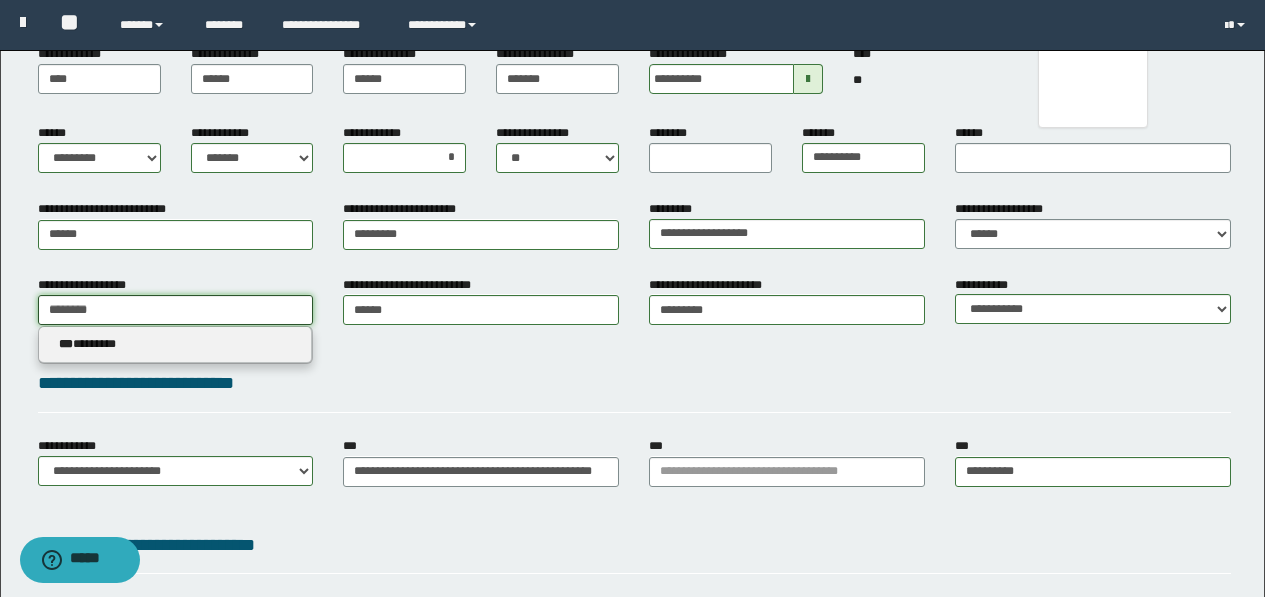click on "********" at bounding box center [176, 310] 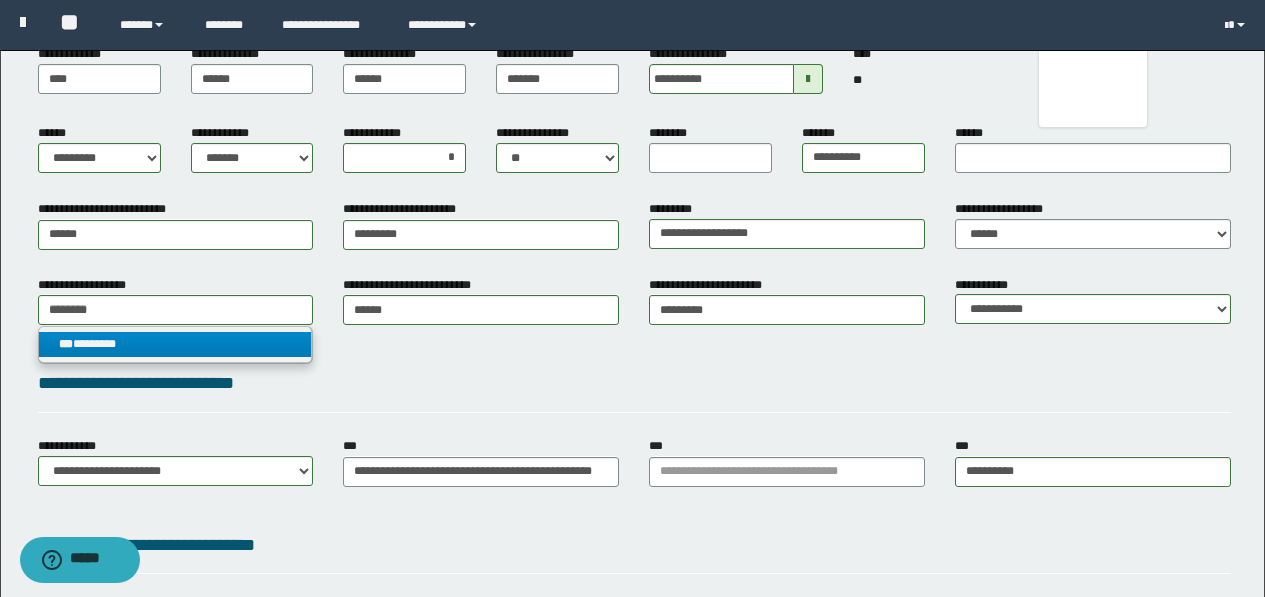 click on "***" at bounding box center (66, 344) 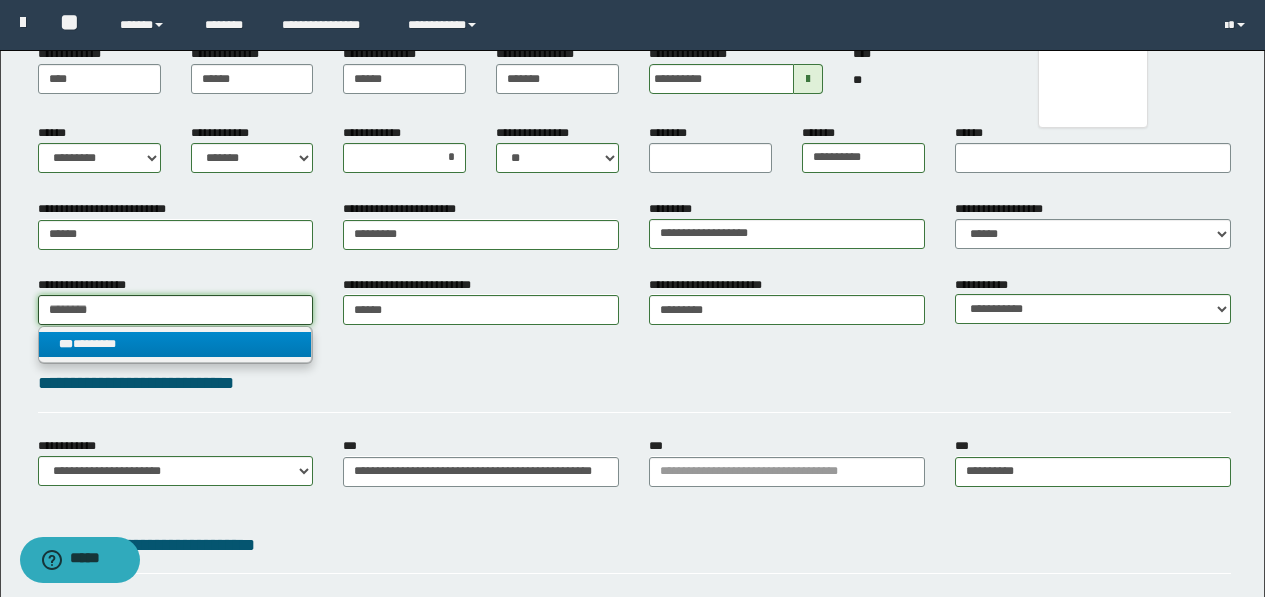 type 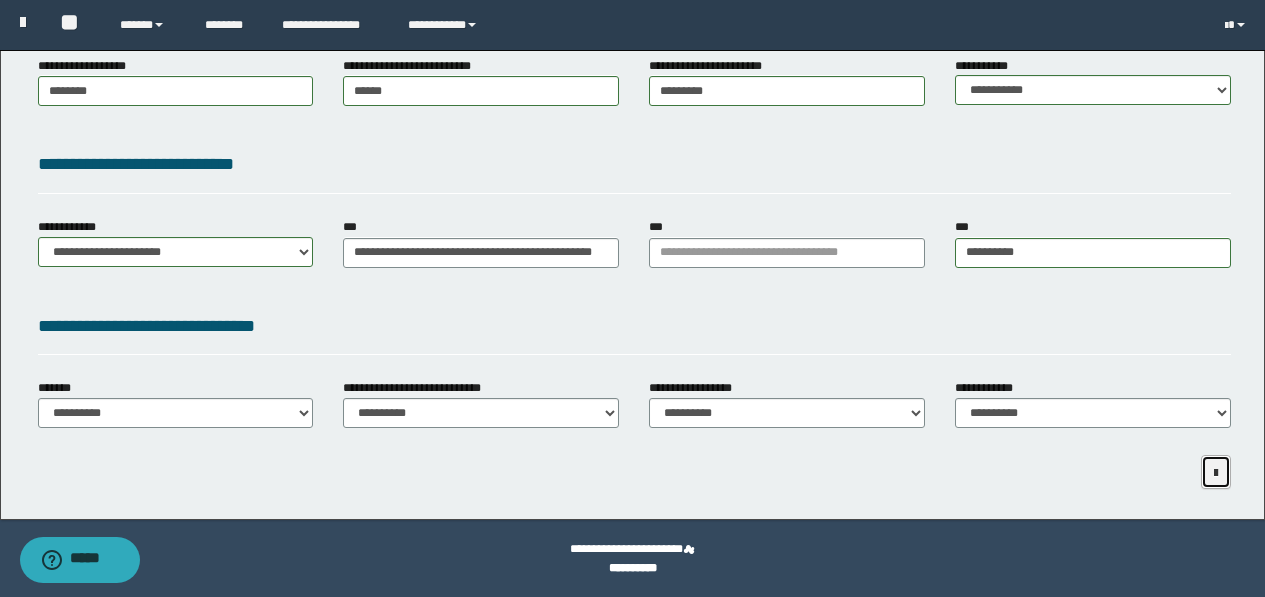click at bounding box center (1216, 472) 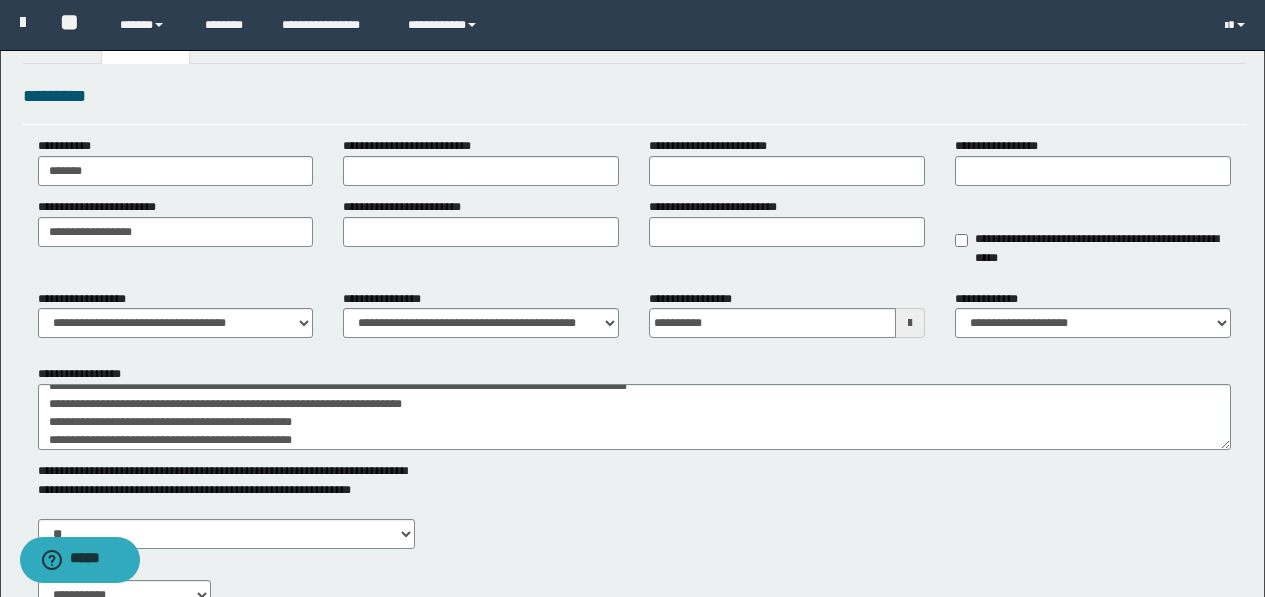 scroll, scrollTop: 0, scrollLeft: 0, axis: both 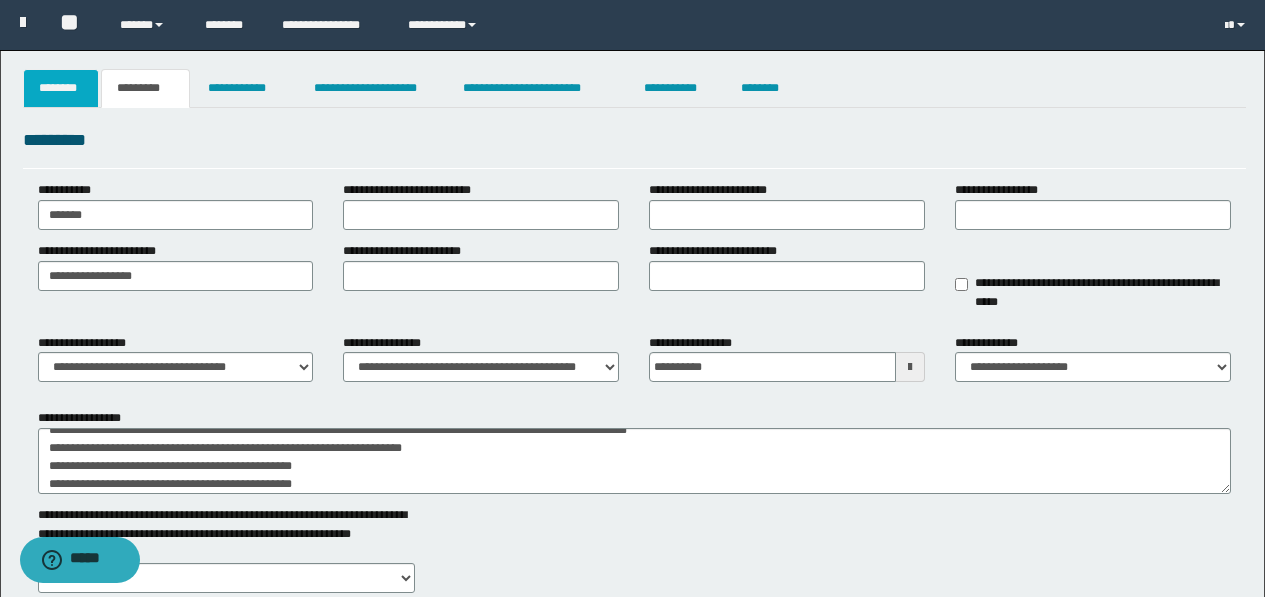 click on "********" at bounding box center (61, 88) 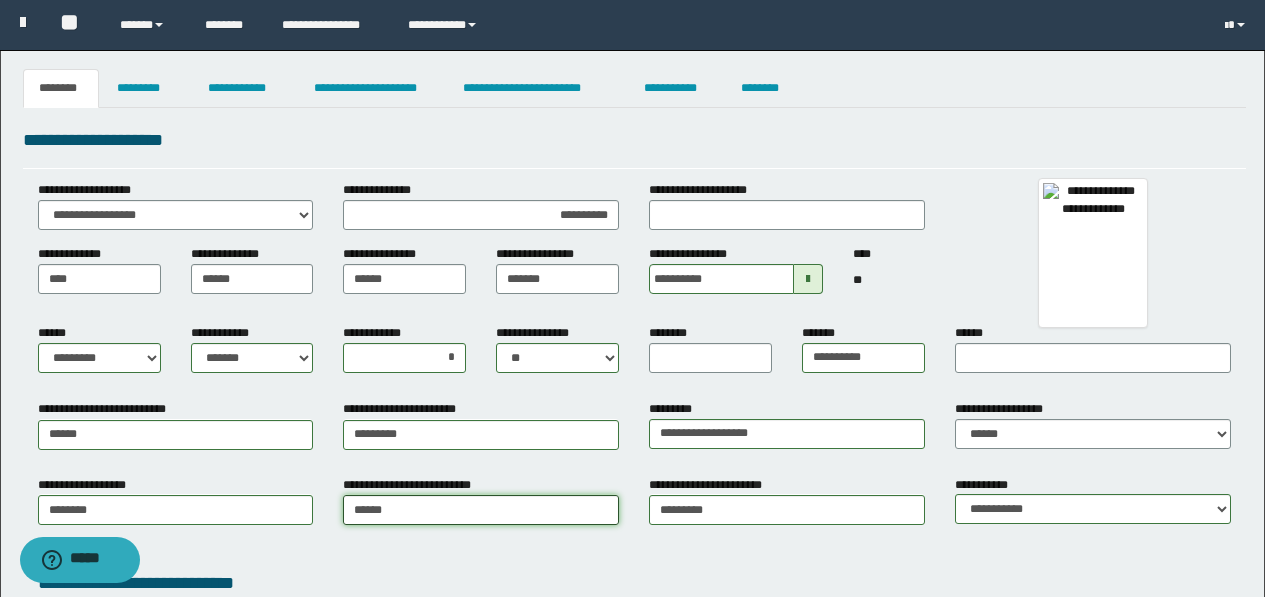 type on "******" 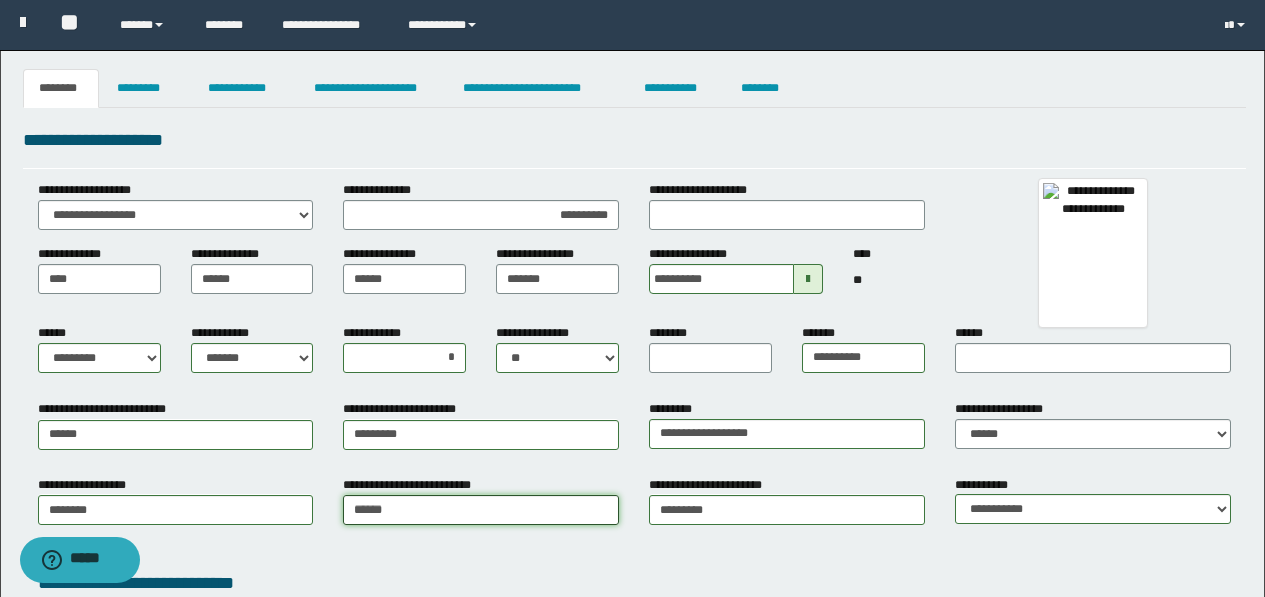 click on "******" at bounding box center (481, 510) 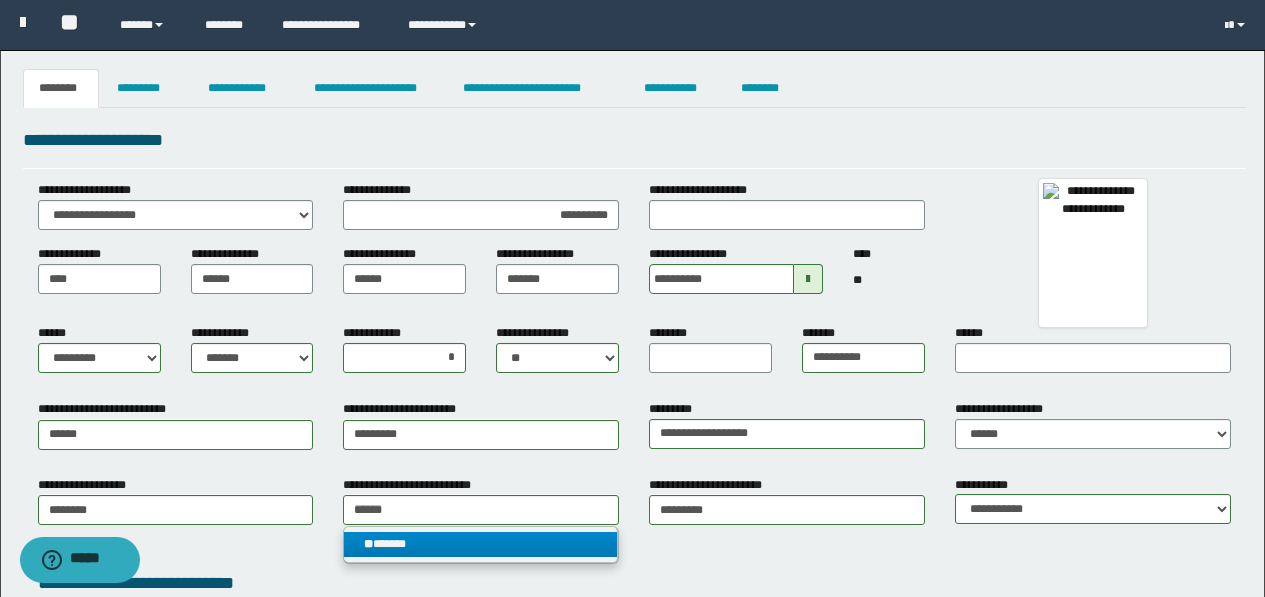 click on "** ******" at bounding box center (480, 544) 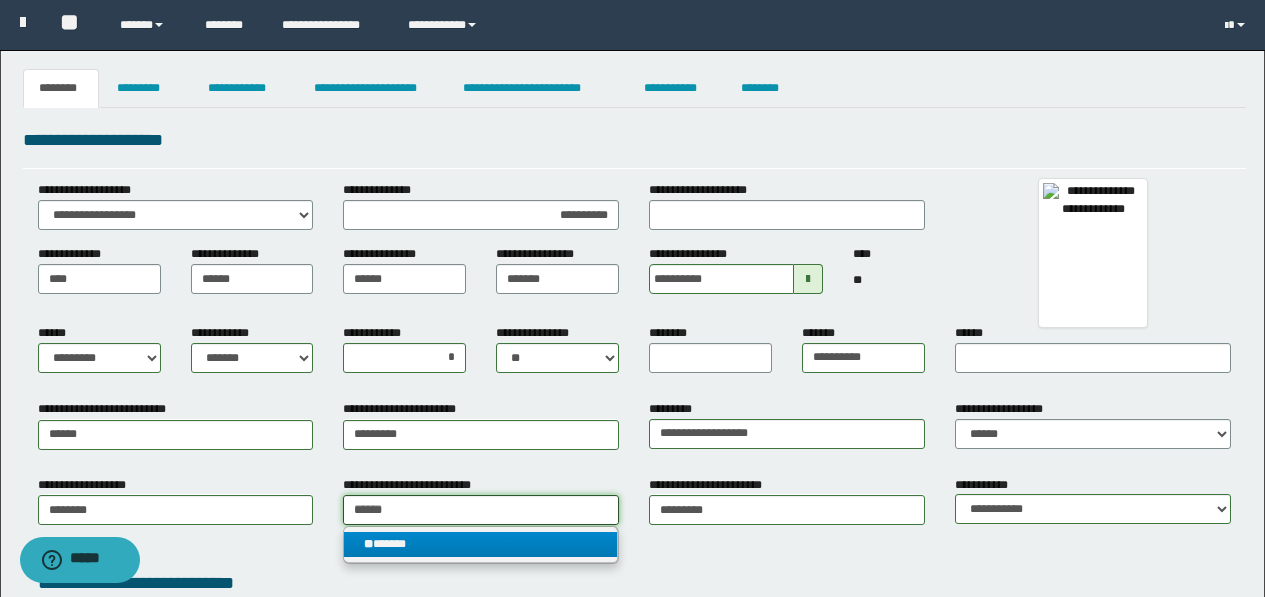 type 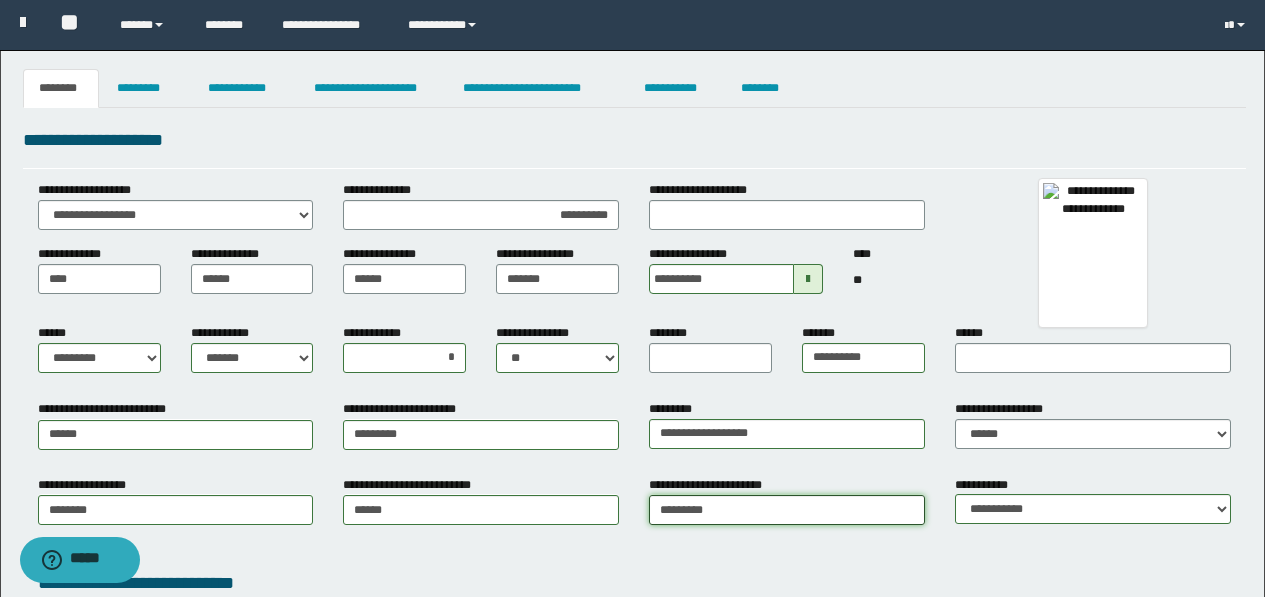 click on "********" at bounding box center [787, 510] 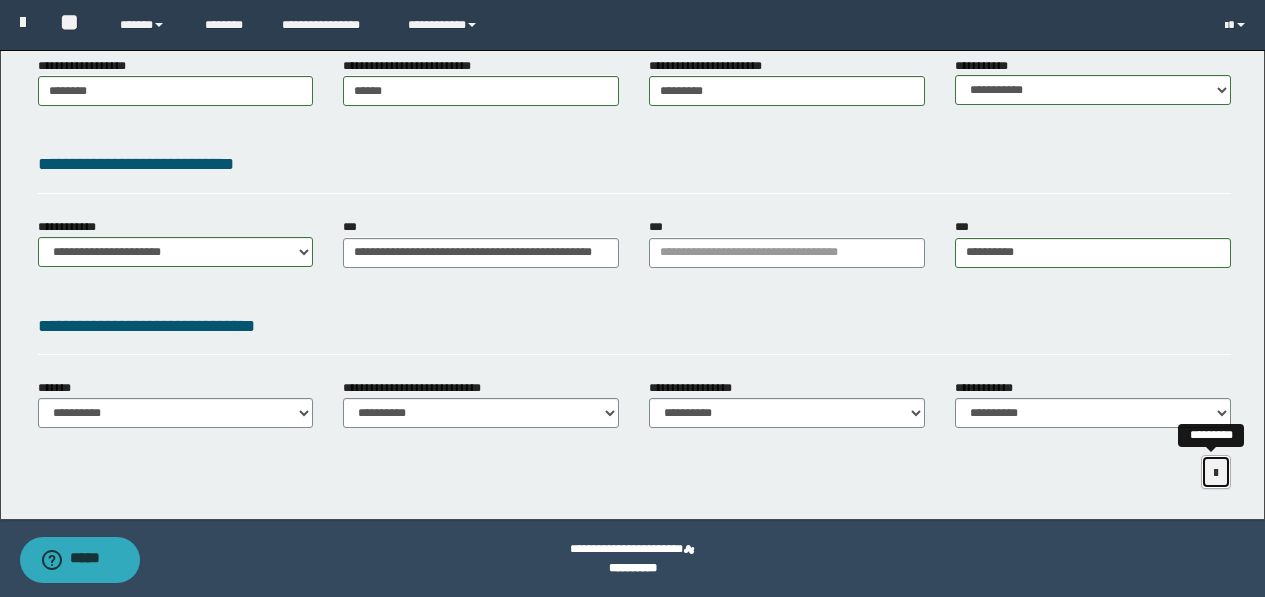click at bounding box center (1216, 473) 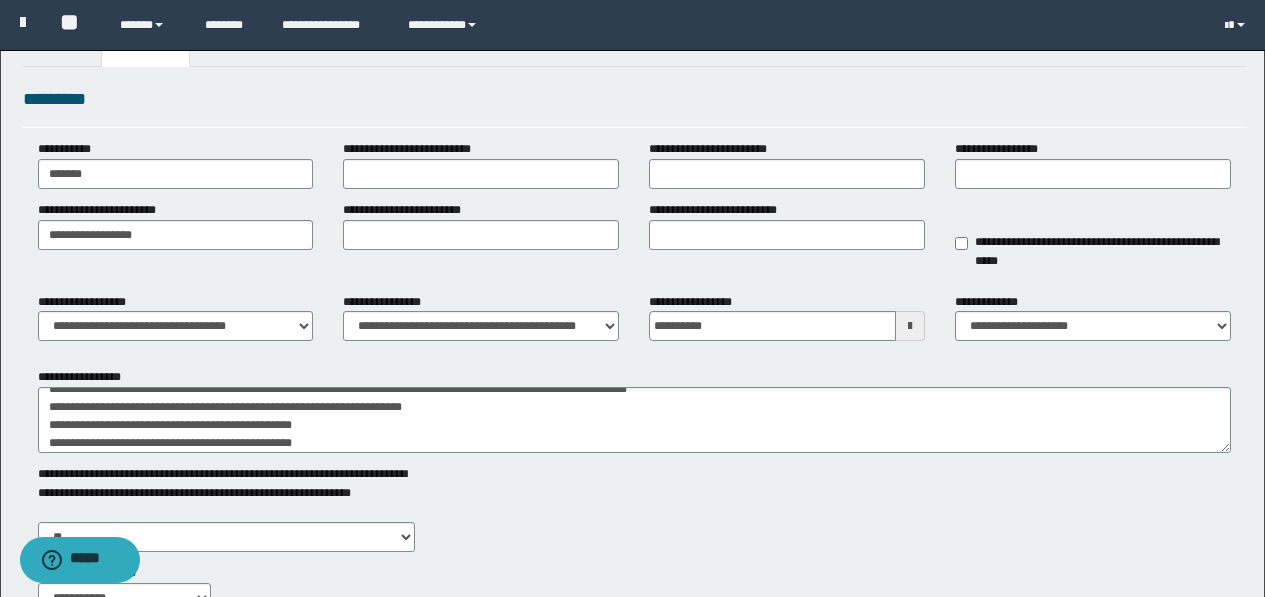 scroll, scrollTop: 0, scrollLeft: 0, axis: both 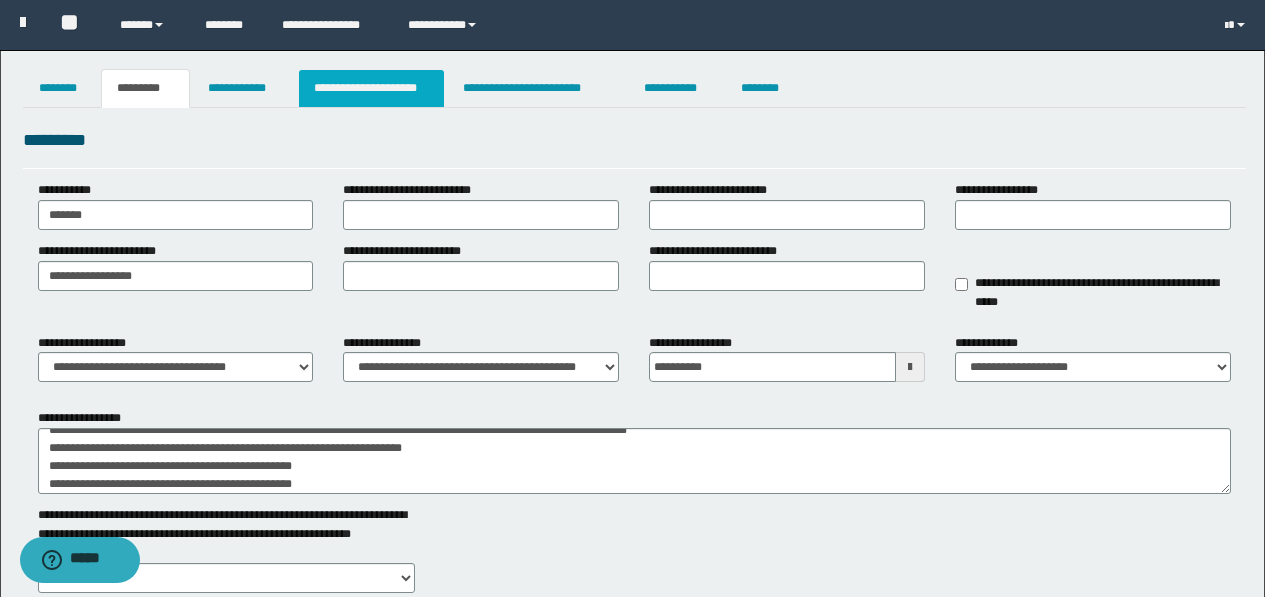 click on "**********" at bounding box center (371, 88) 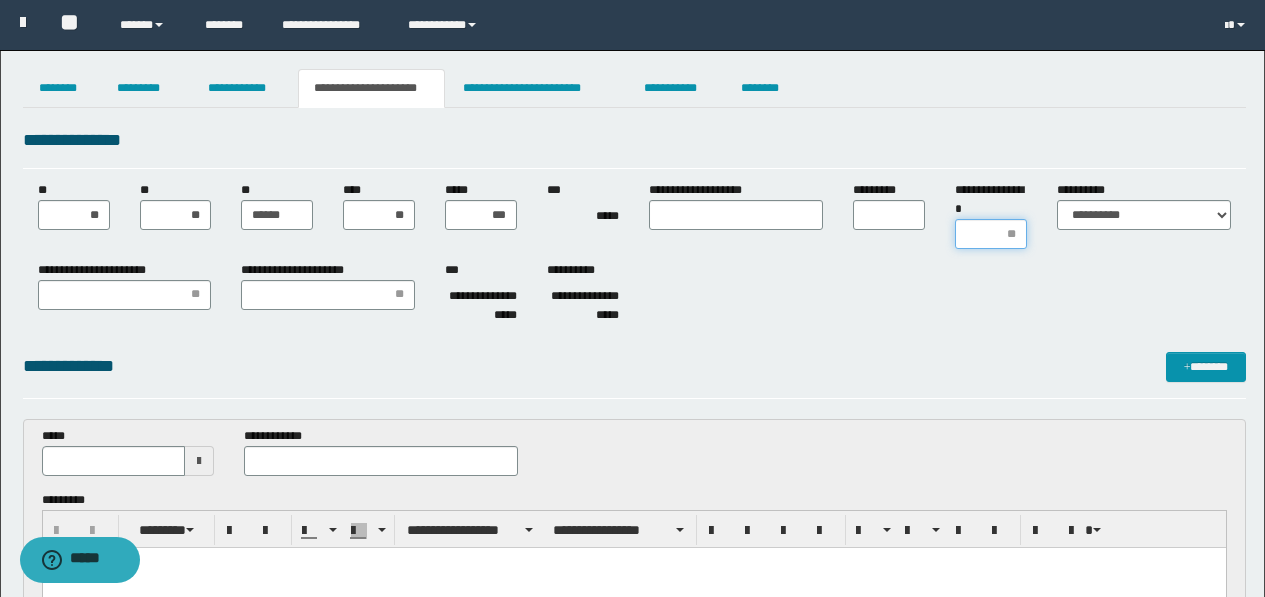 click on "**********" at bounding box center (991, 234) 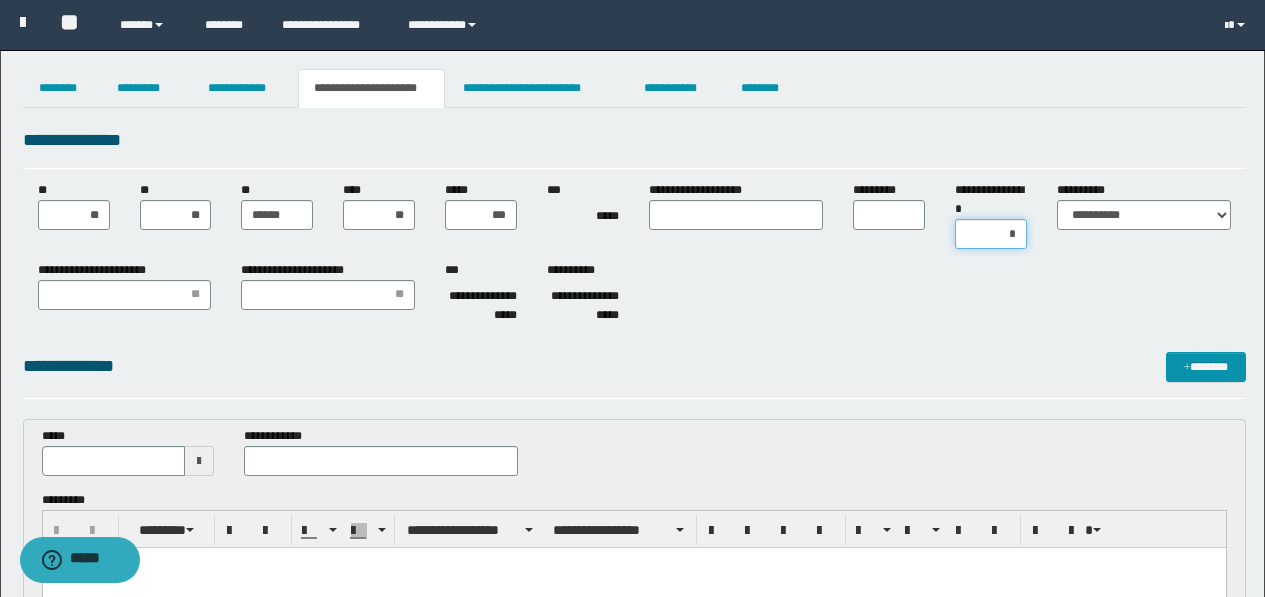 type on "**" 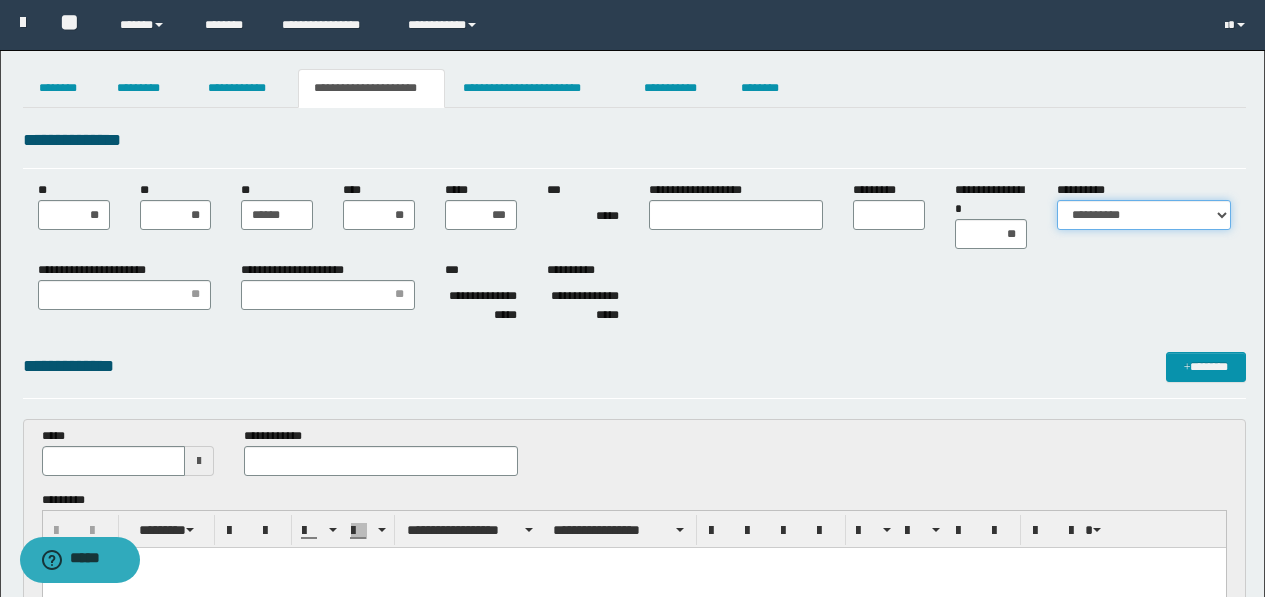 click on "**********" at bounding box center (1144, 215) 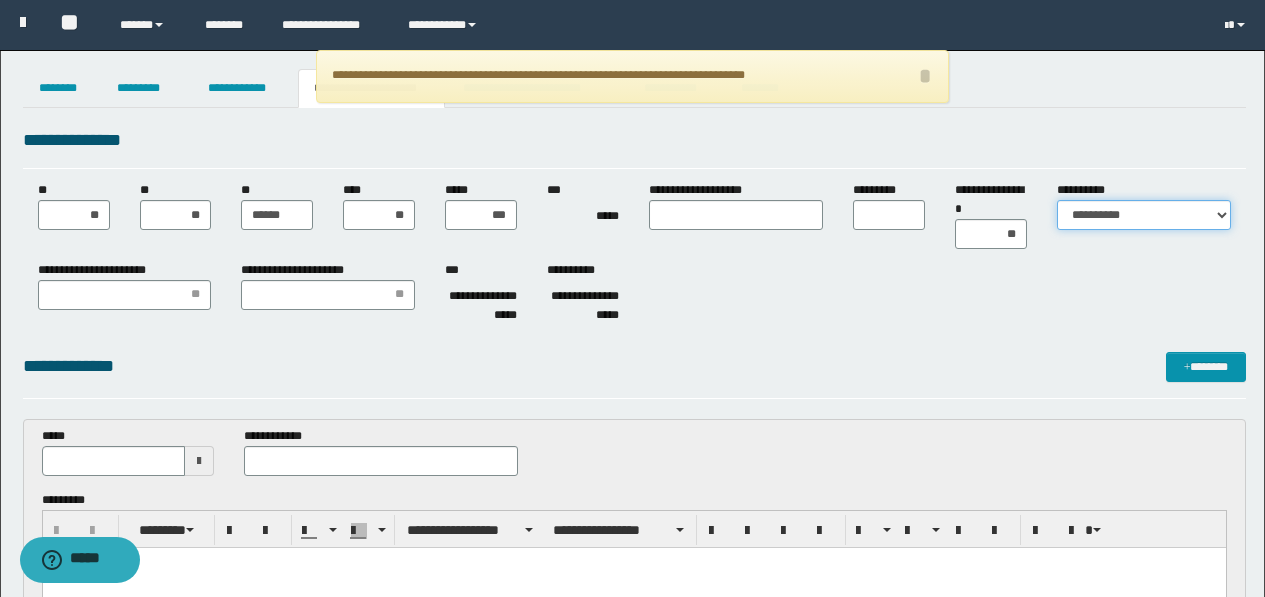 select on "*" 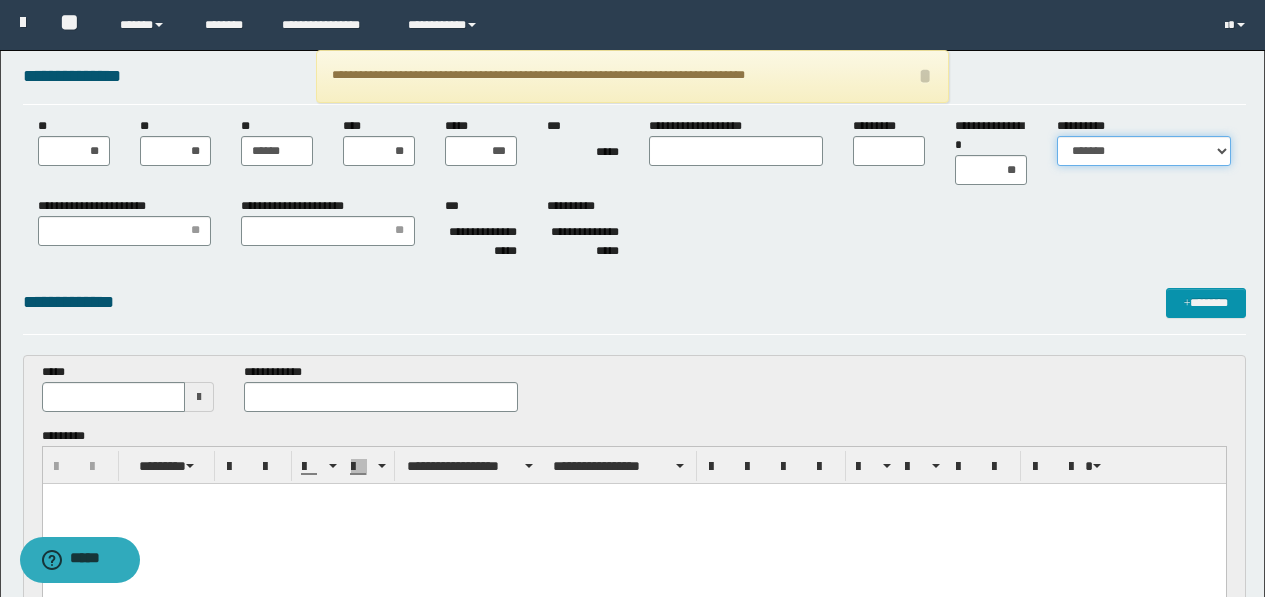 scroll, scrollTop: 100, scrollLeft: 0, axis: vertical 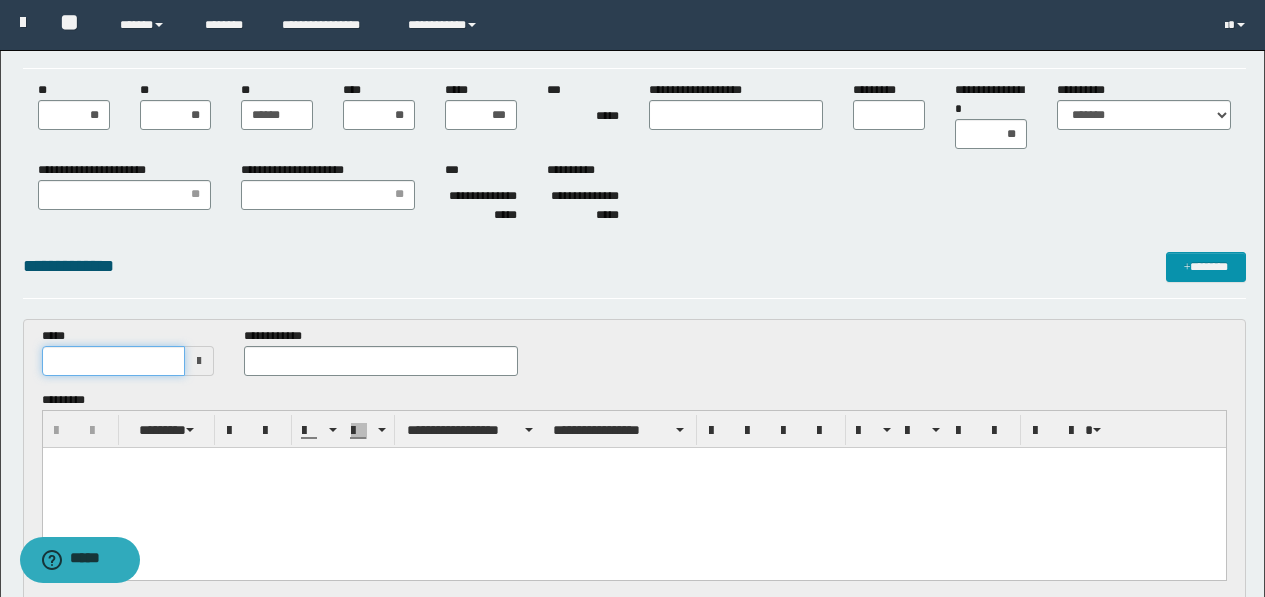 click at bounding box center [114, 361] 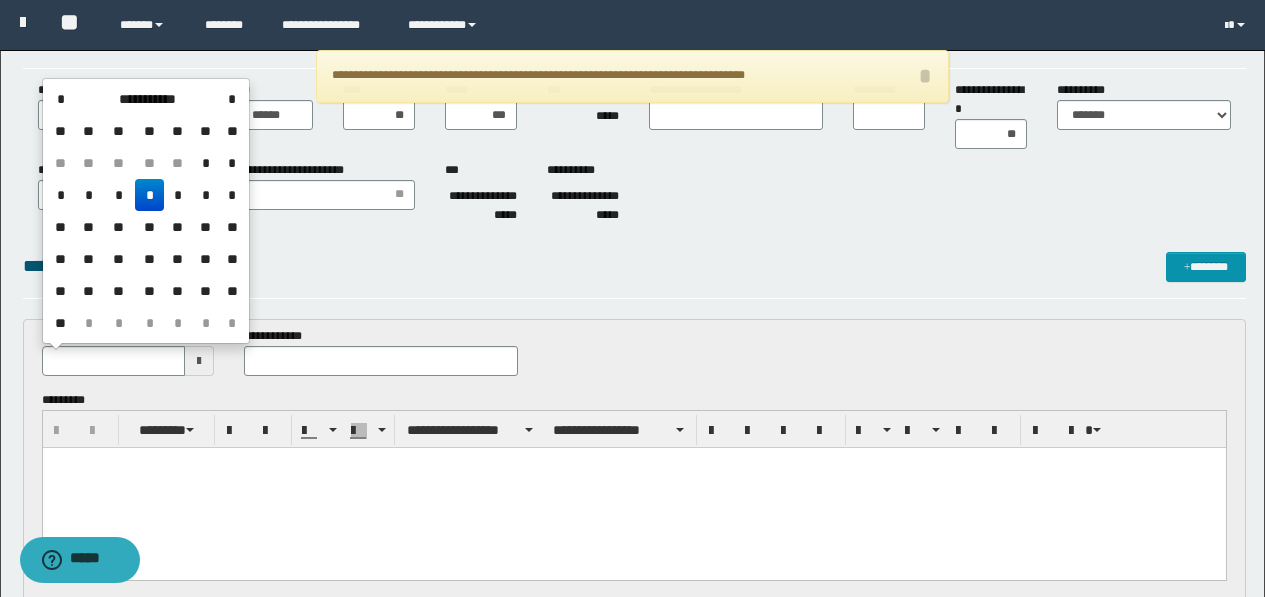 click on "*" at bounding box center (149, 195) 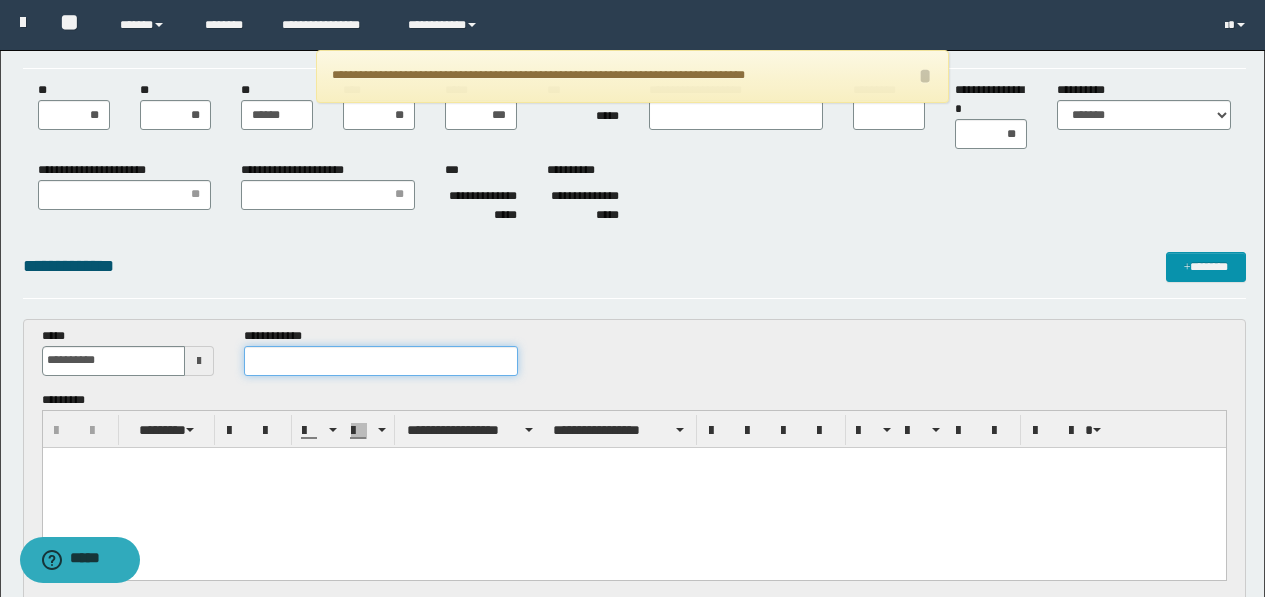 click at bounding box center (381, 361) 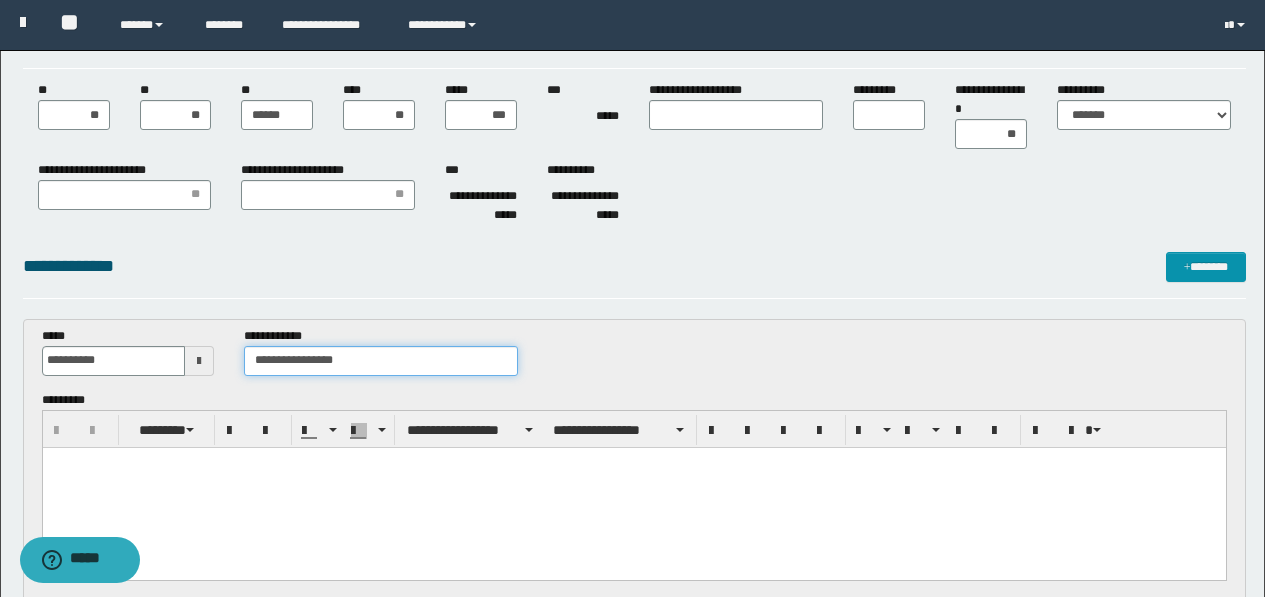 type on "**********" 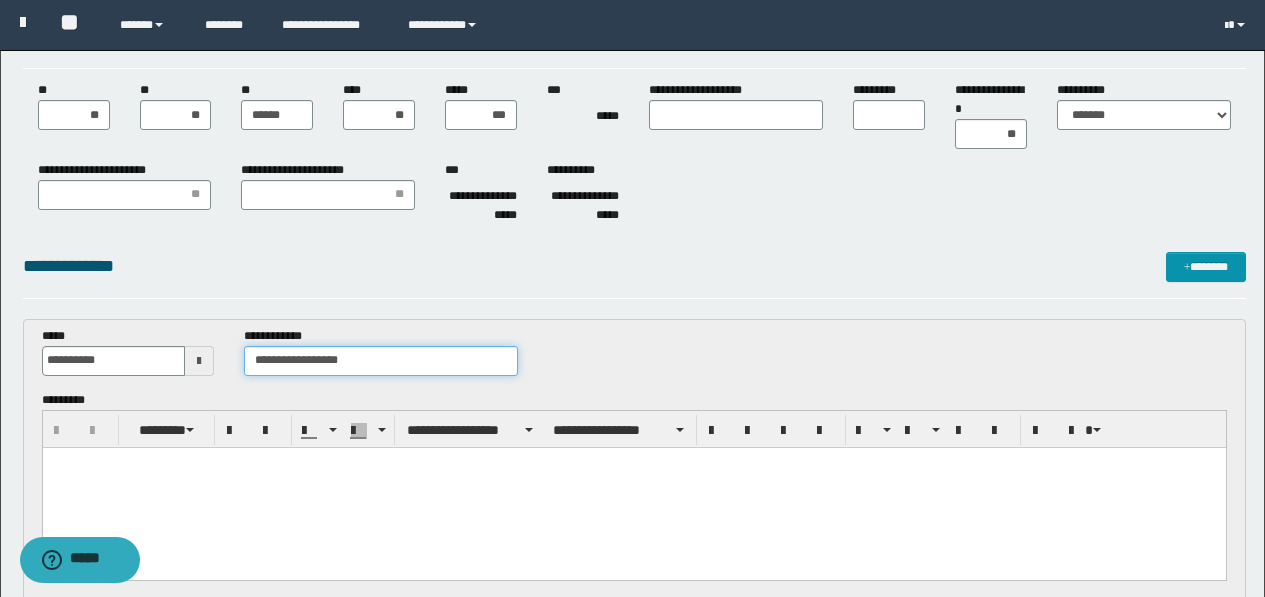 scroll, scrollTop: 200, scrollLeft: 0, axis: vertical 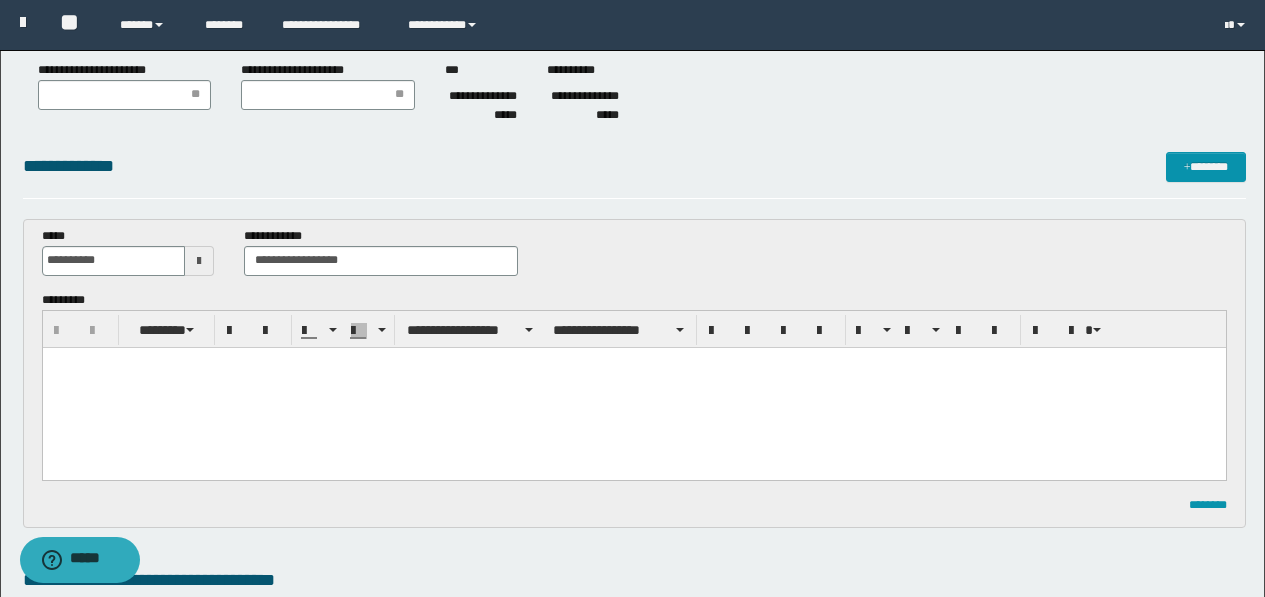 click at bounding box center [633, 388] 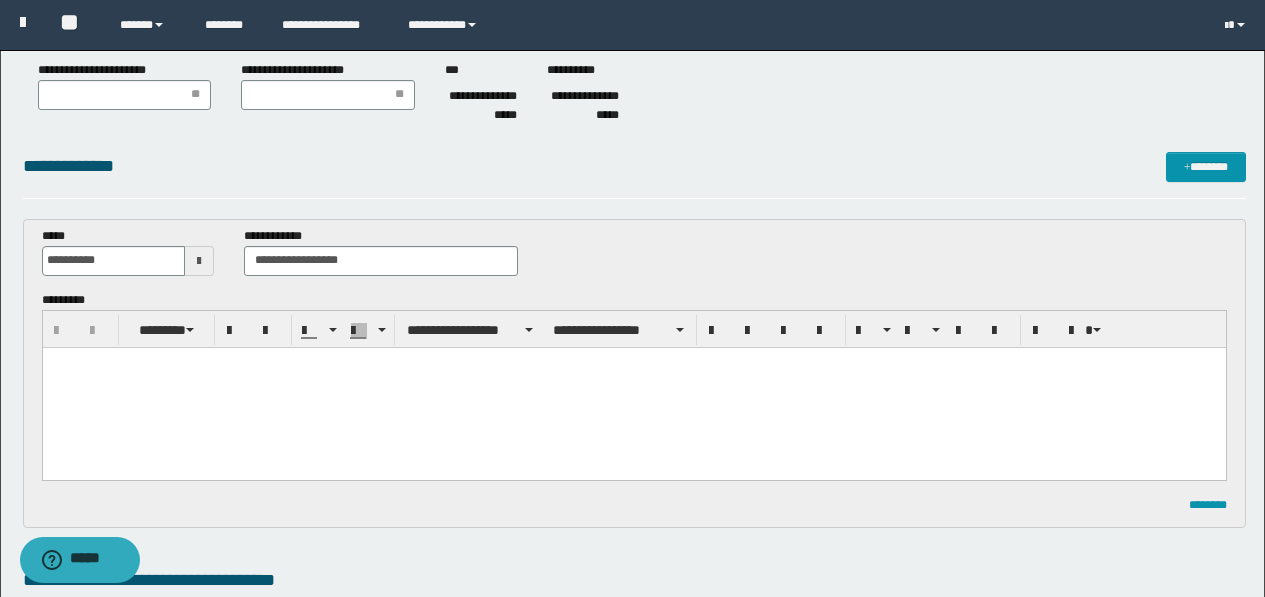 scroll, scrollTop: 0, scrollLeft: 0, axis: both 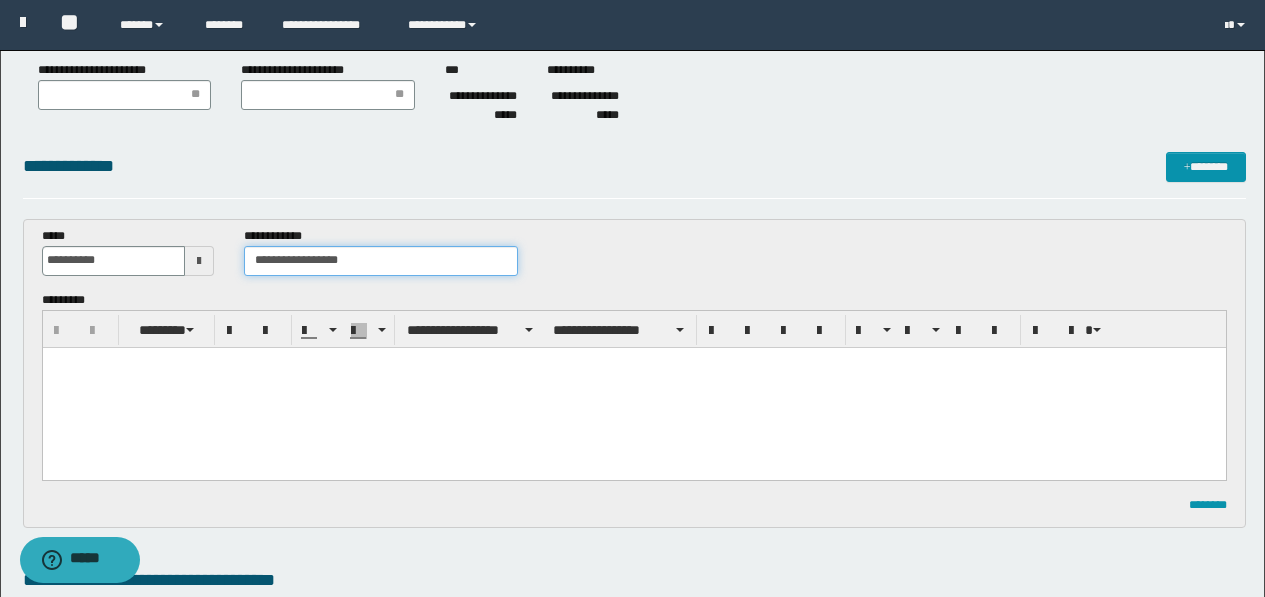 click on "**********" at bounding box center (381, 261) 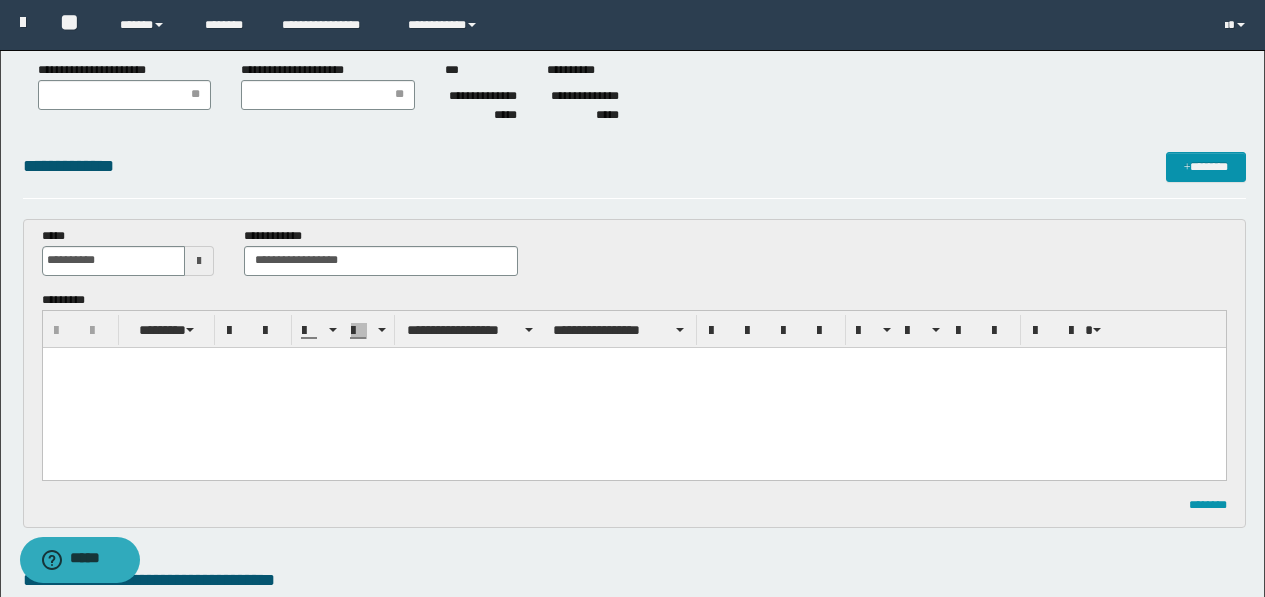 type 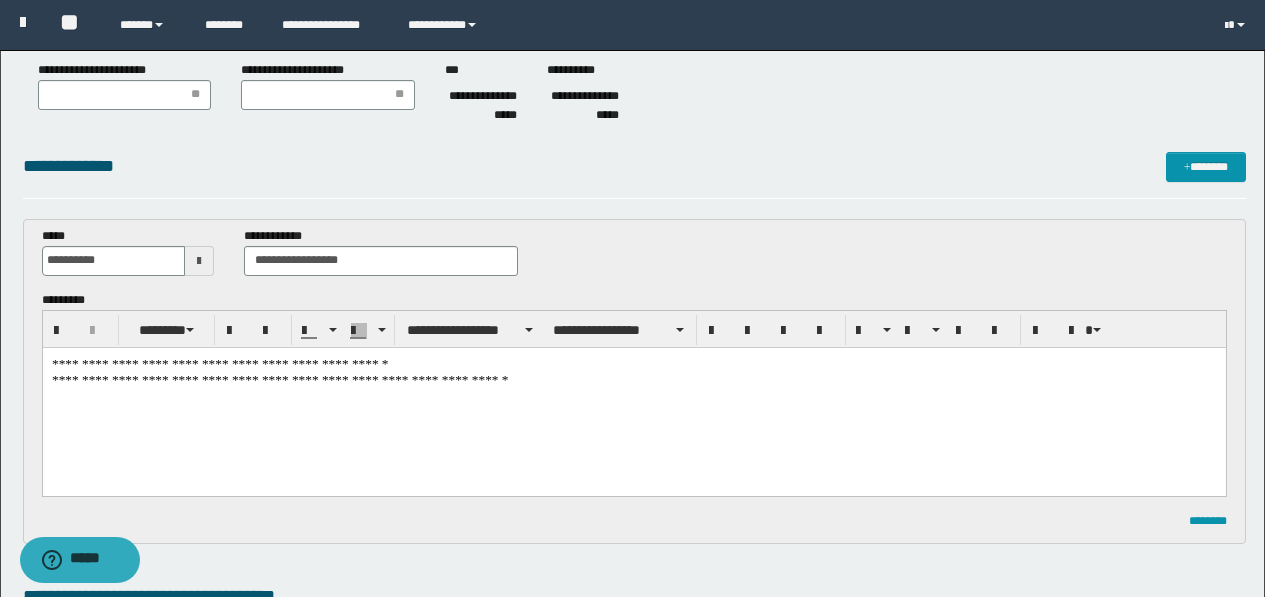 drag, startPoint x: 128, startPoint y: 358, endPoint x: -1, endPoint y: 597, distance: 271.5916 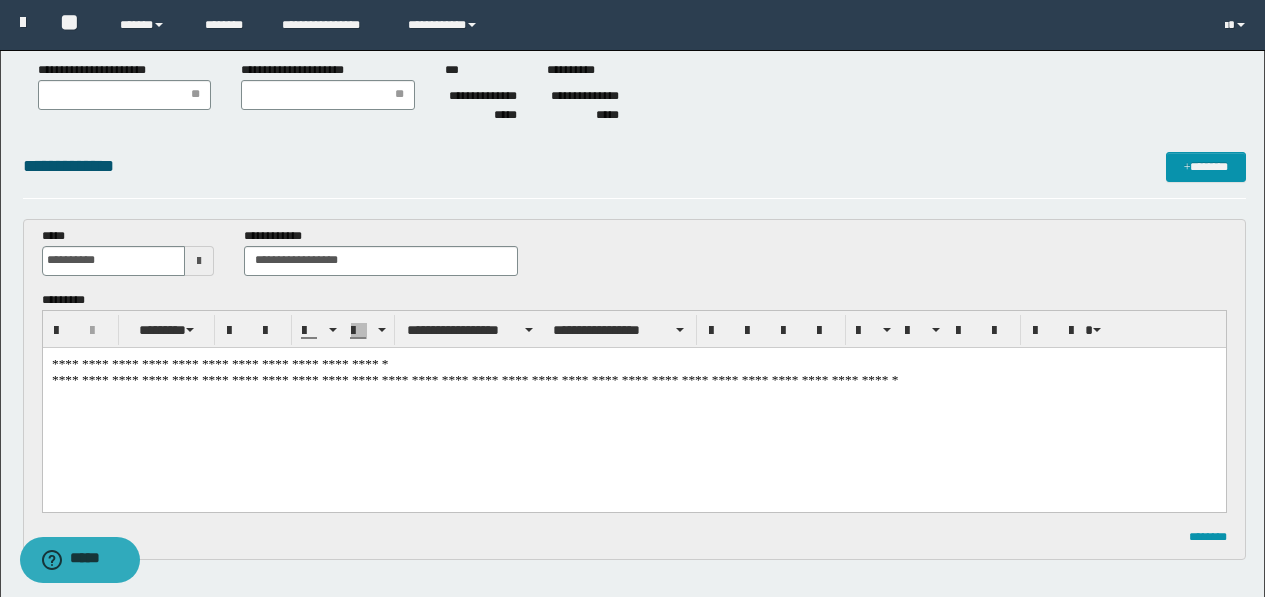 click on "**********" at bounding box center [633, 404] 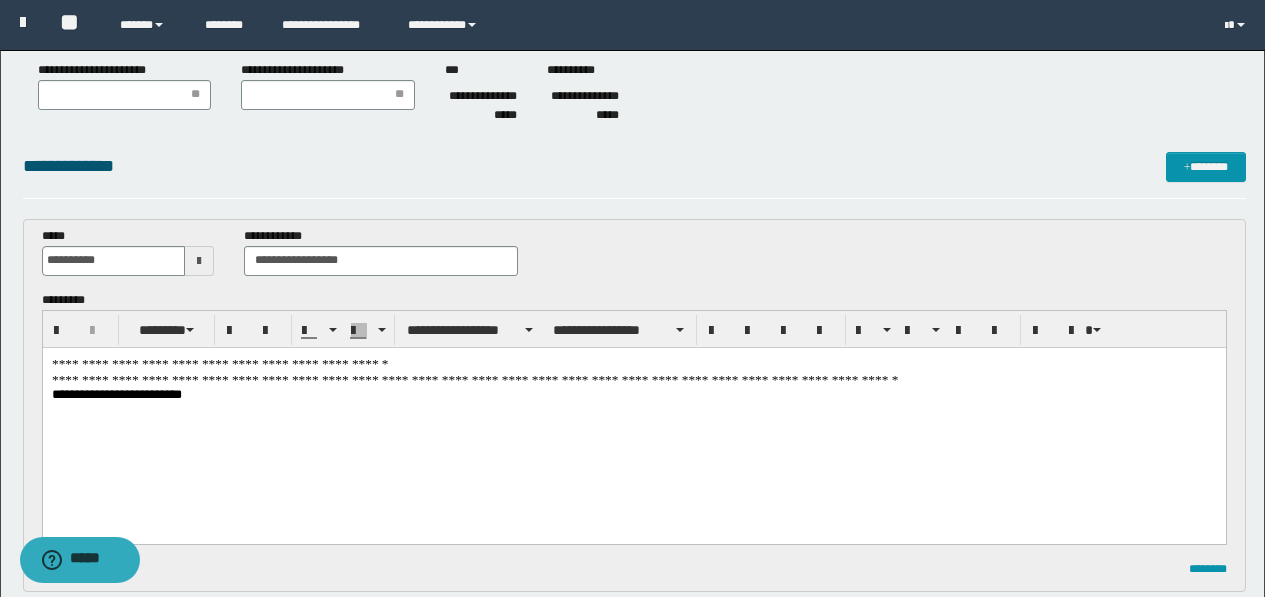 click on "**********" at bounding box center [633, 420] 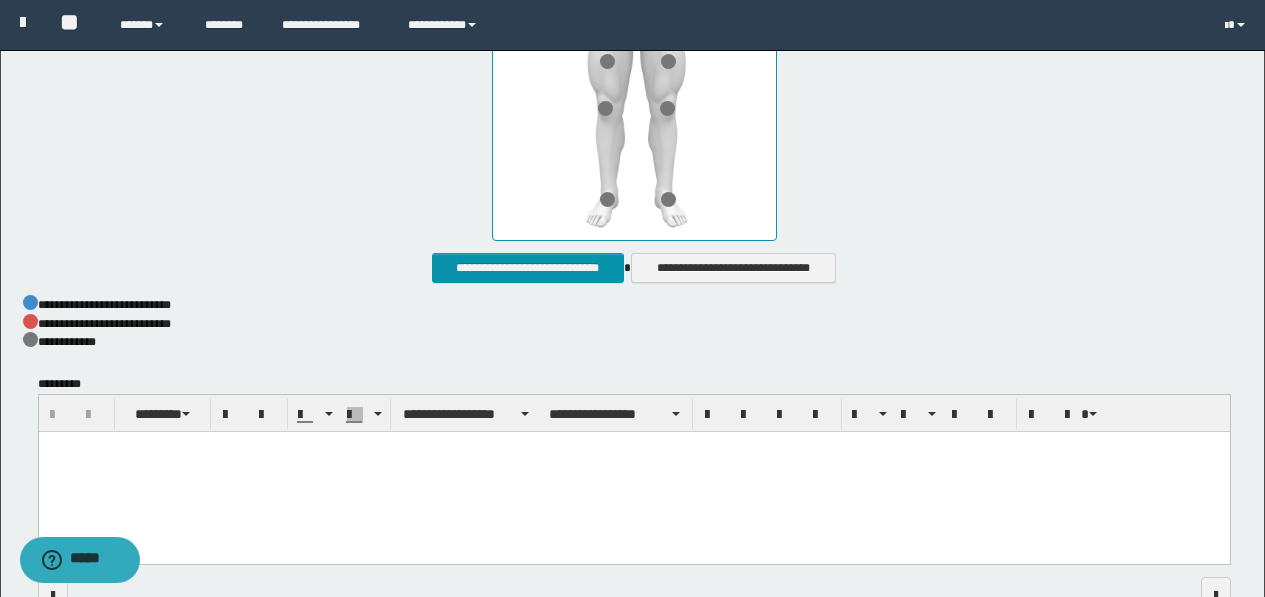 scroll, scrollTop: 1233, scrollLeft: 0, axis: vertical 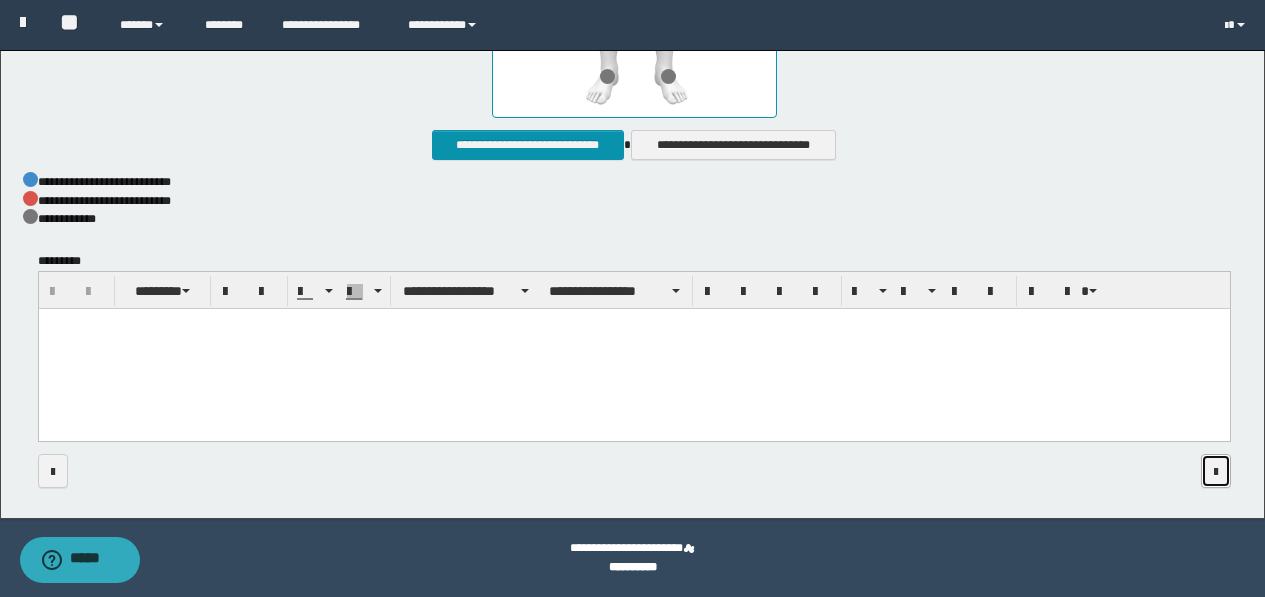 click at bounding box center (1216, 472) 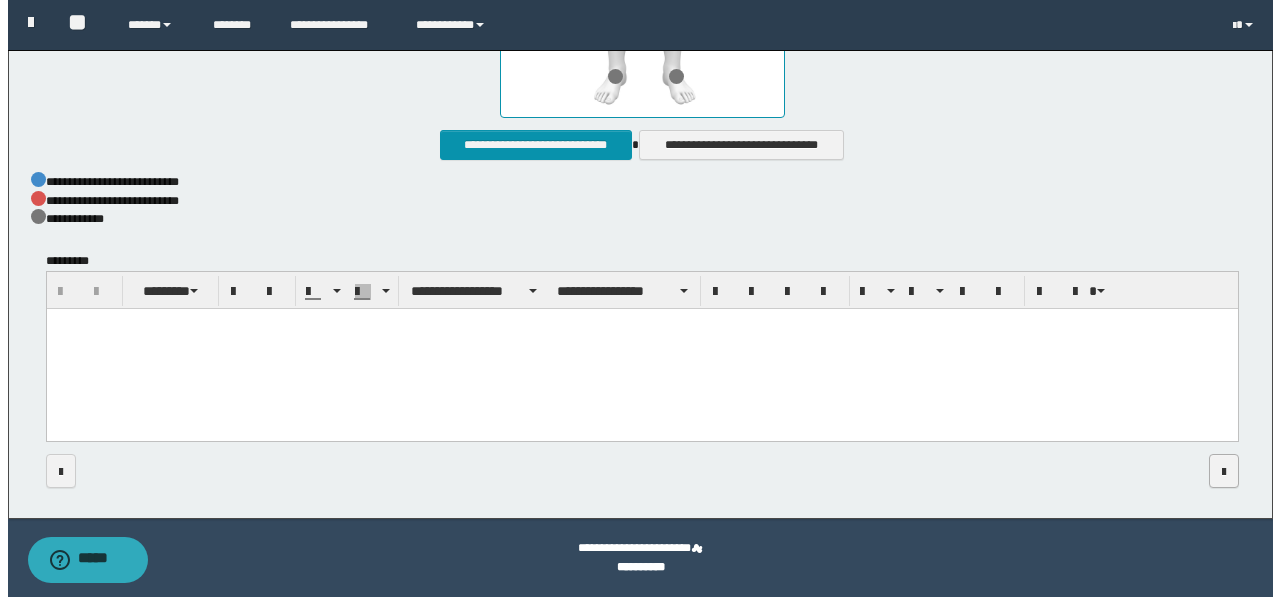 scroll, scrollTop: 0, scrollLeft: 0, axis: both 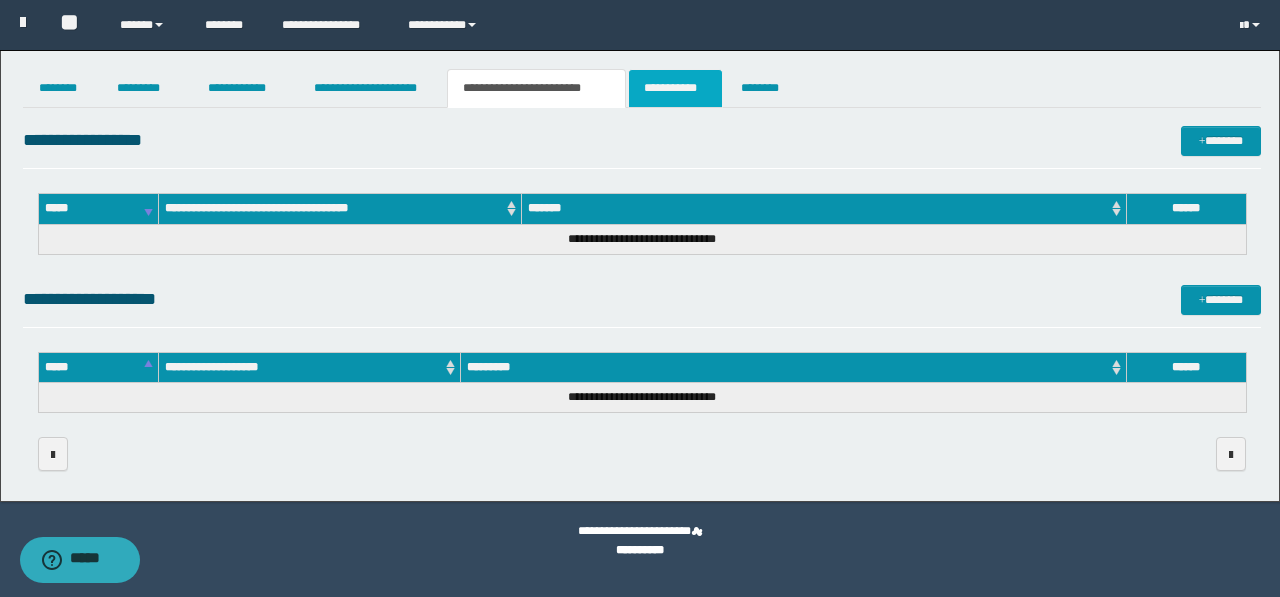 click on "**********" at bounding box center [675, 88] 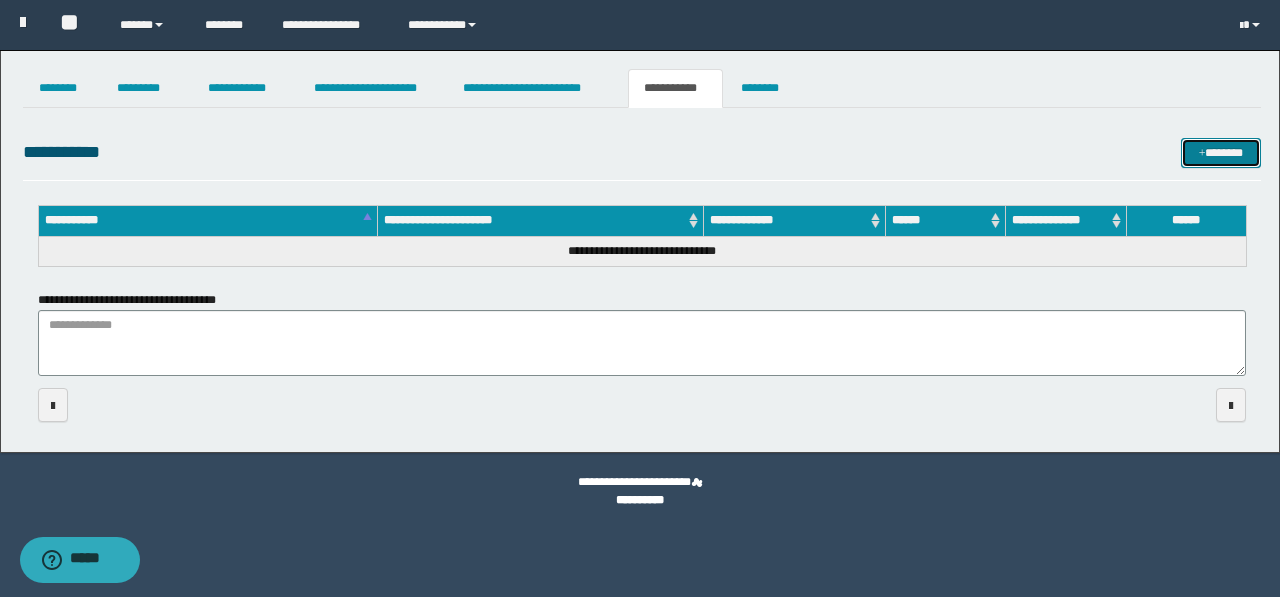 click on "*******" at bounding box center [1221, 153] 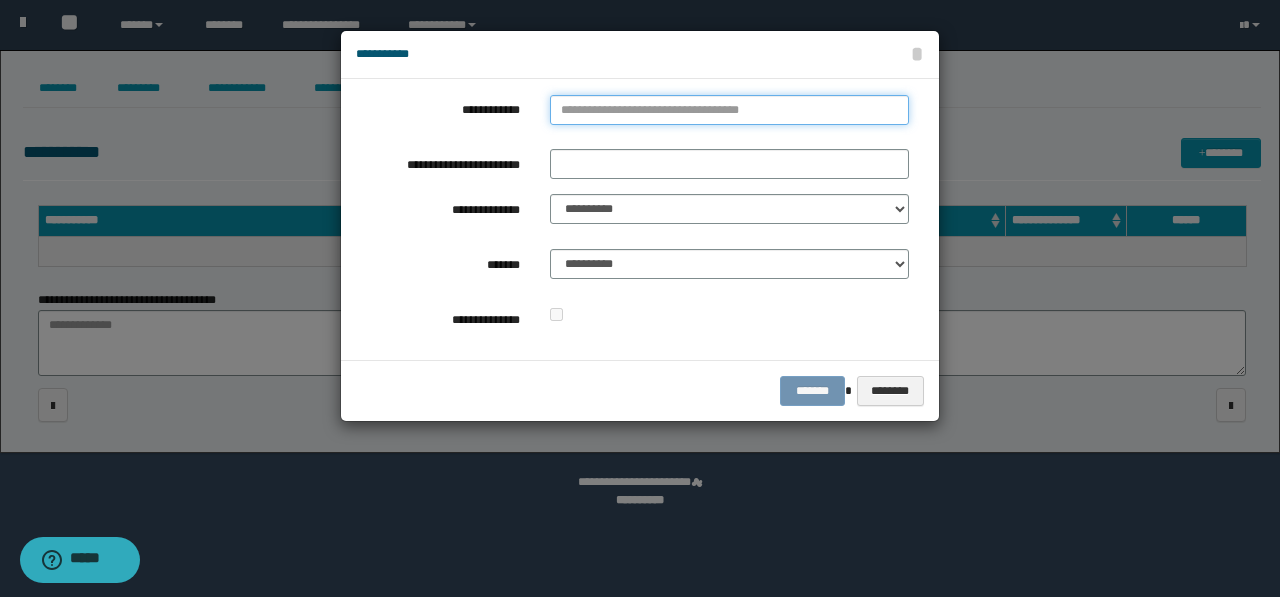 click on "**********" at bounding box center (729, 110) 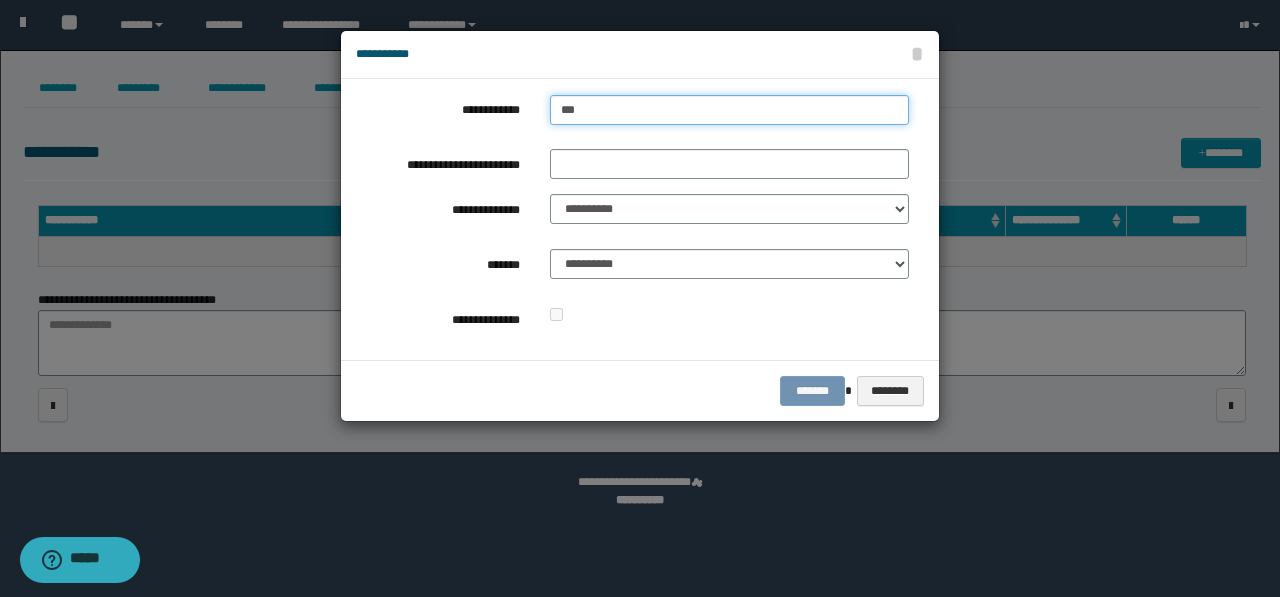 type on "****" 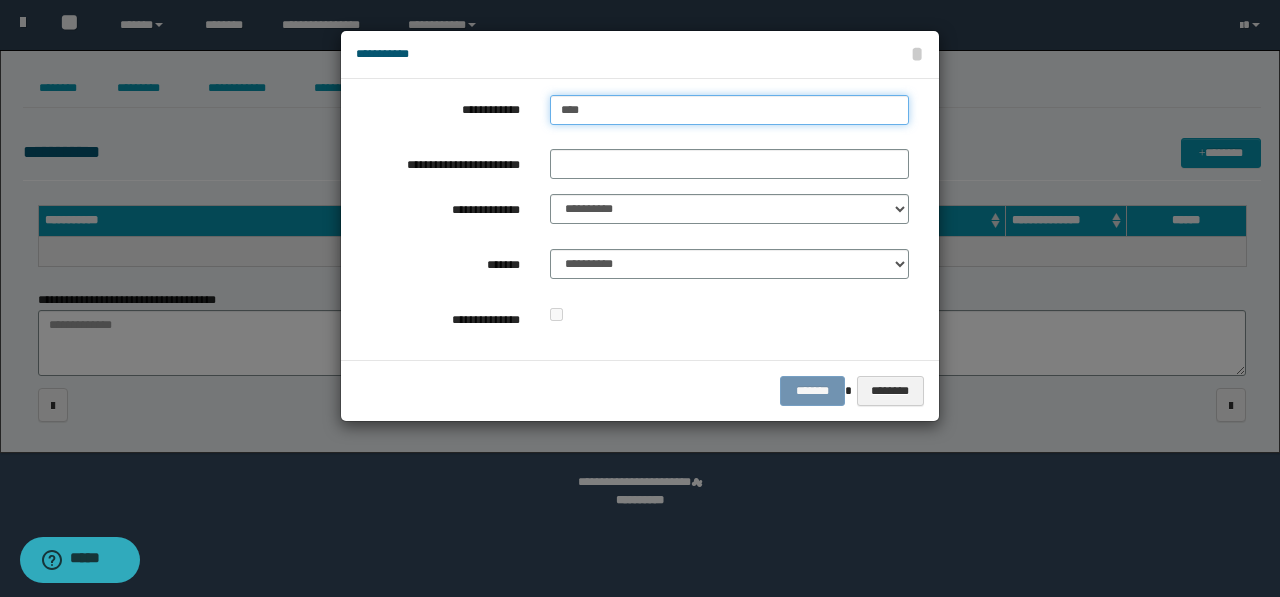 type on "****" 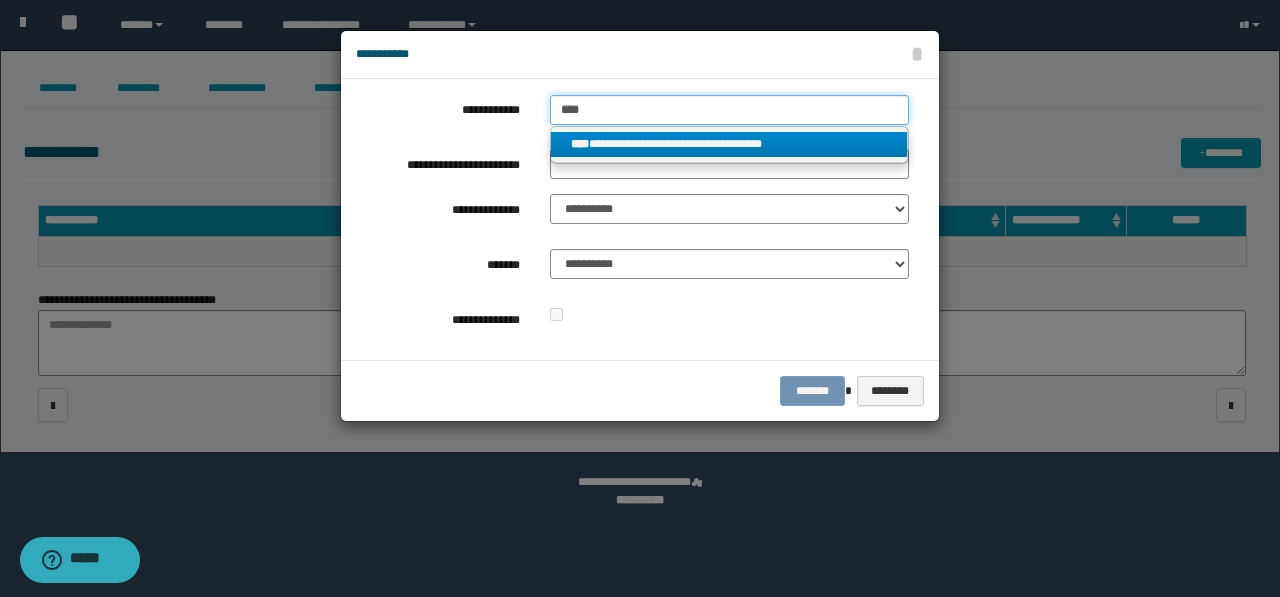type on "****" 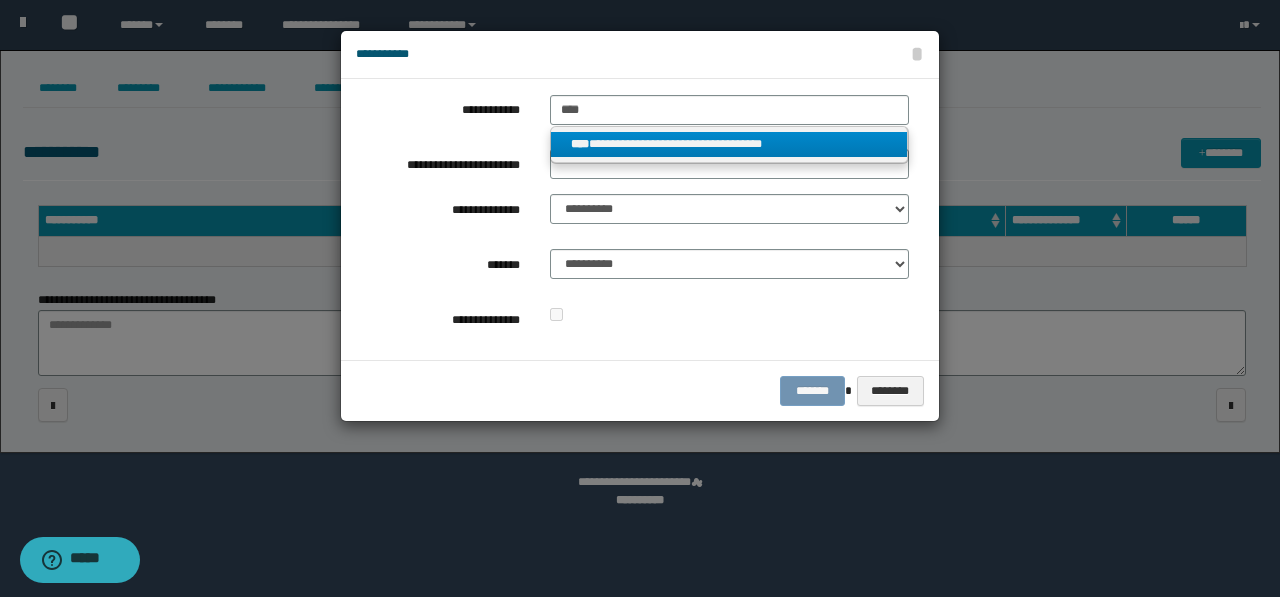 click on "**********" at bounding box center (729, 144) 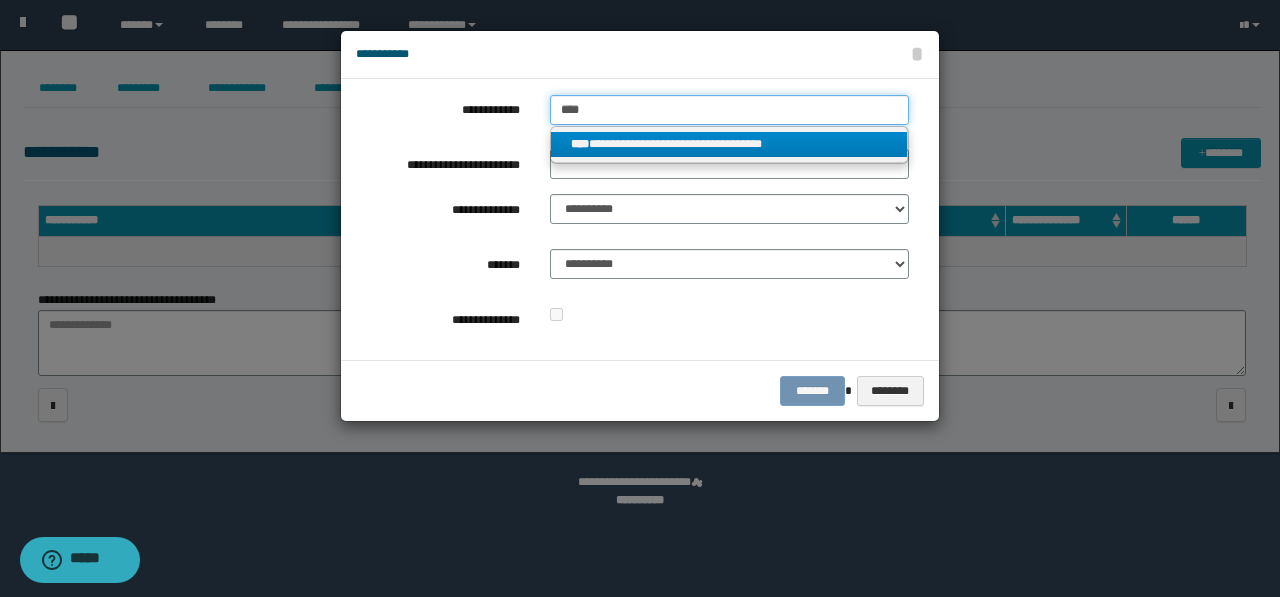type 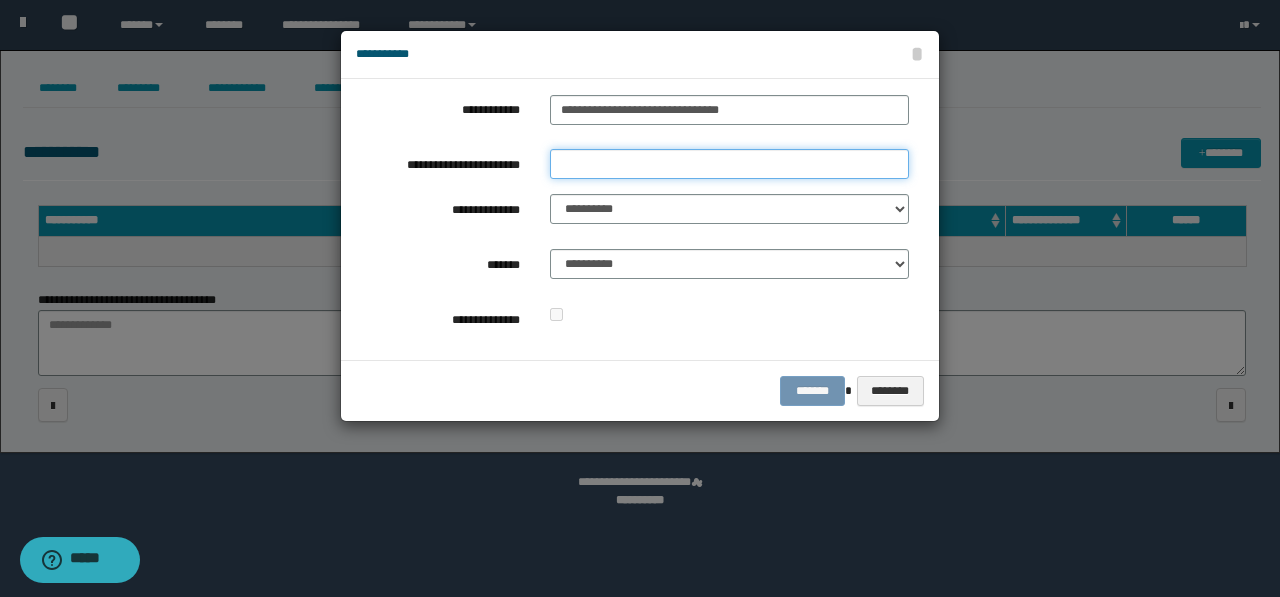 click on "**********" at bounding box center [729, 164] 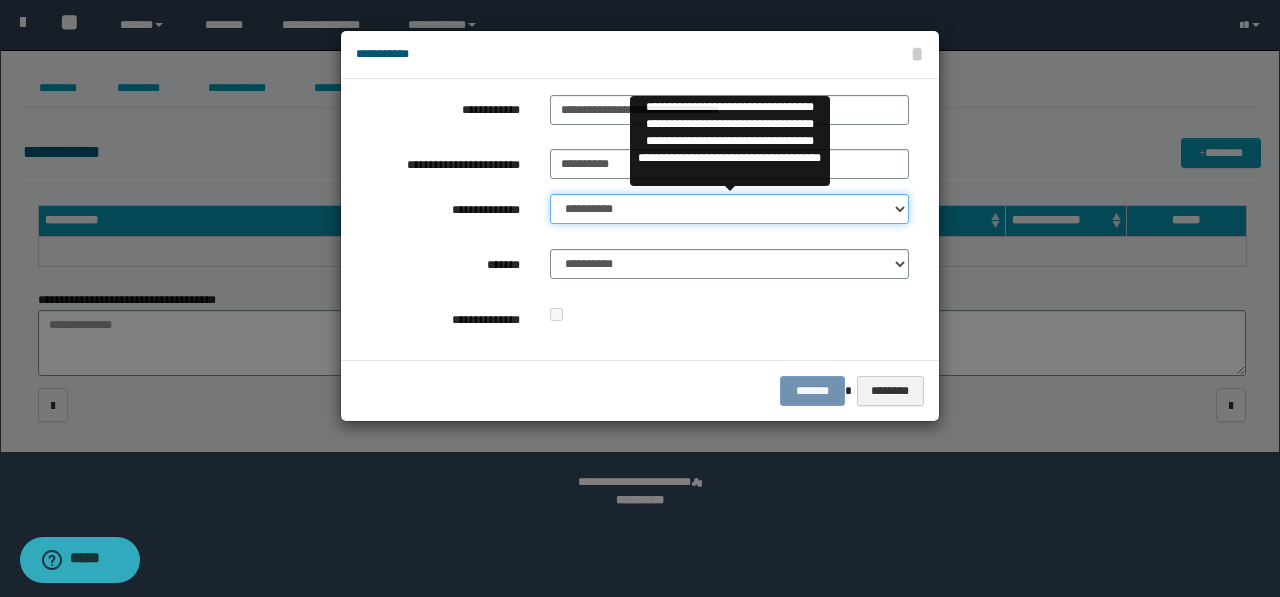 click on "**********" at bounding box center (729, 209) 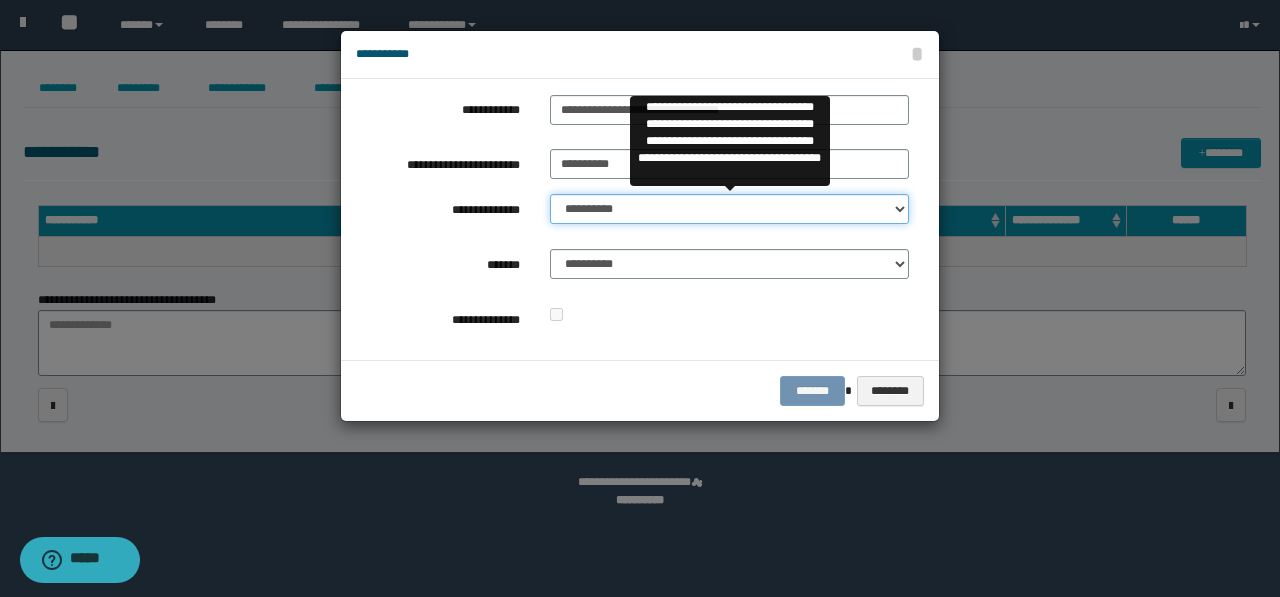 select on "*" 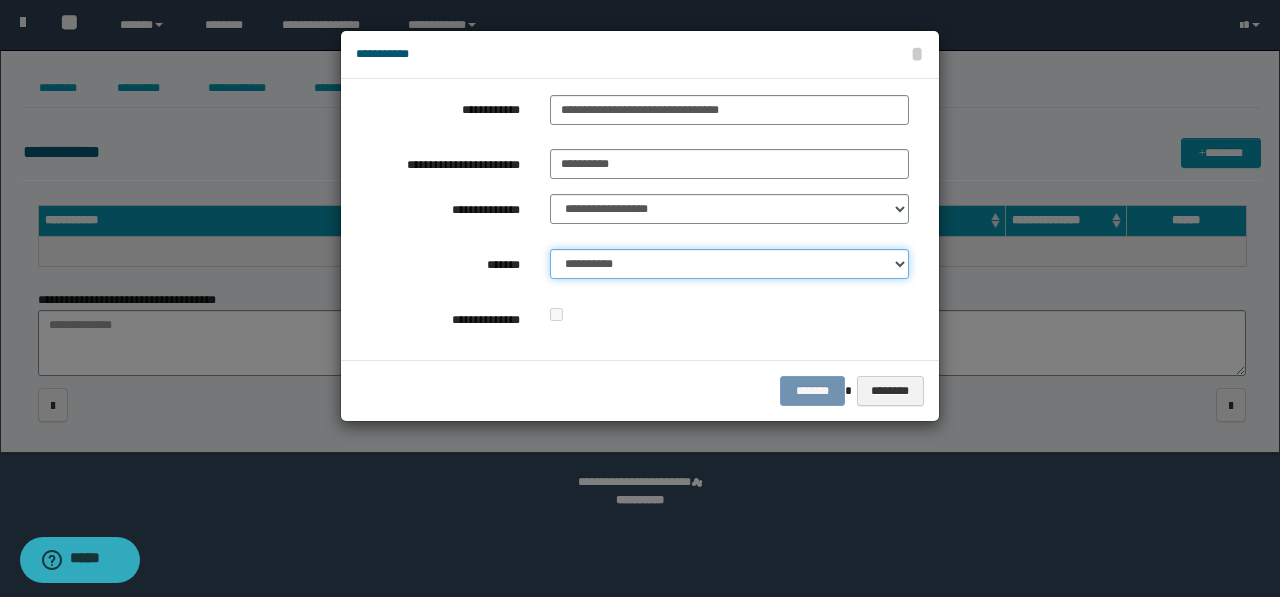 click on "**********" at bounding box center [729, 264] 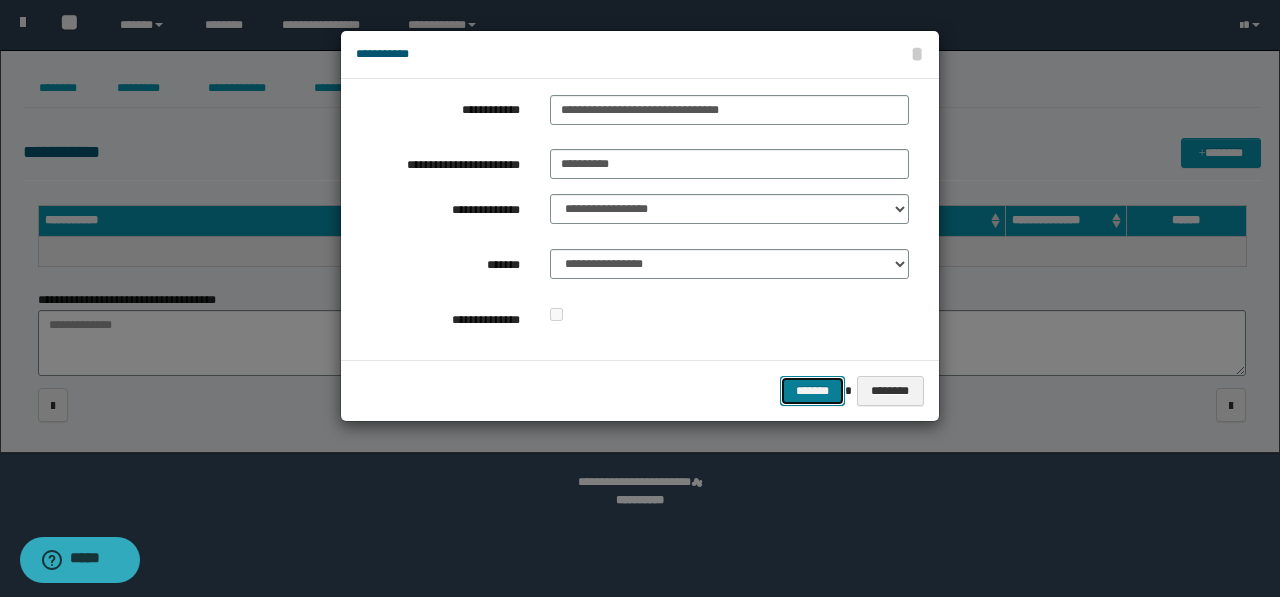 click on "*******" at bounding box center [812, 391] 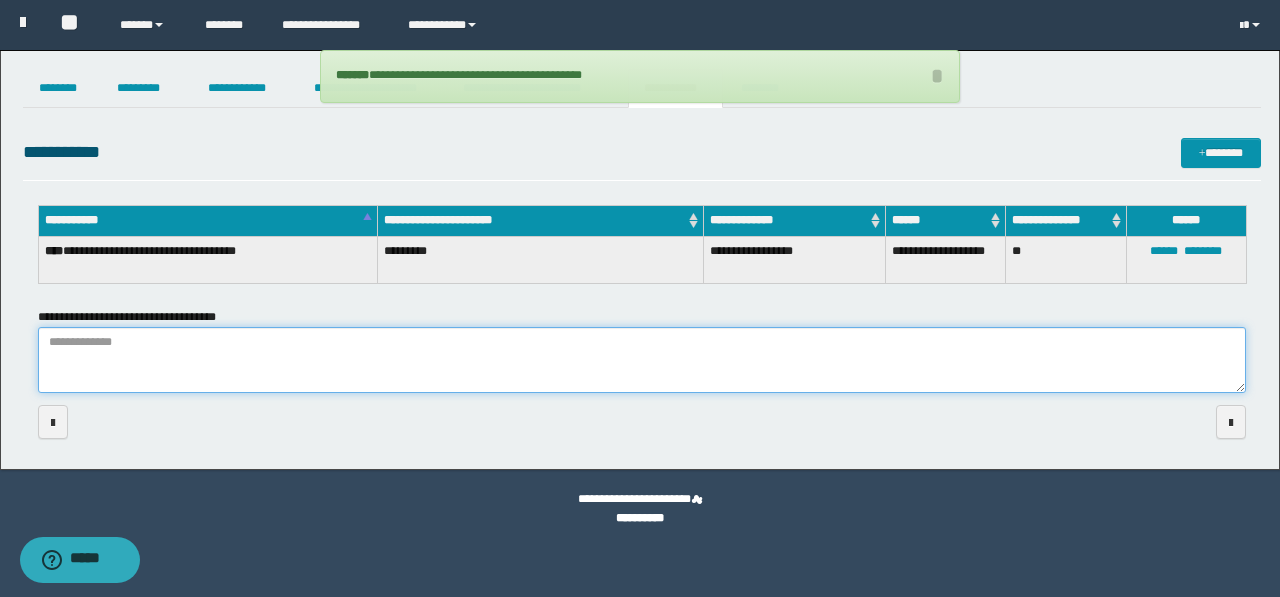 click on "**********" at bounding box center [642, 360] 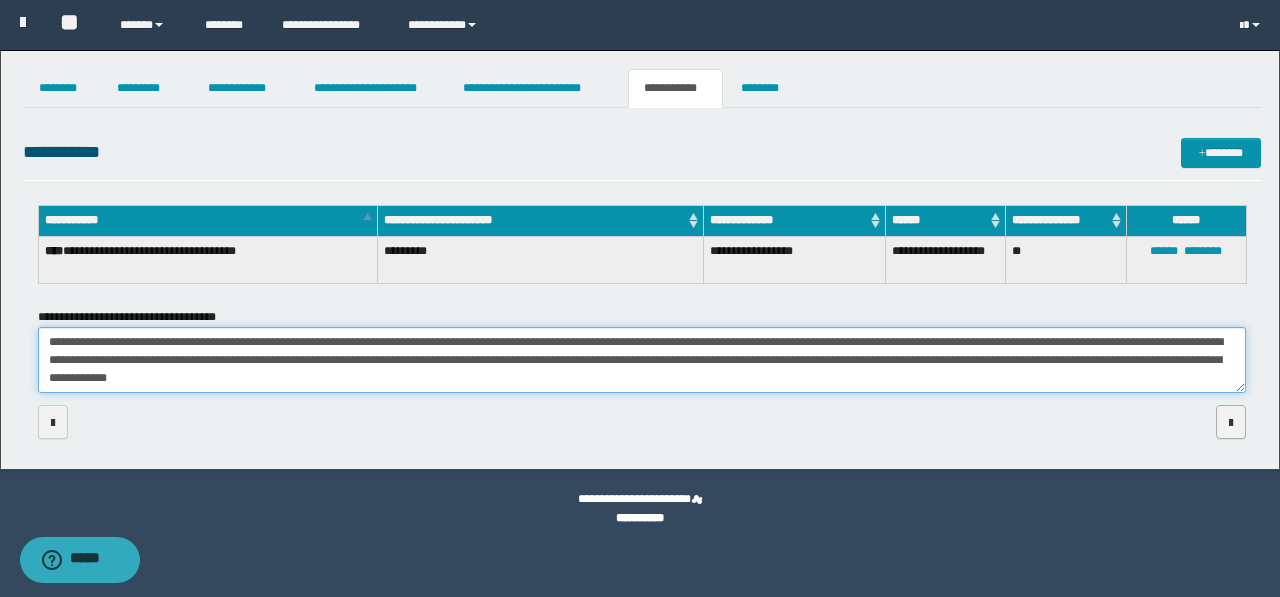type on "**********" 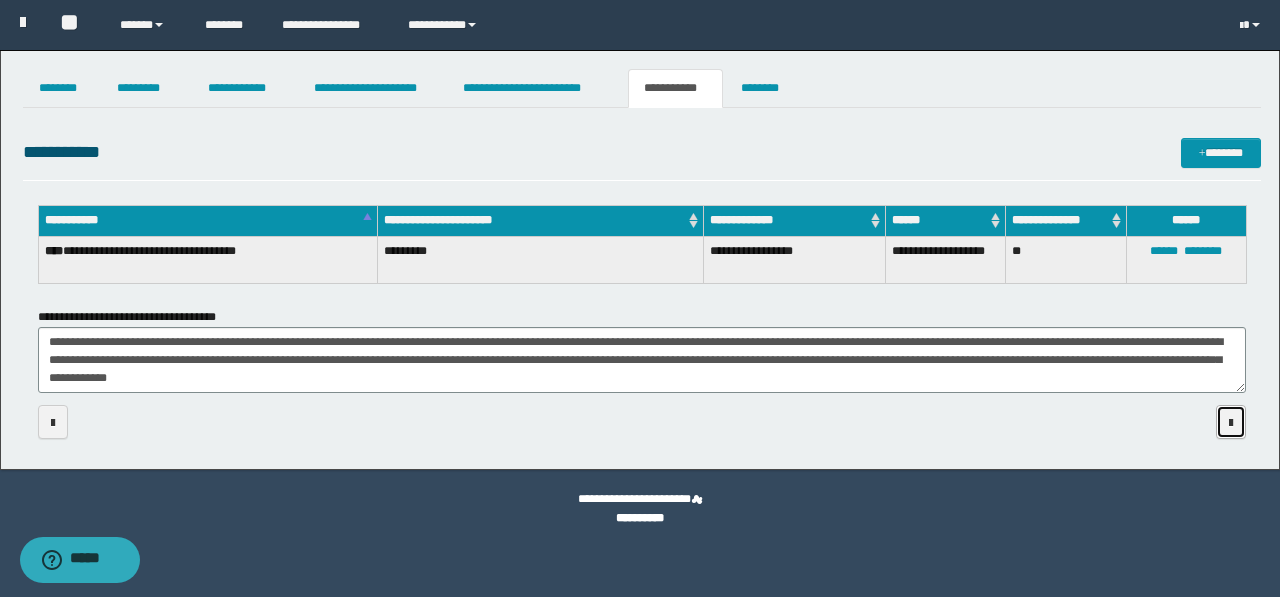 click at bounding box center (1231, 422) 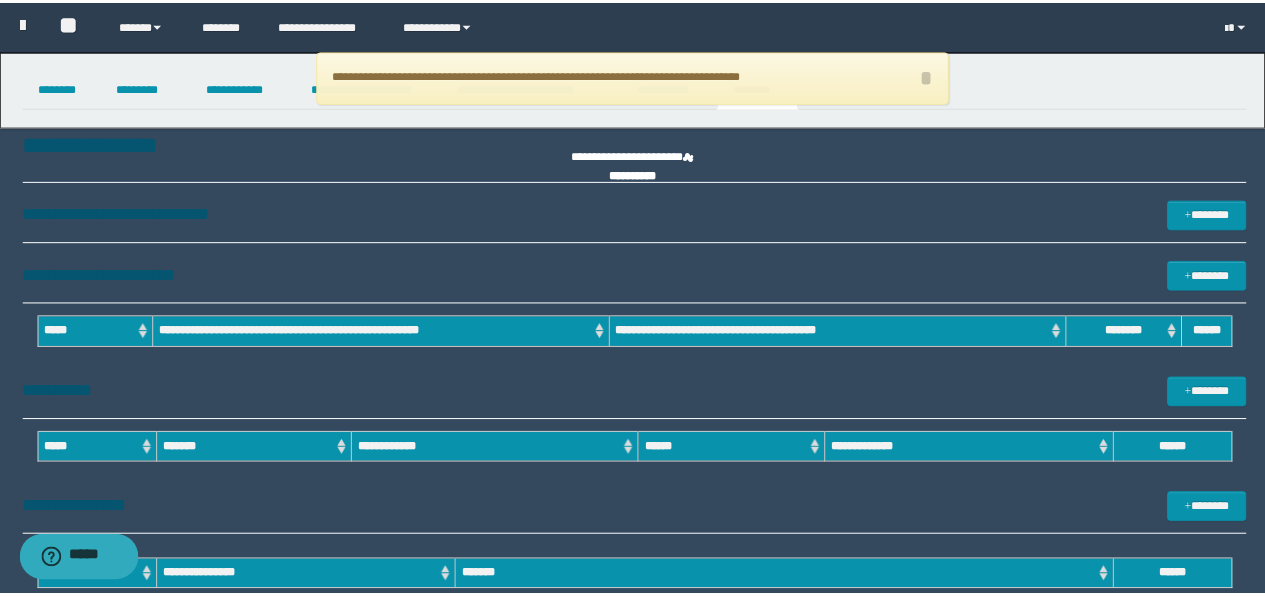 scroll, scrollTop: 0, scrollLeft: 0, axis: both 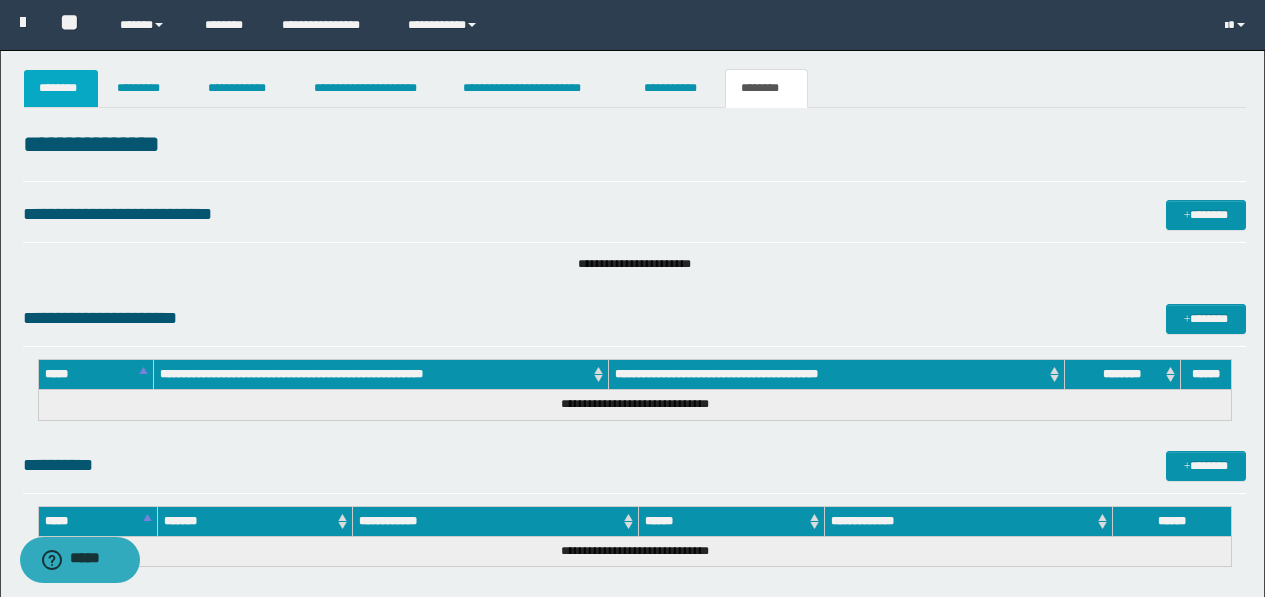 click on "********" at bounding box center (61, 88) 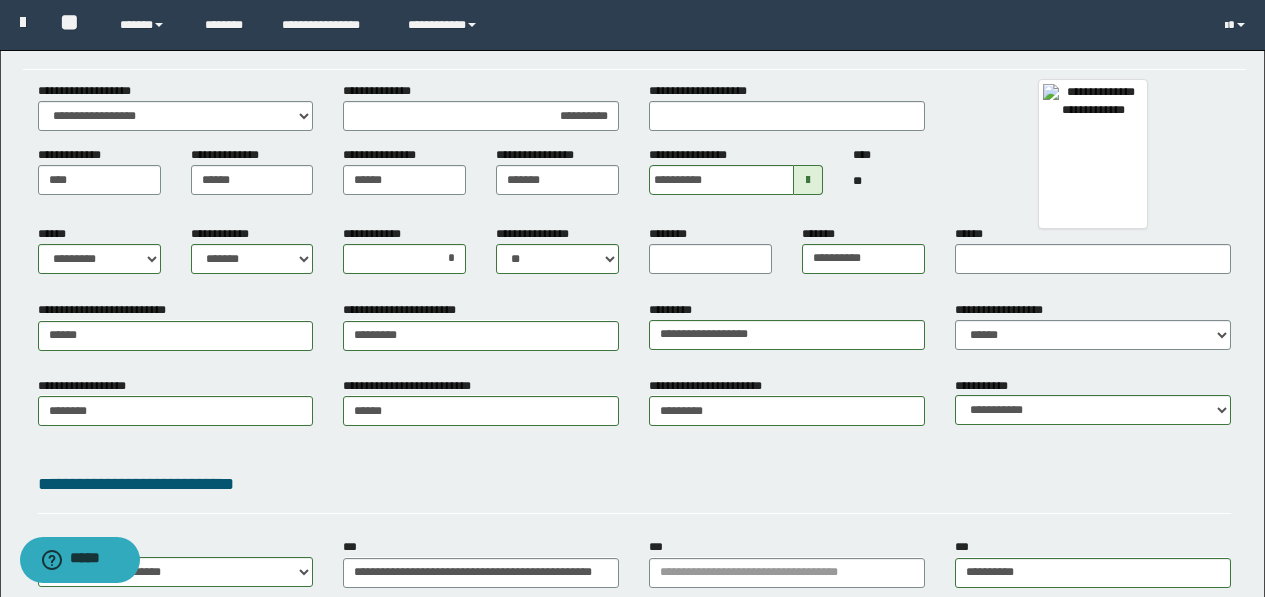 scroll, scrollTop: 100, scrollLeft: 0, axis: vertical 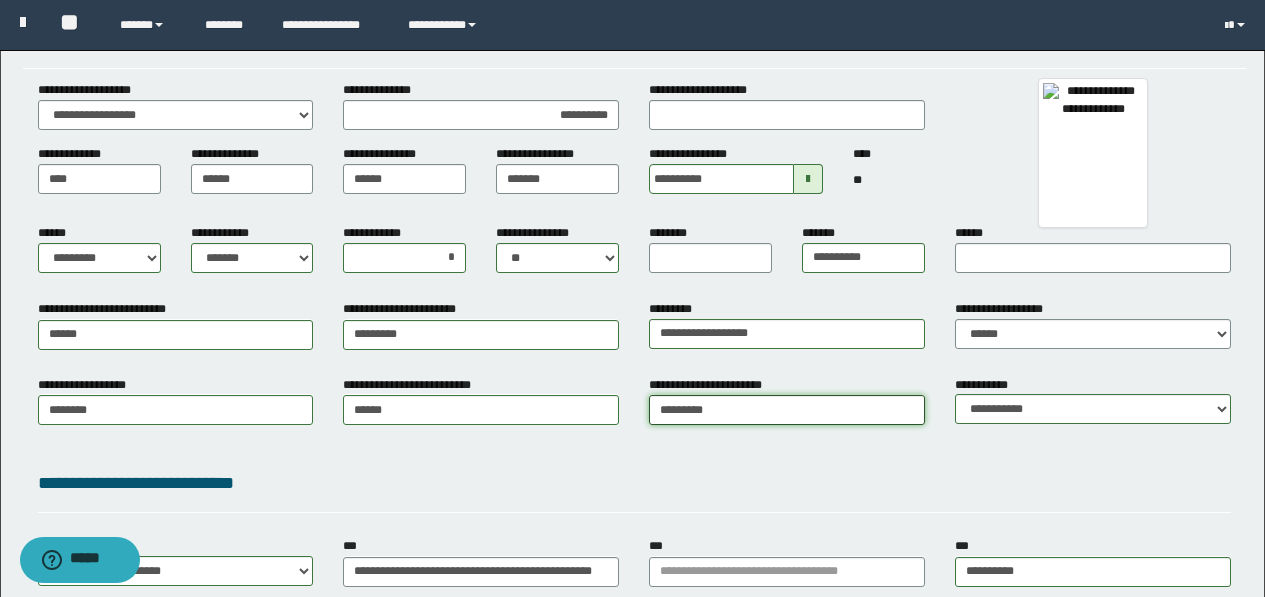 click on "********" at bounding box center (787, 410) 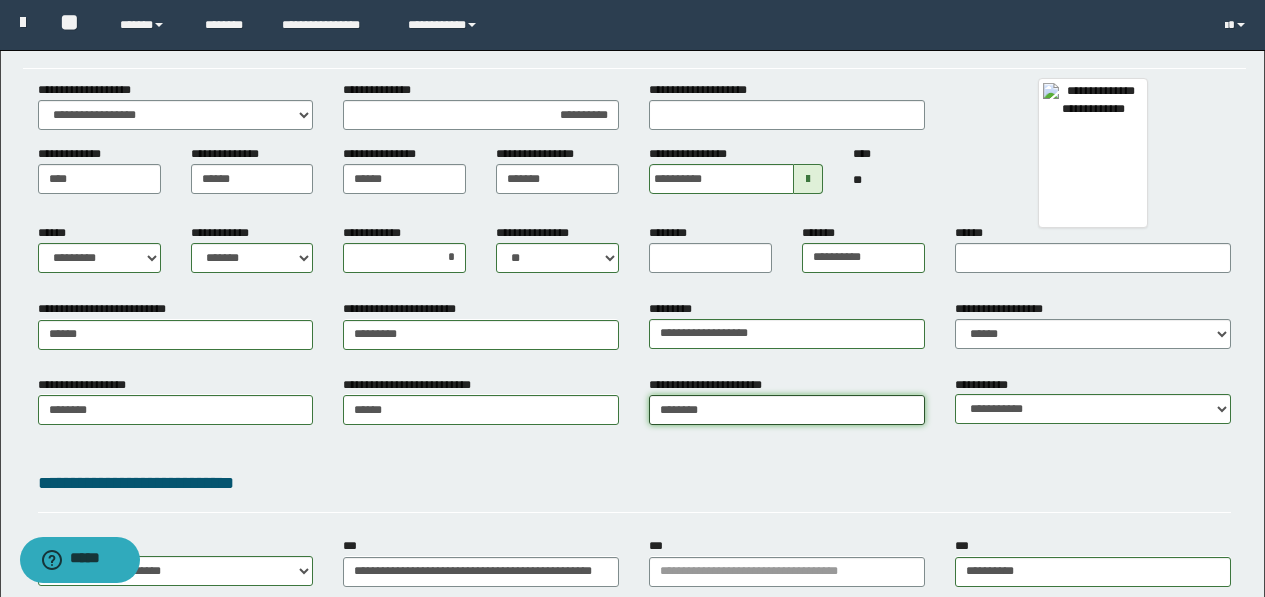 type on "********" 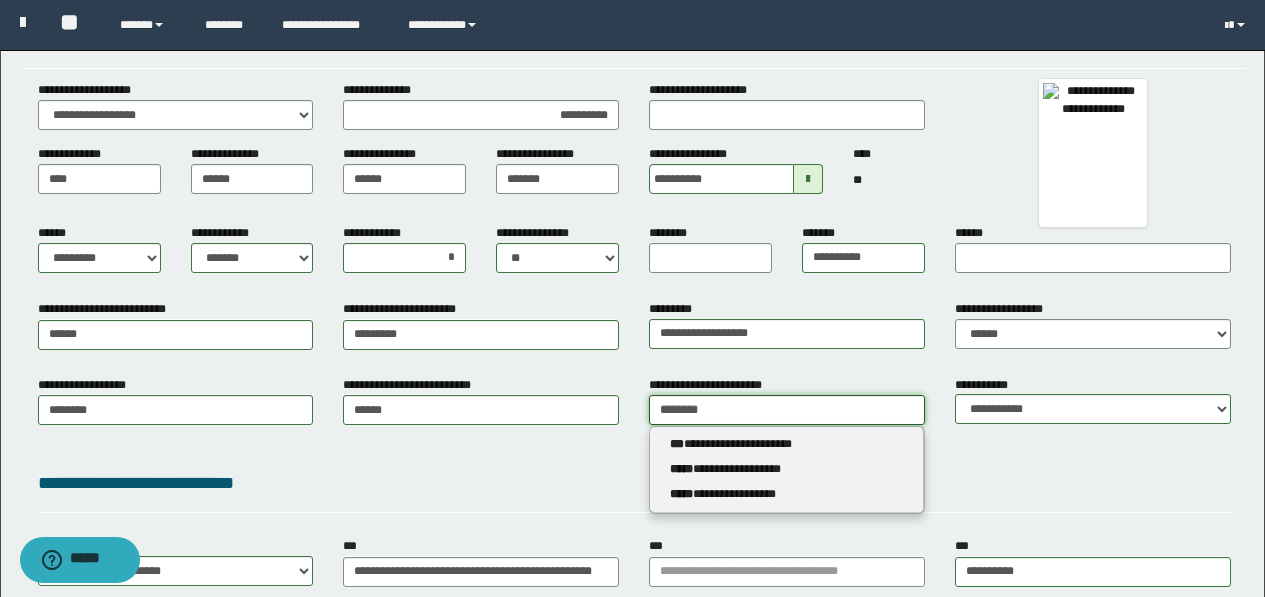 type 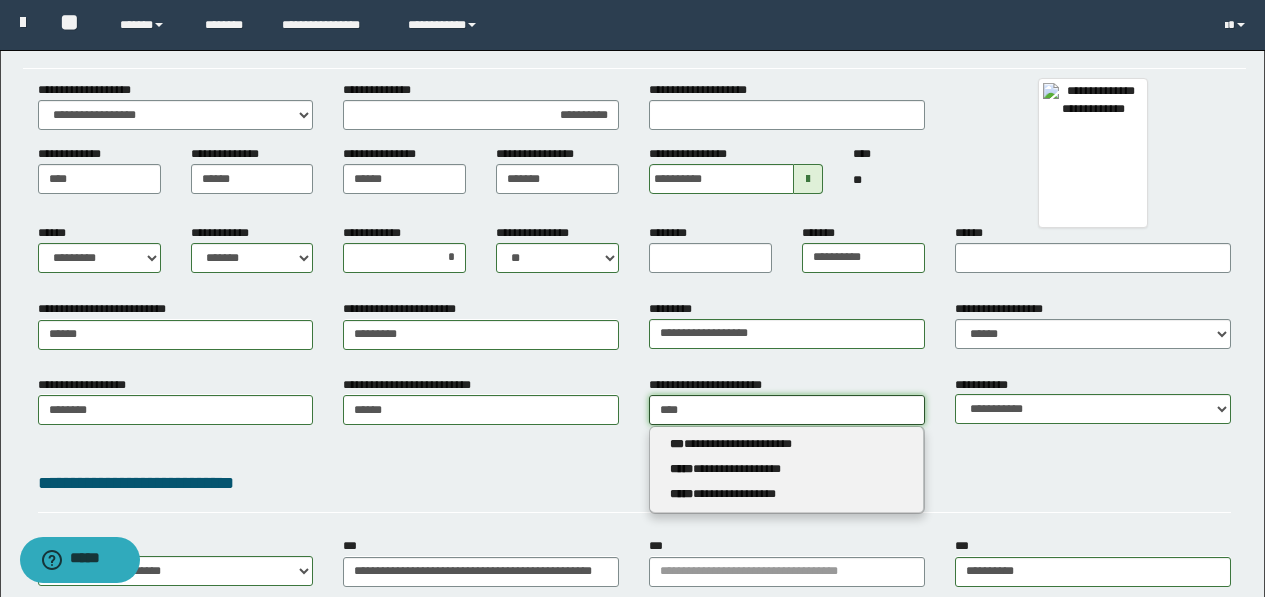 type on "***" 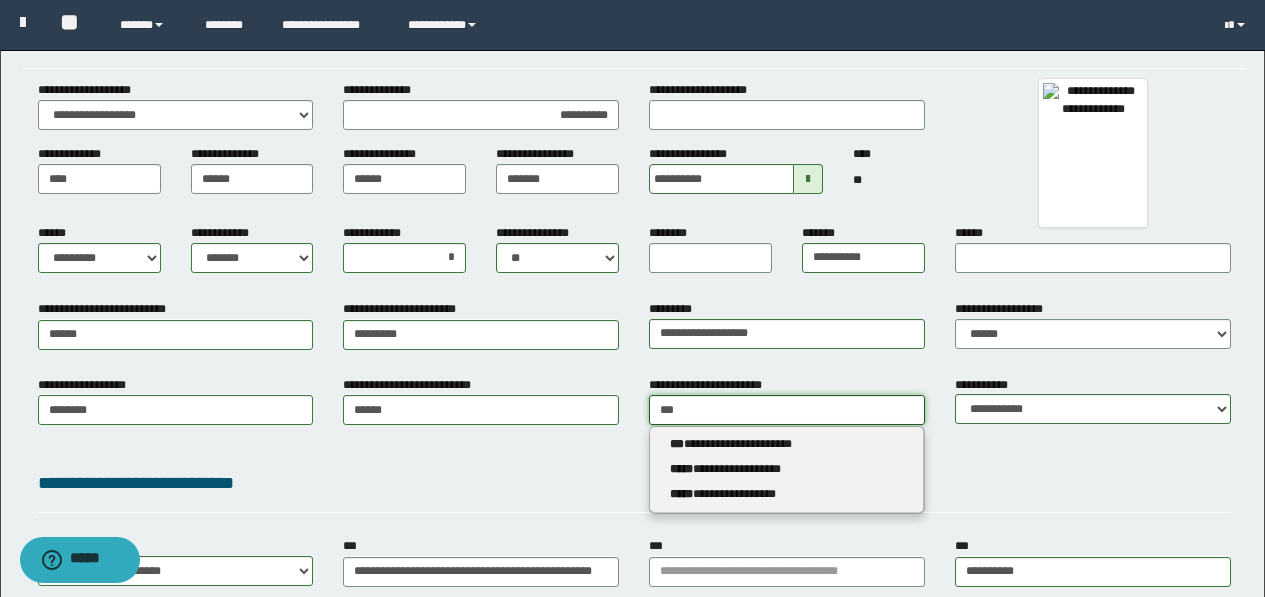 type on "***" 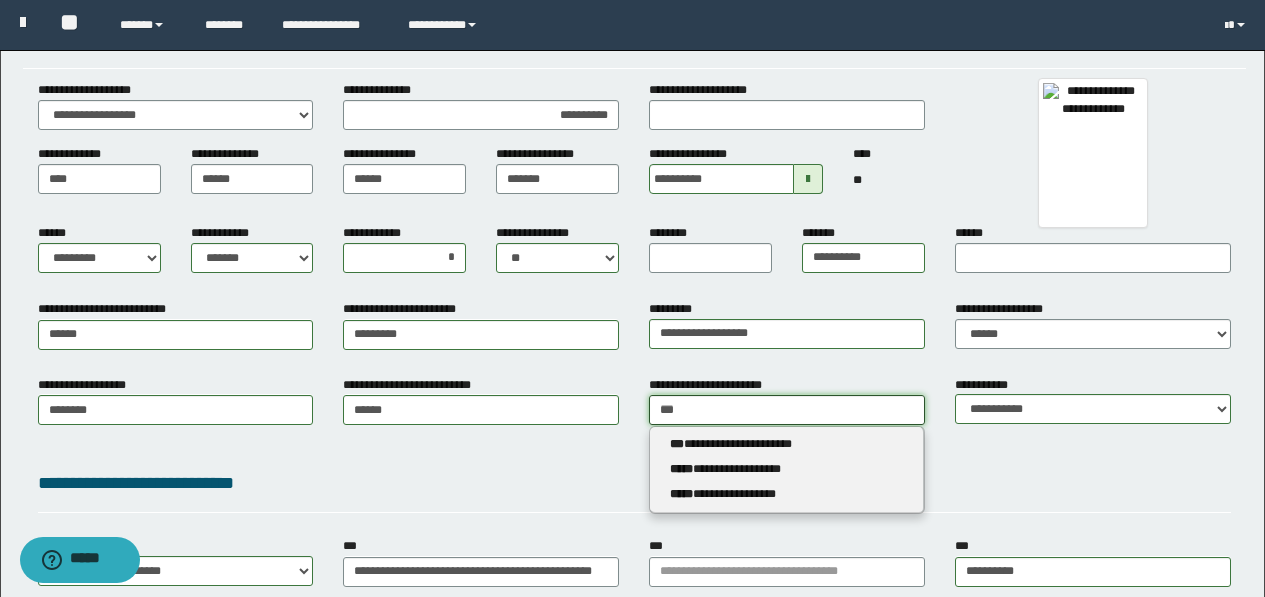 type 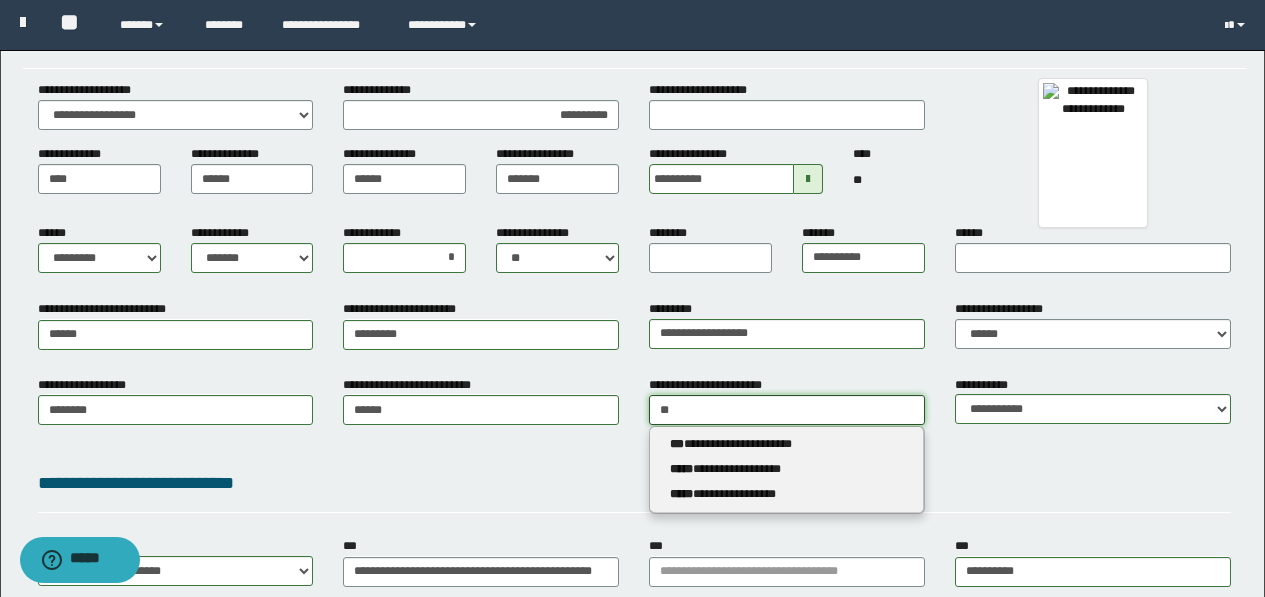 type on "*" 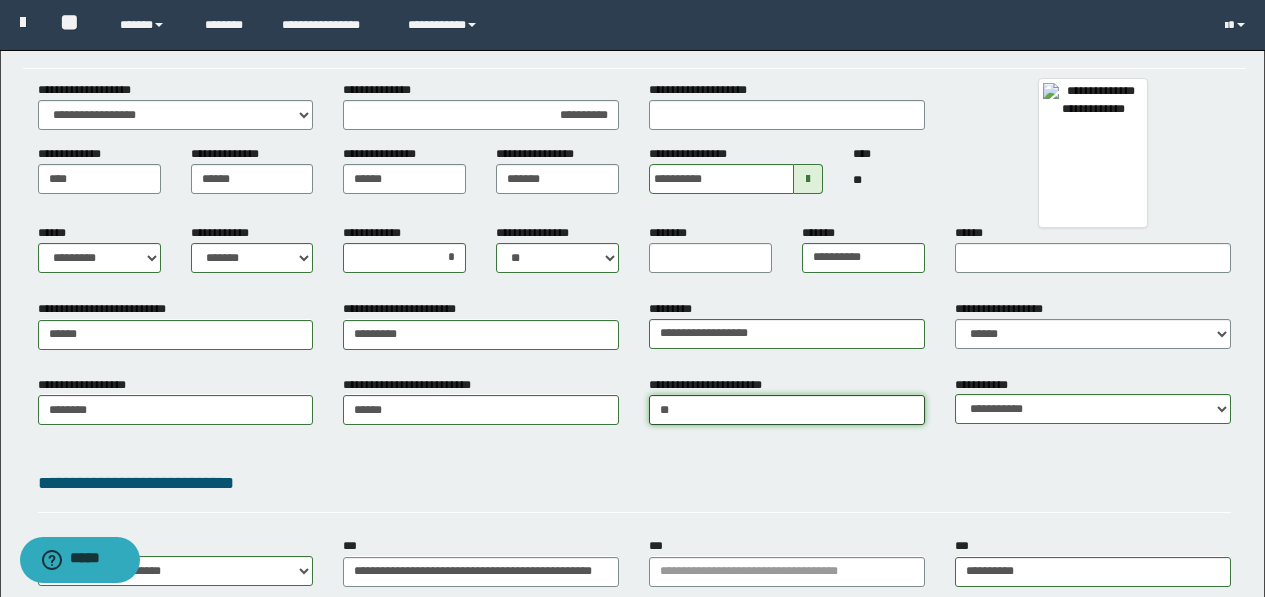 type on "***" 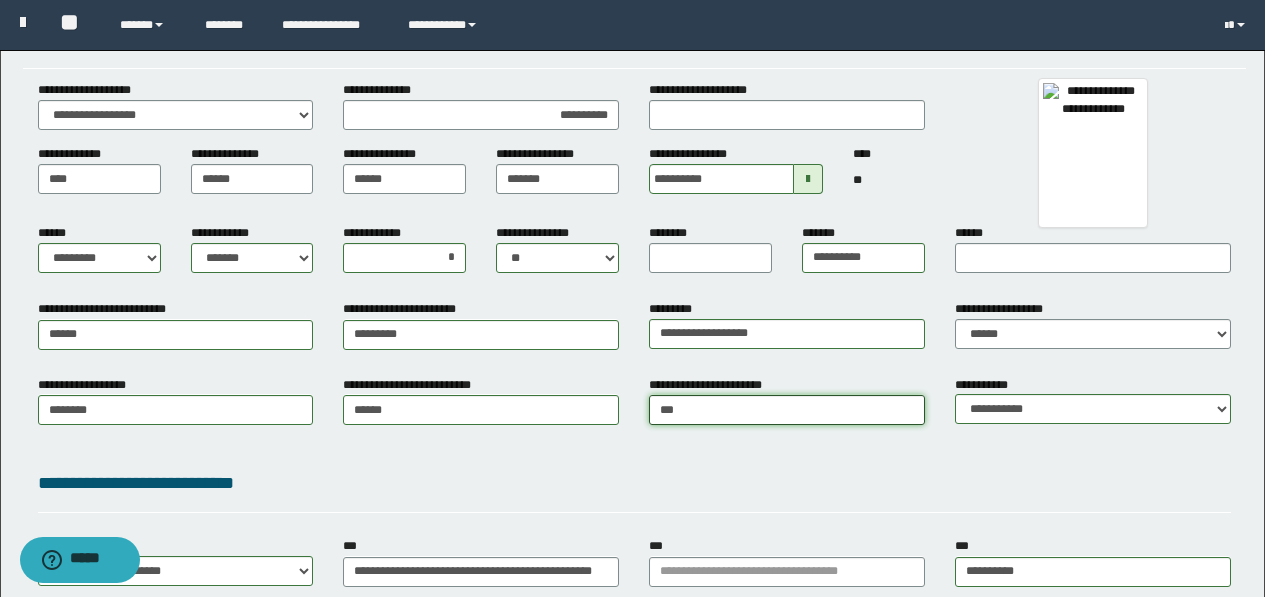 type on "***" 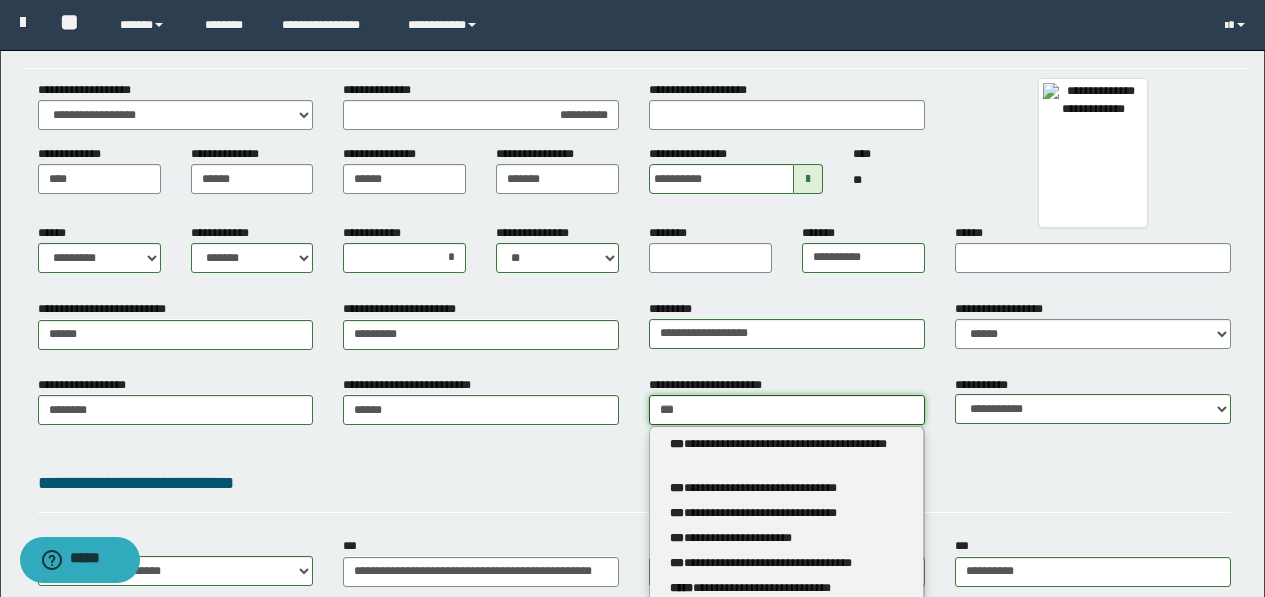 type 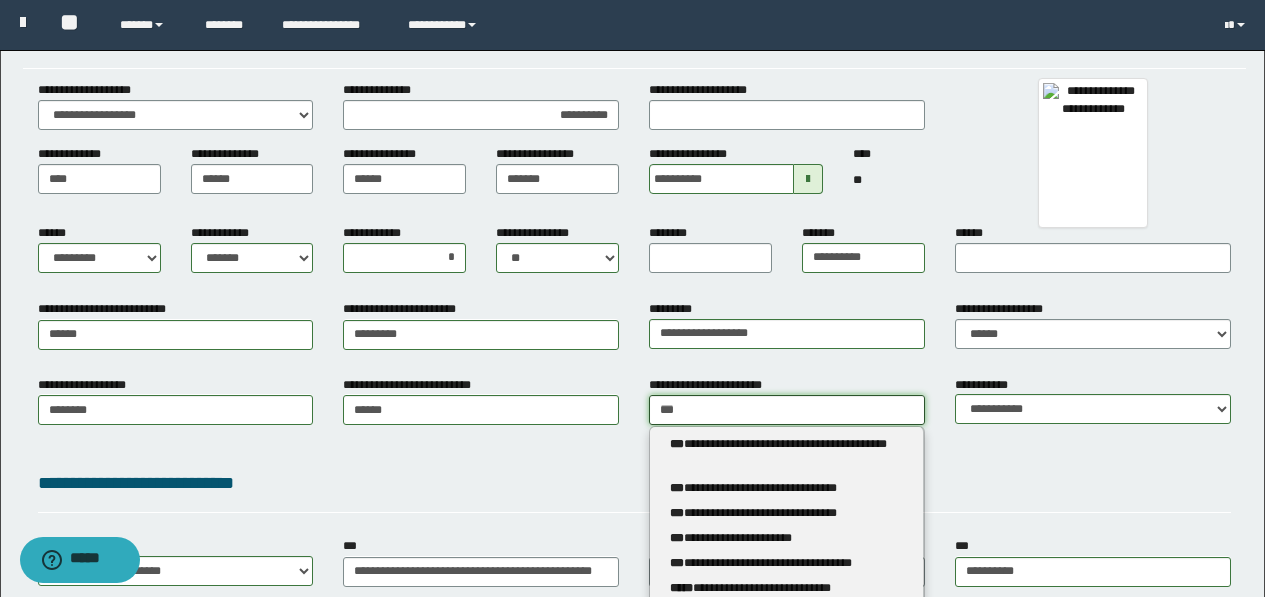 type on "****" 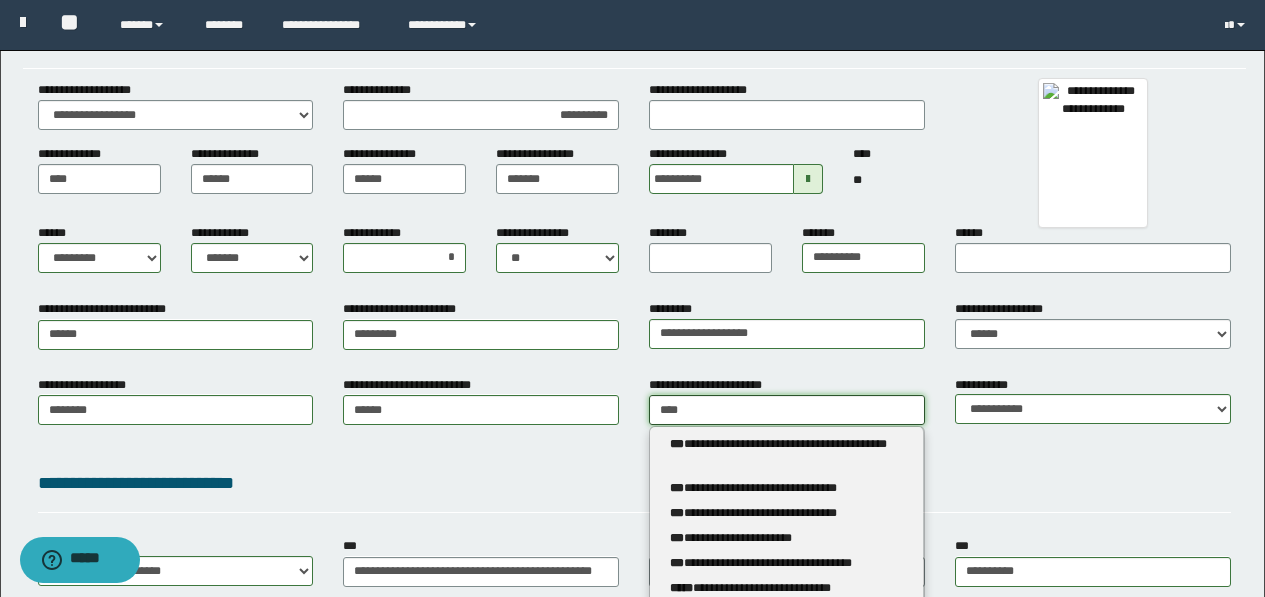 type on "****" 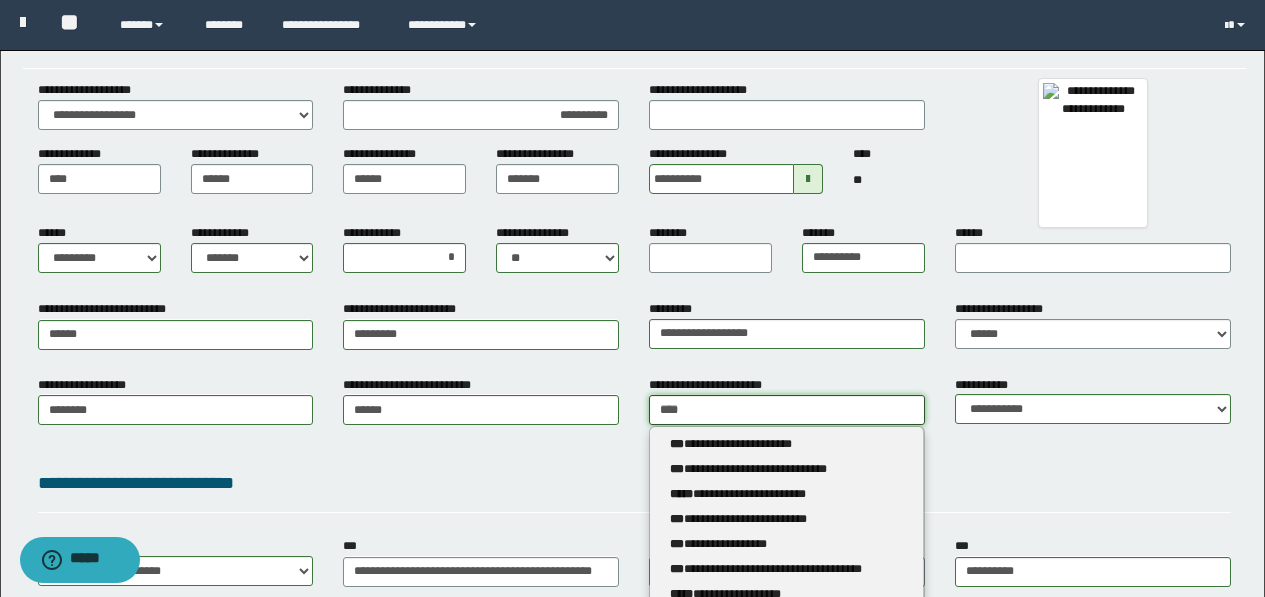 type 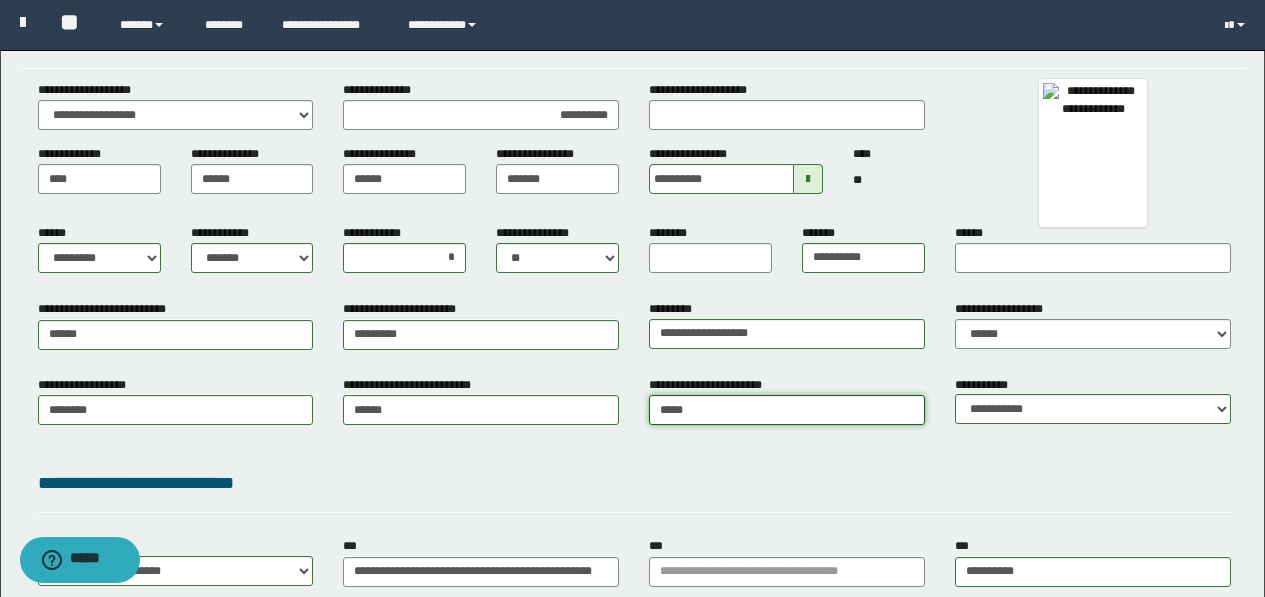 type on "*****" 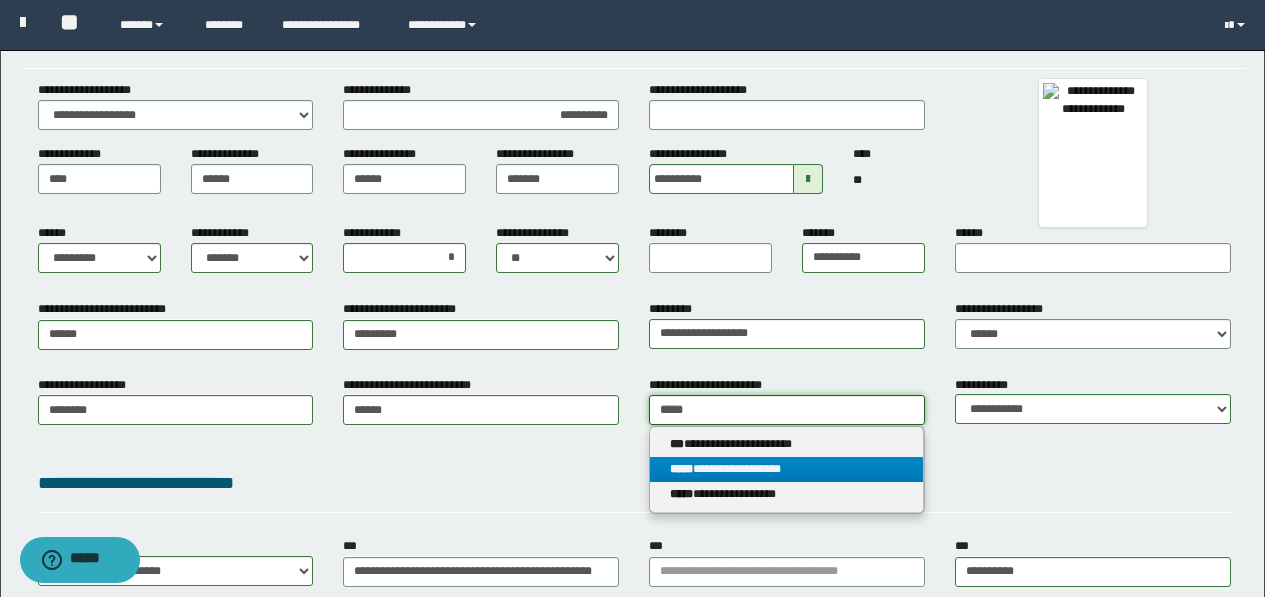 type on "*****" 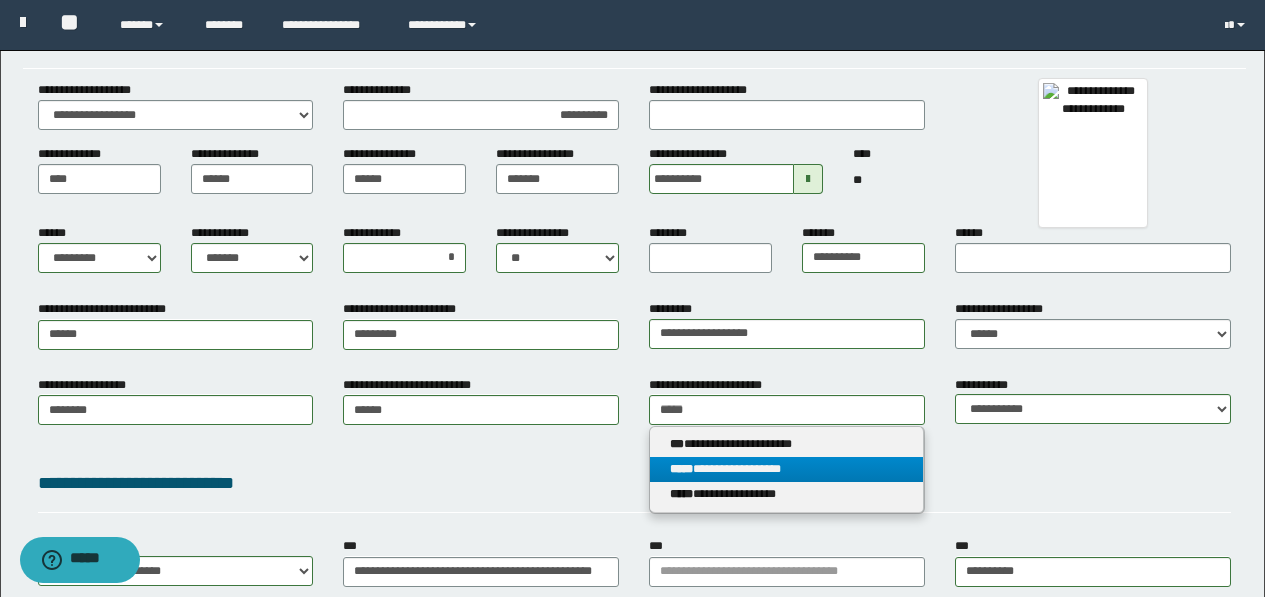 click on "**********" at bounding box center (786, 469) 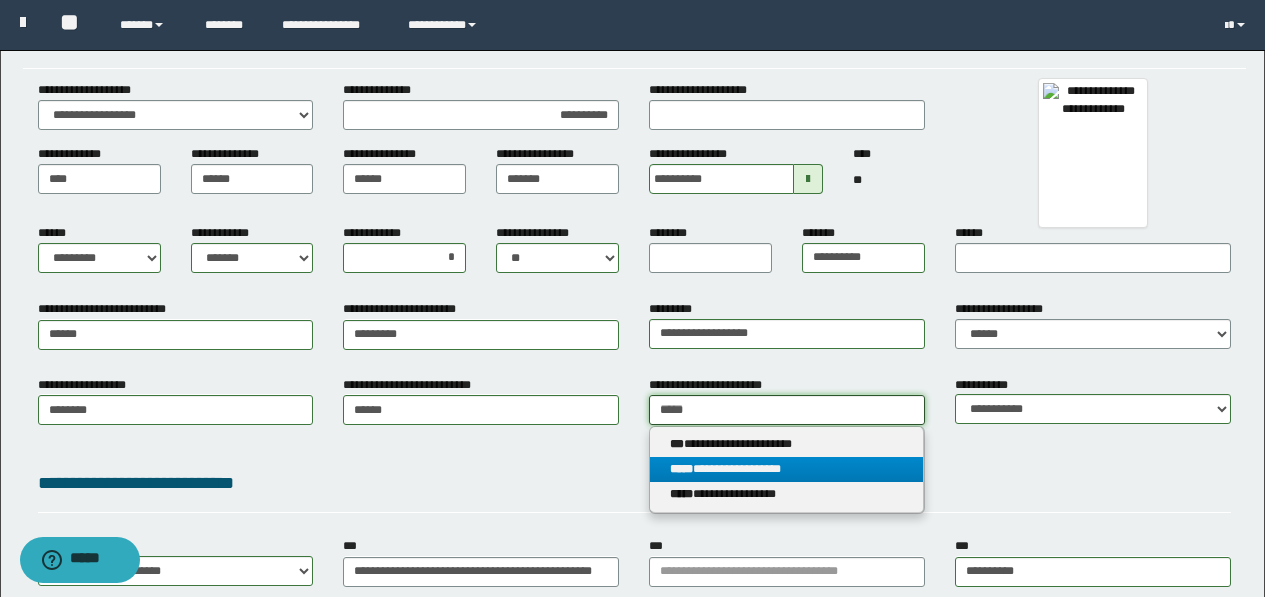 type 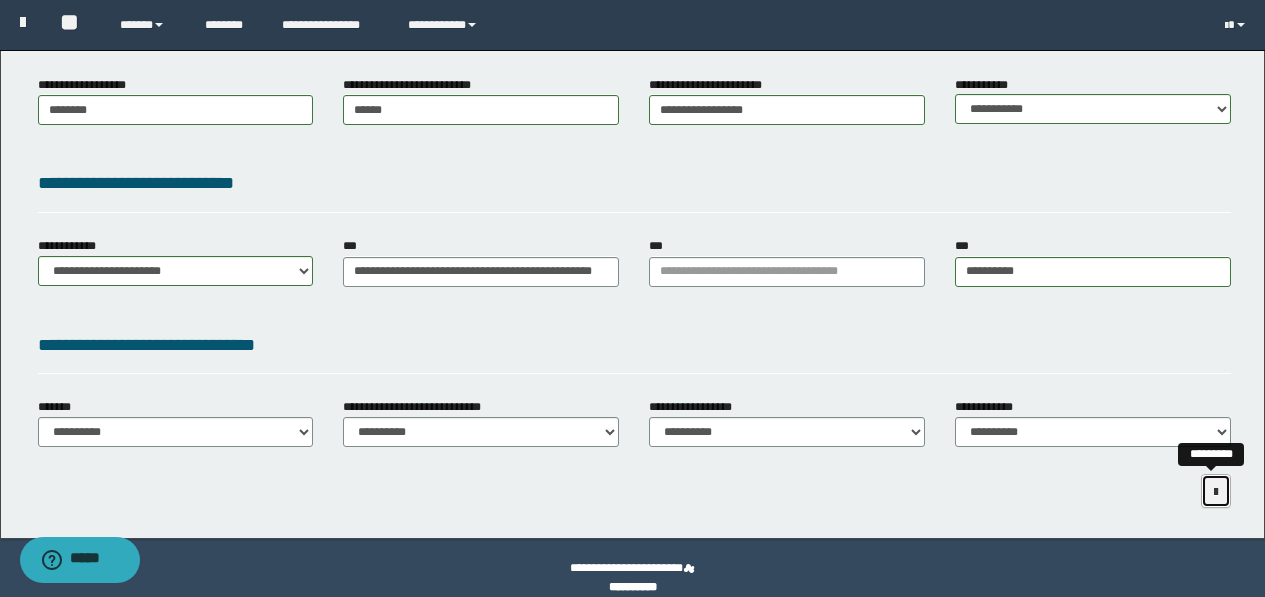 click at bounding box center [1216, 491] 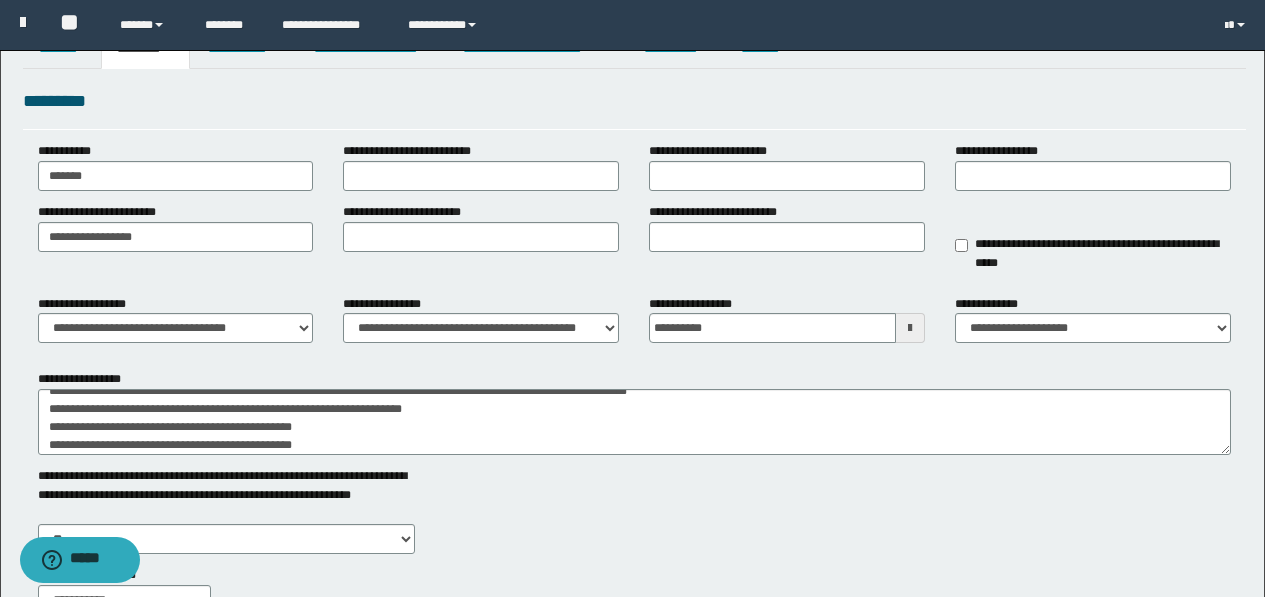 scroll, scrollTop: 0, scrollLeft: 0, axis: both 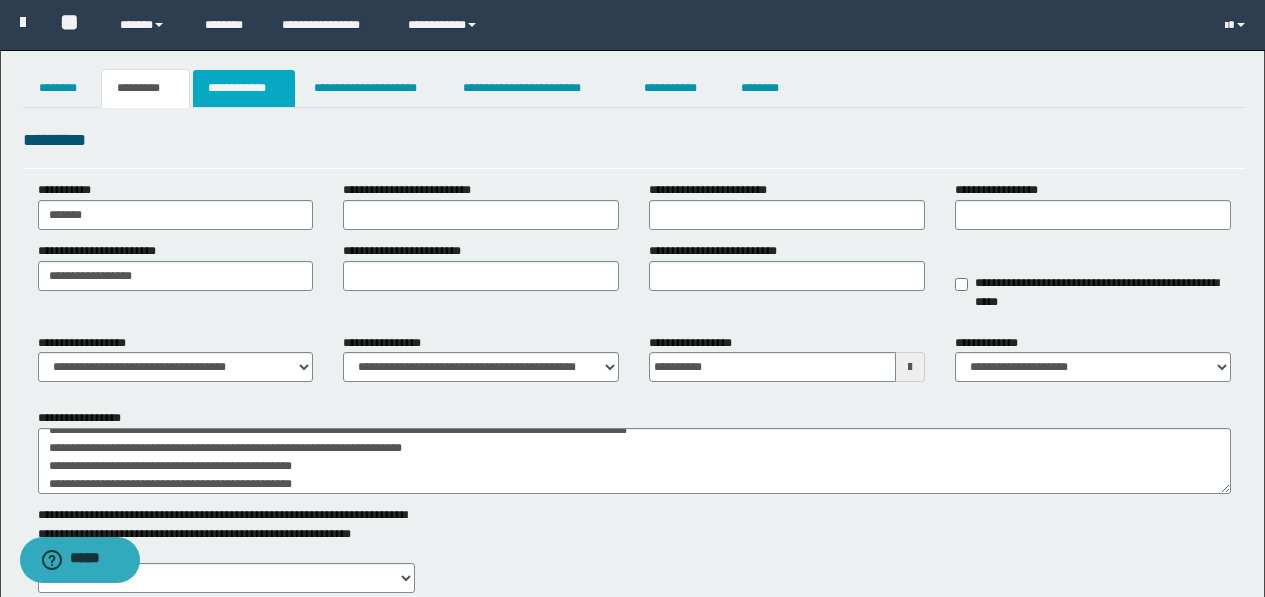 click on "**********" at bounding box center [244, 88] 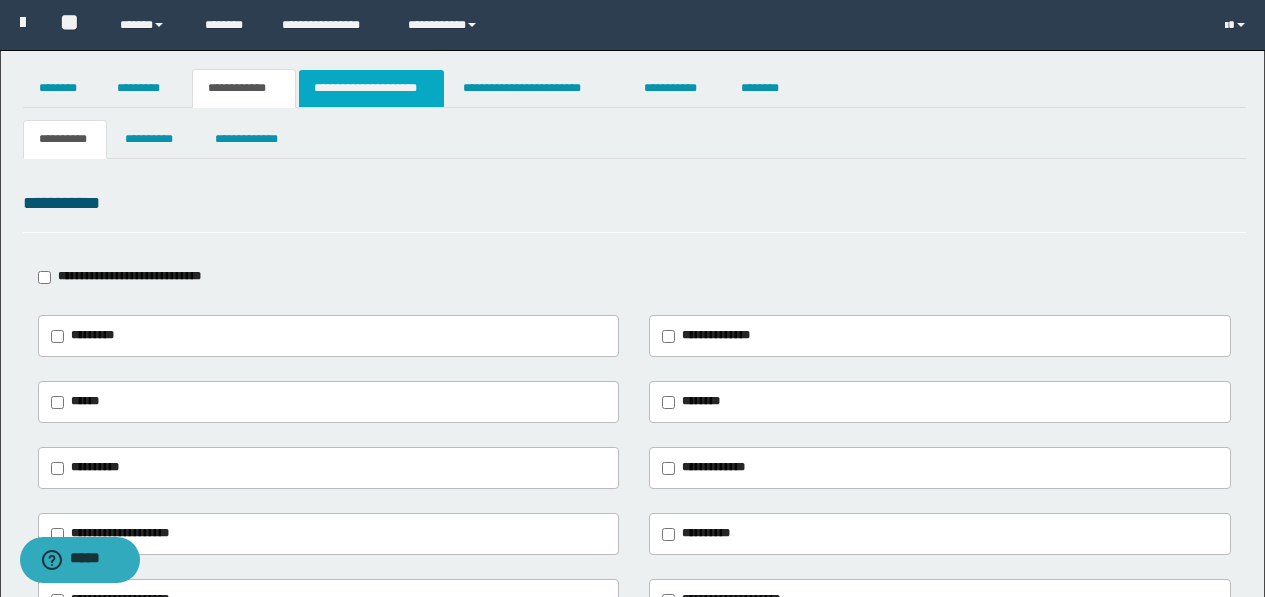 click on "**********" at bounding box center (371, 88) 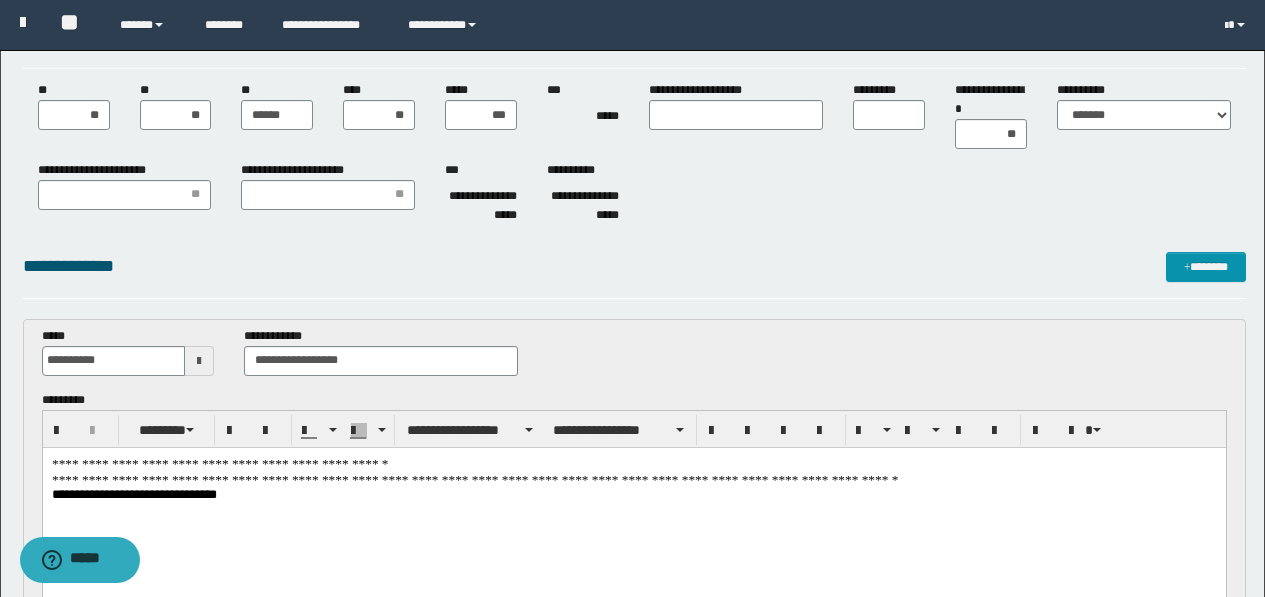 scroll, scrollTop: 0, scrollLeft: 0, axis: both 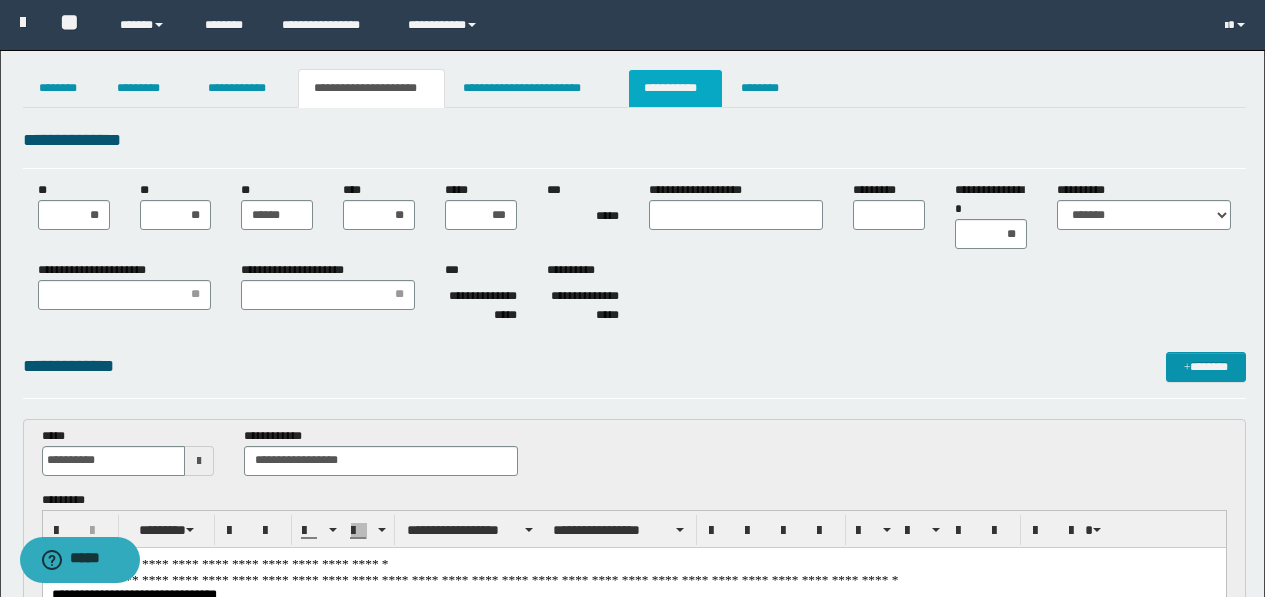 click on "**********" at bounding box center [675, 88] 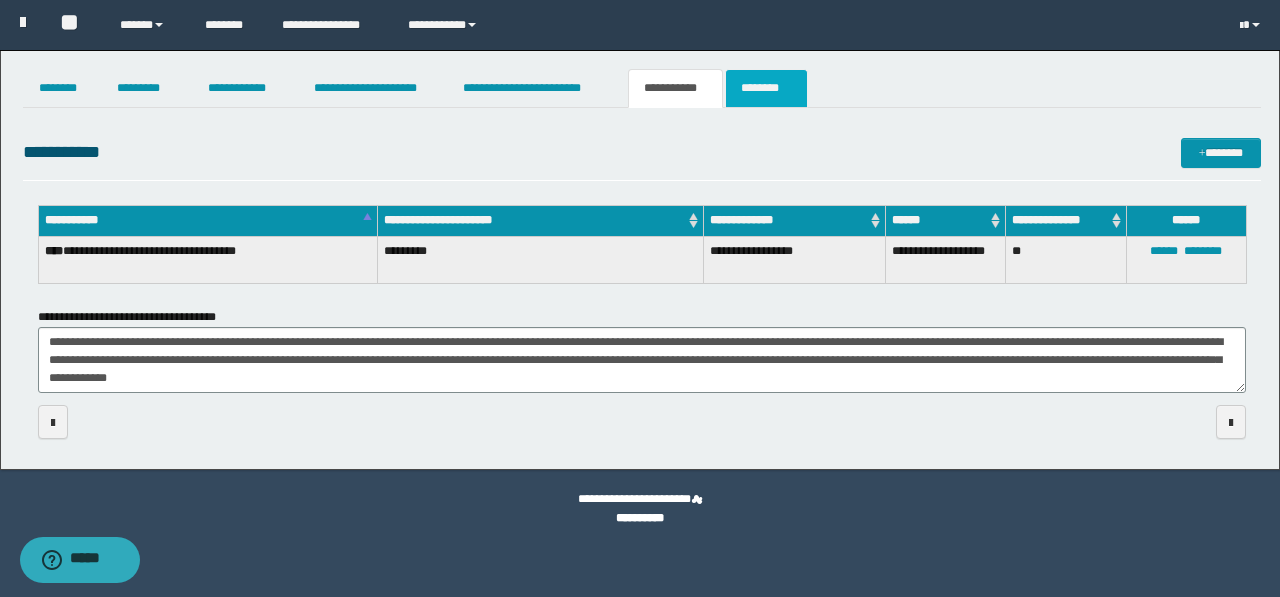 click on "********" at bounding box center [766, 88] 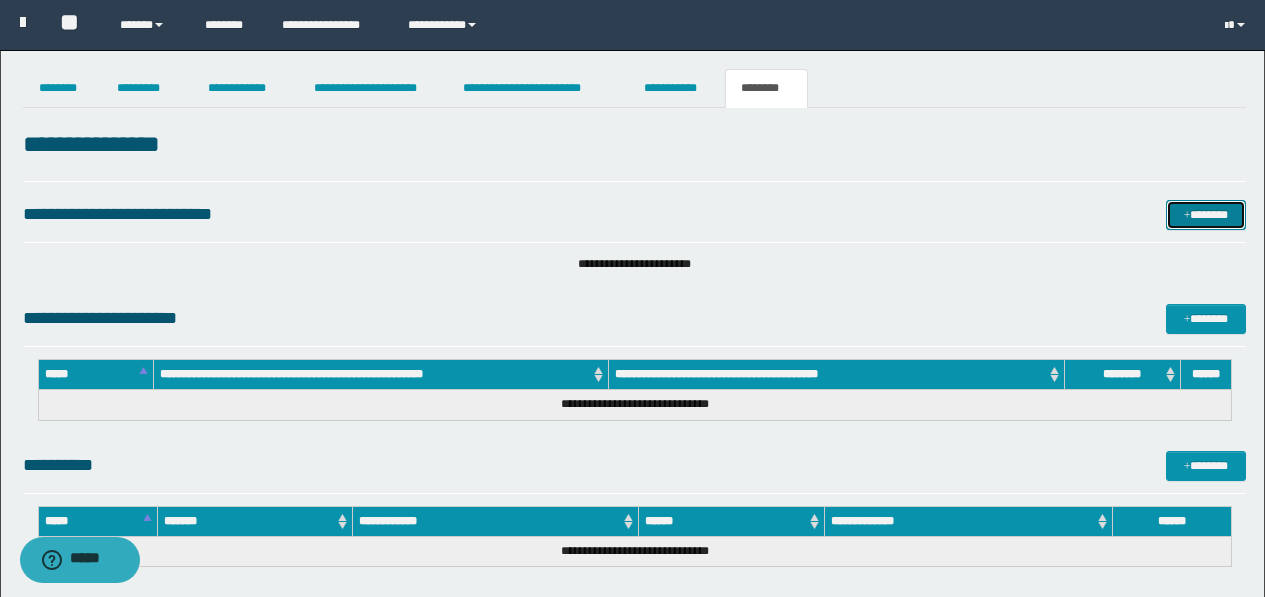 click on "*******" at bounding box center [1206, 215] 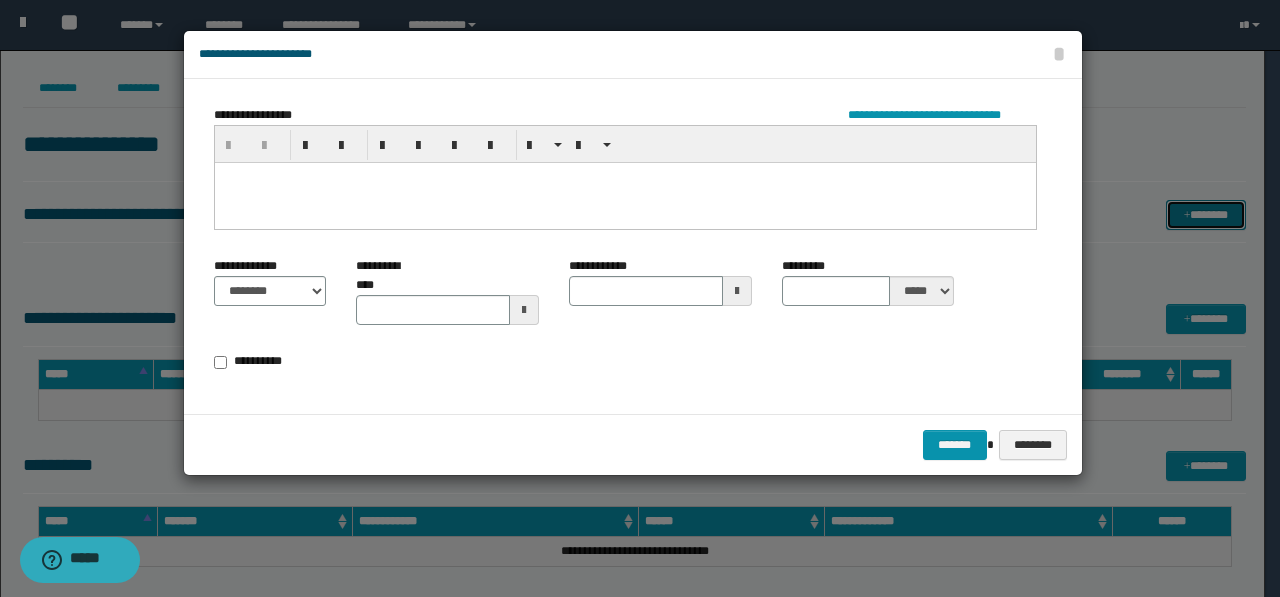 type 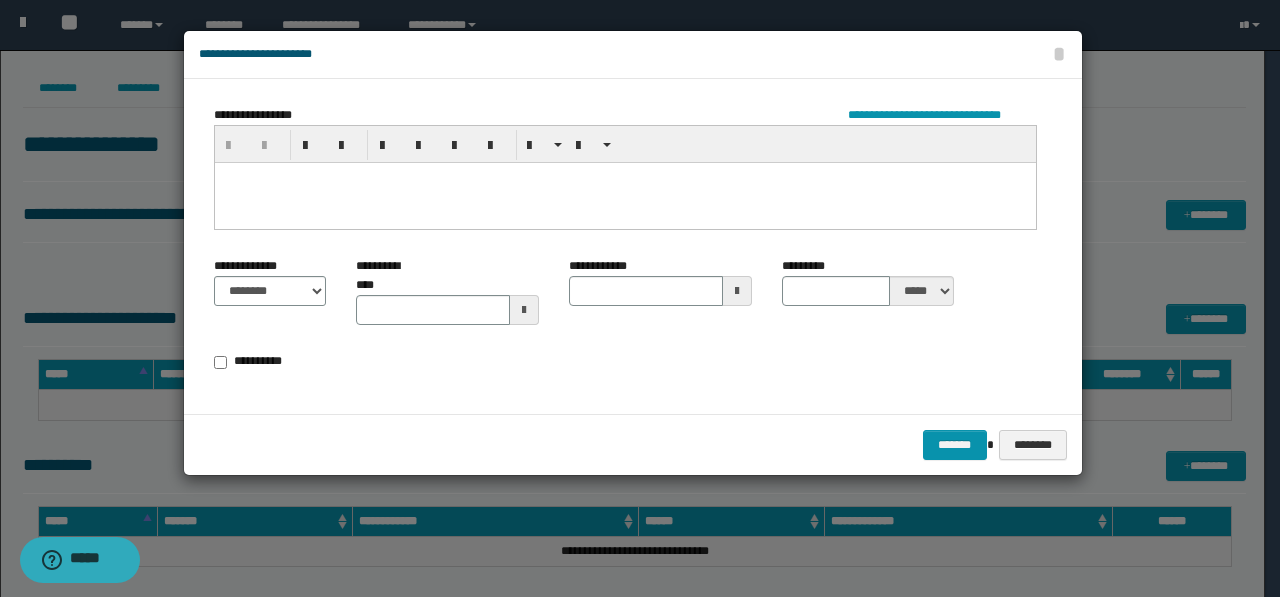 click at bounding box center (624, 202) 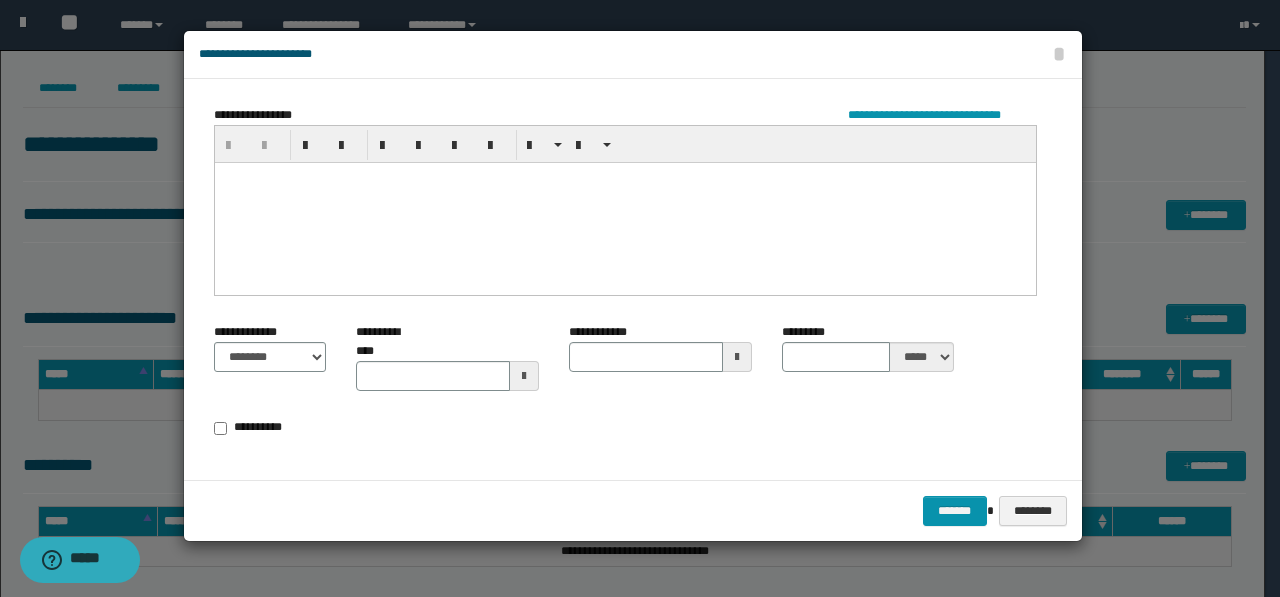 type 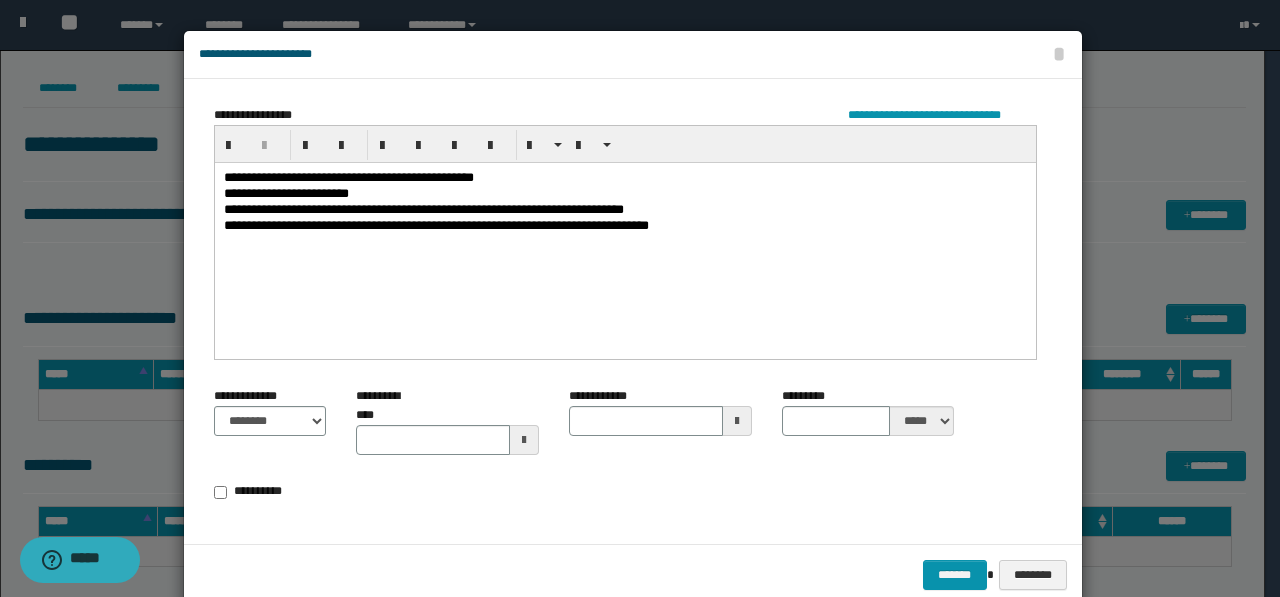 click on "**********" at bounding box center (624, 234) 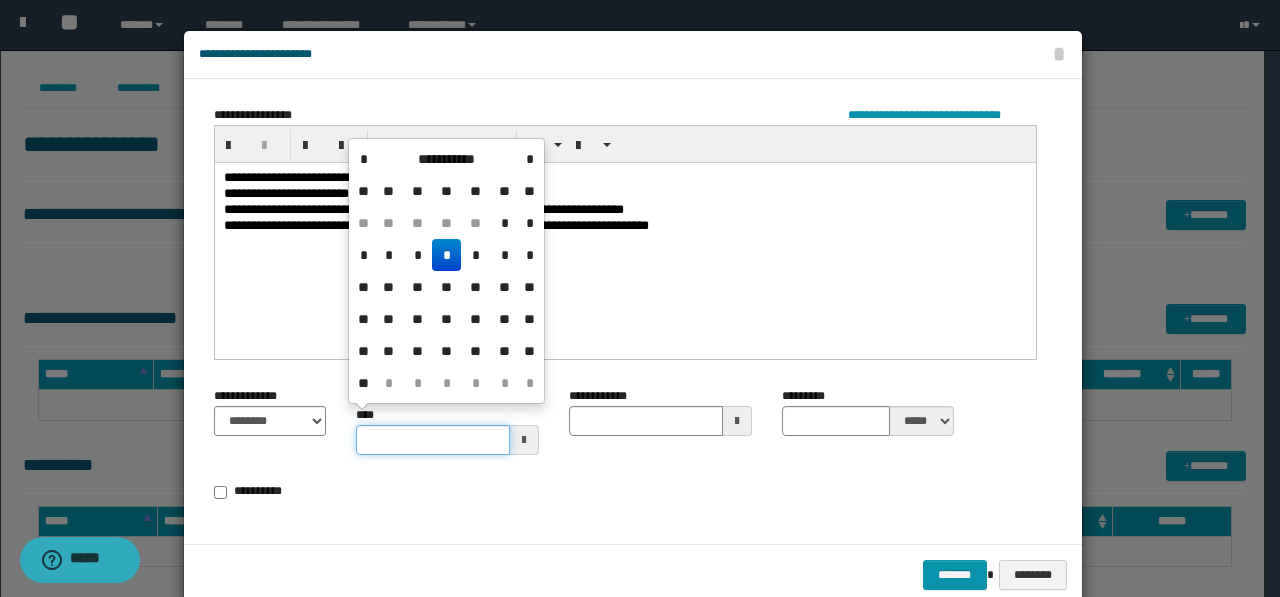 click on "**********" at bounding box center [433, 440] 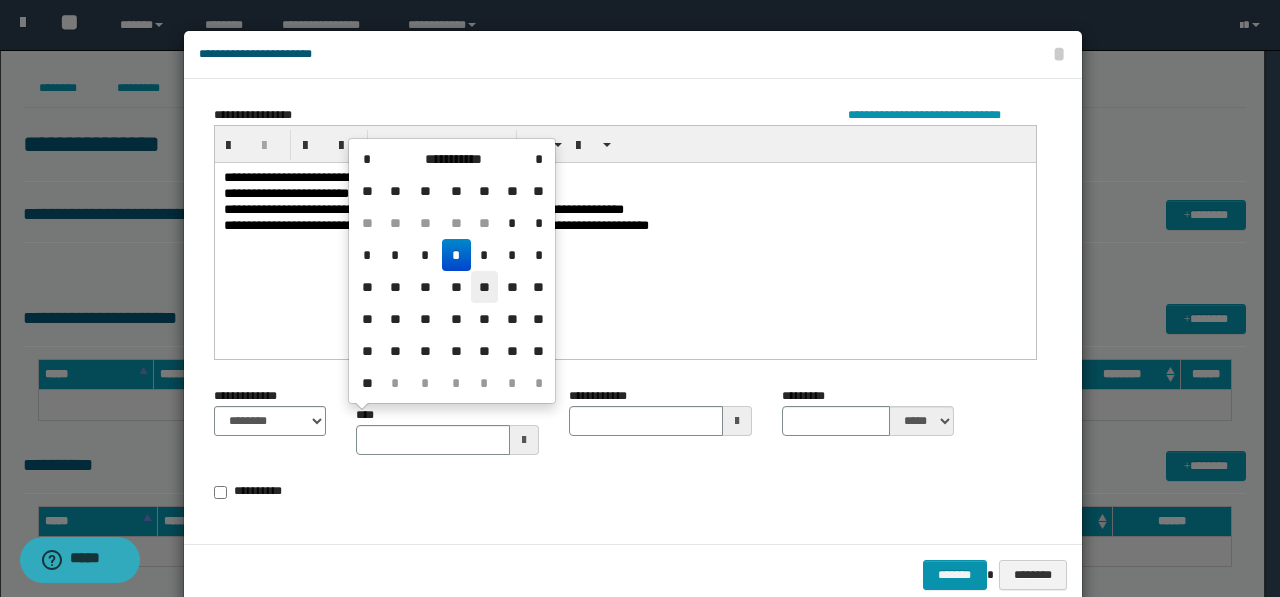 click on "**" at bounding box center [485, 287] 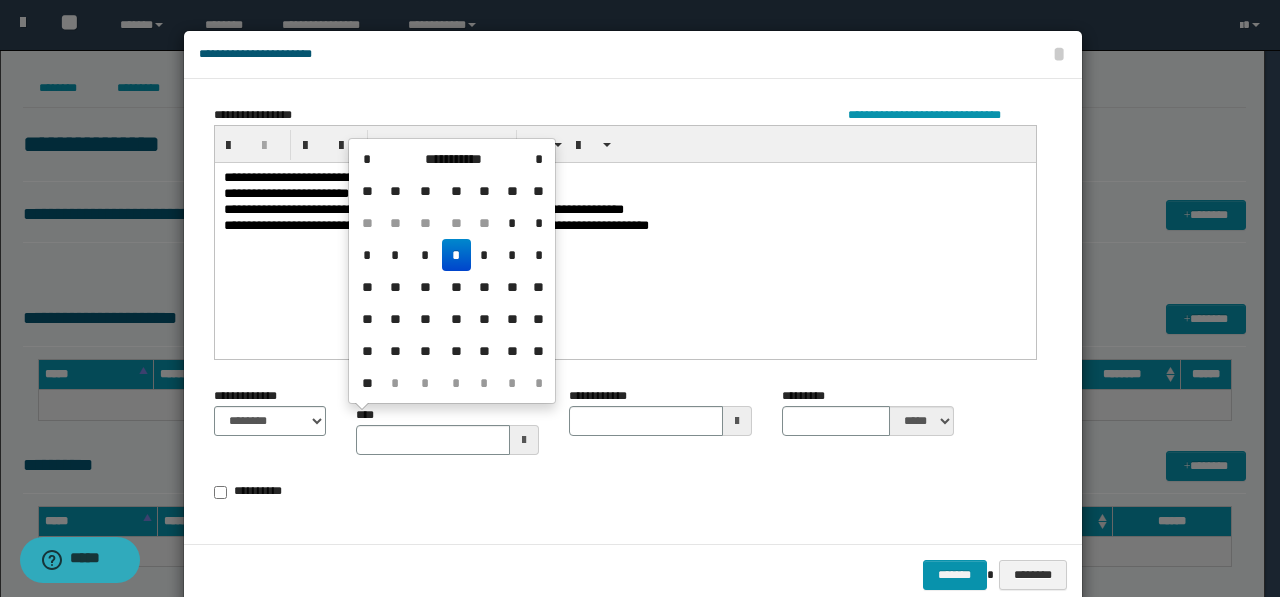 type on "**********" 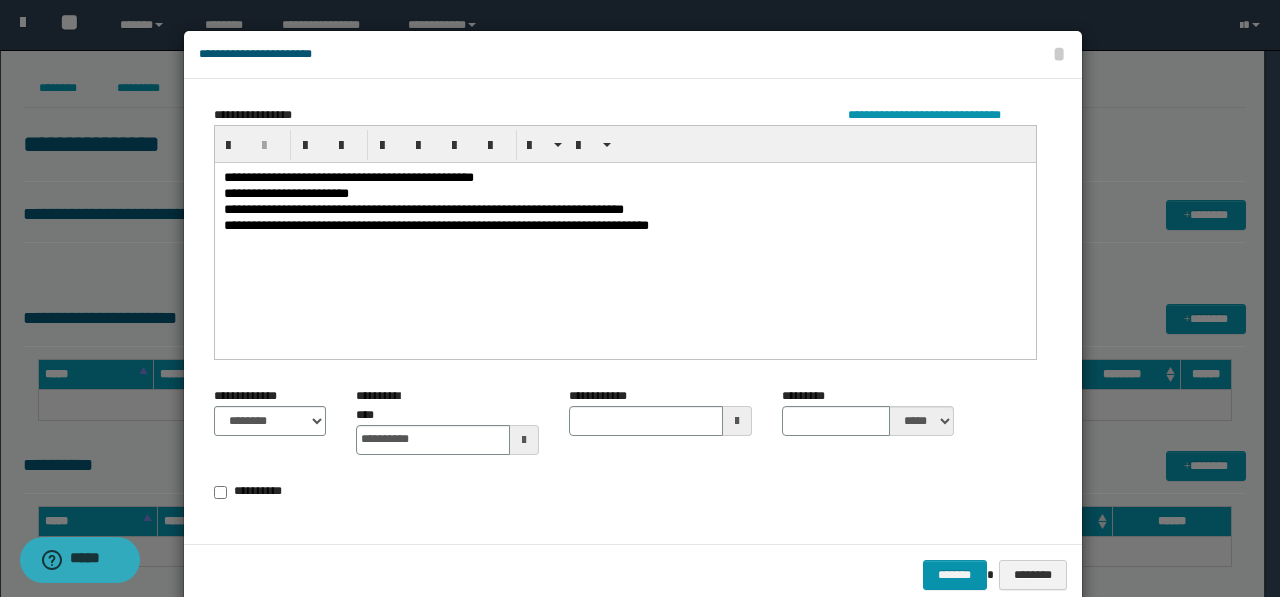 click at bounding box center (737, 421) 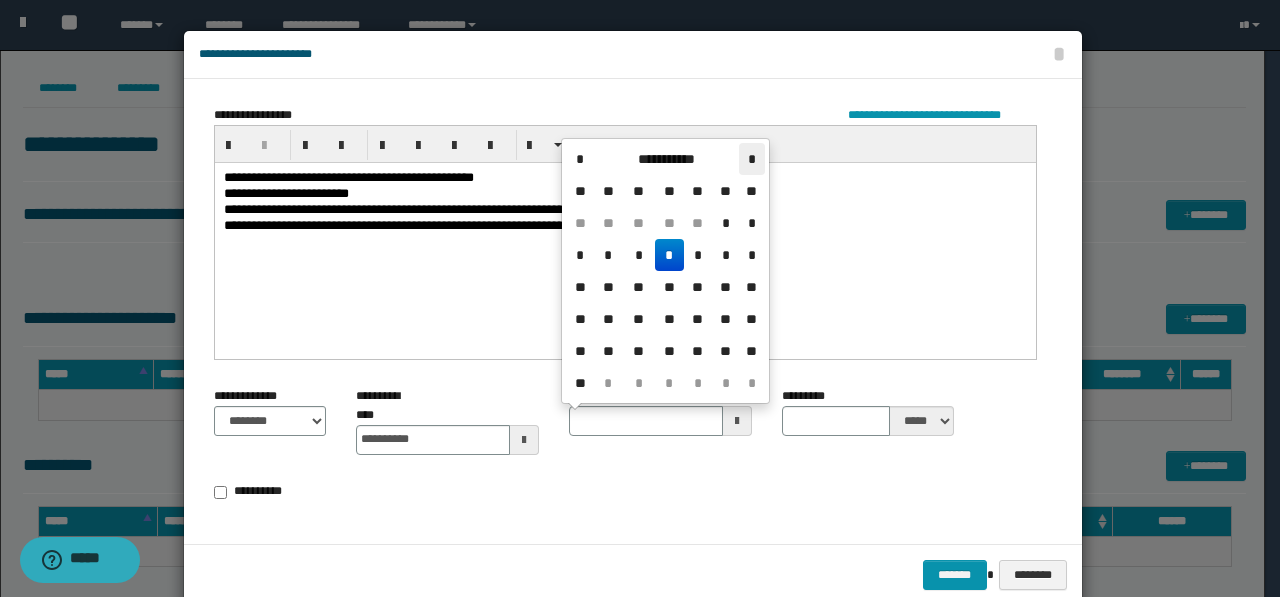 click on "*" at bounding box center [751, 159] 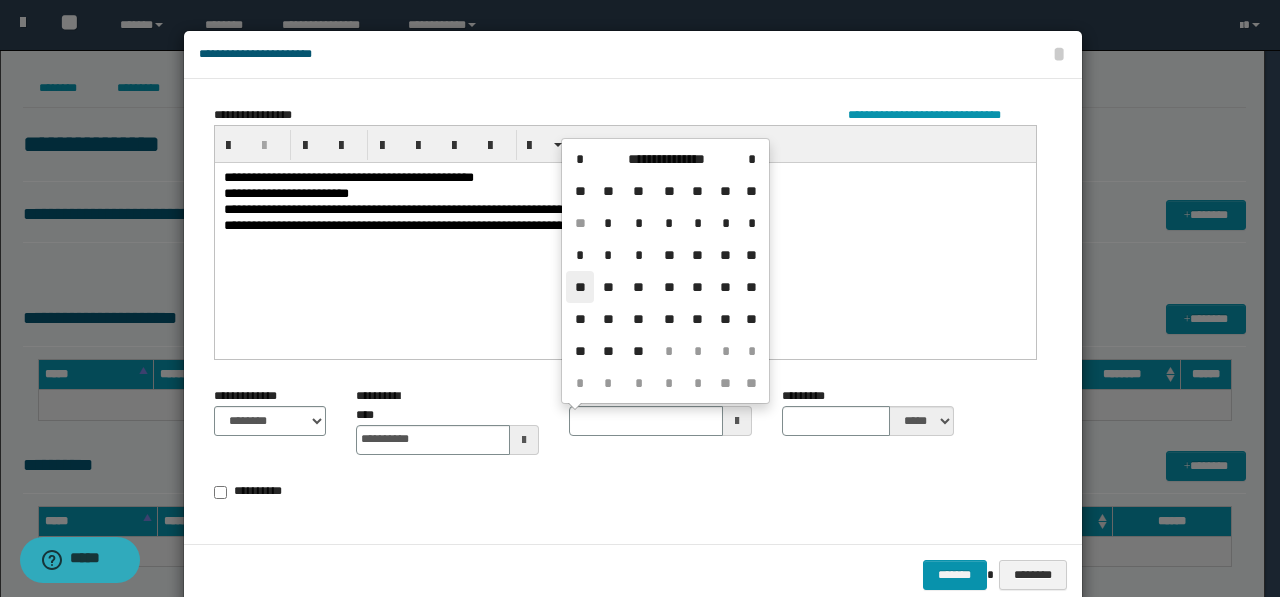 drag, startPoint x: 576, startPoint y: 279, endPoint x: 439, endPoint y: 152, distance: 186.81006 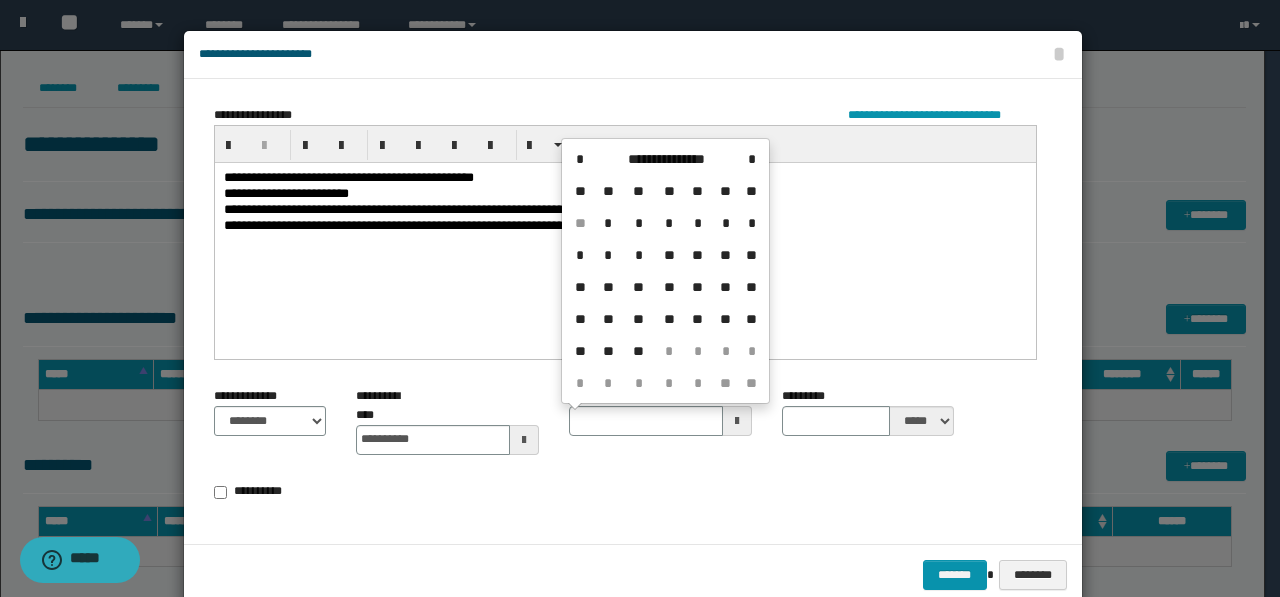 type on "**********" 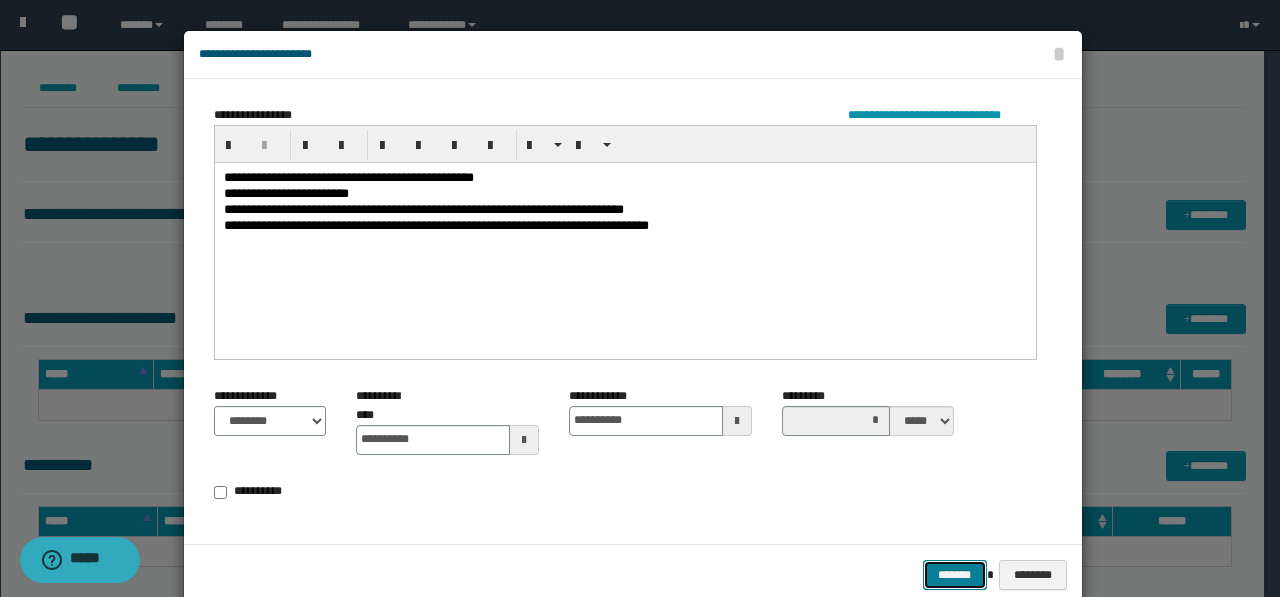 click on "*******" at bounding box center (955, 575) 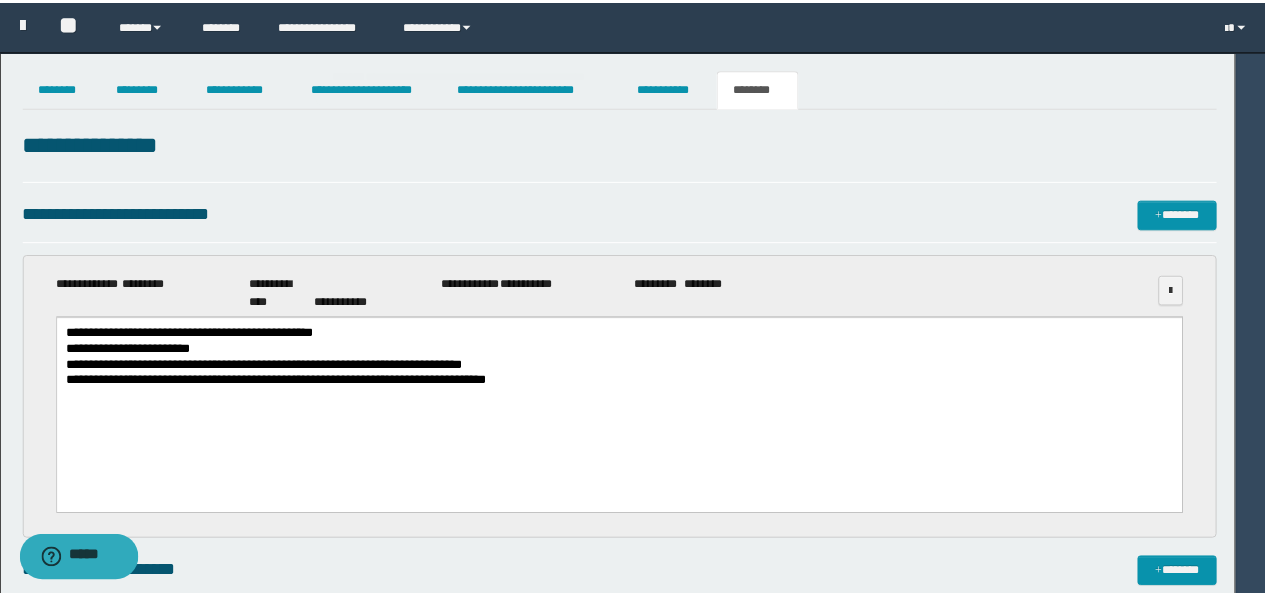 scroll, scrollTop: 0, scrollLeft: 0, axis: both 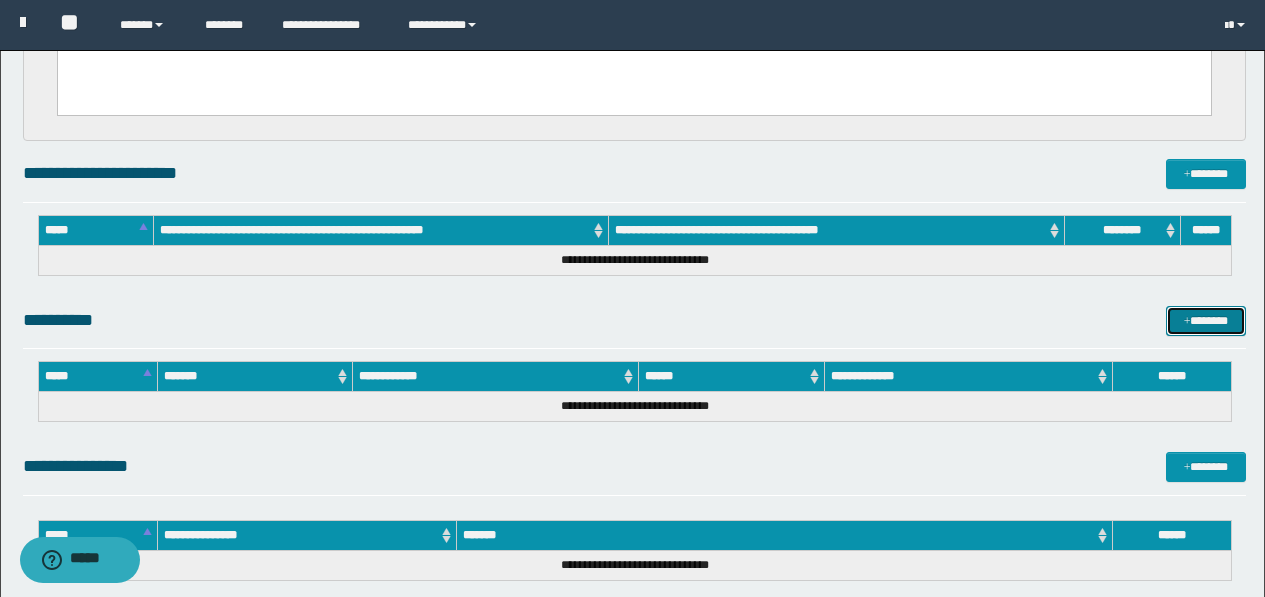 click on "*******" at bounding box center (1206, 321) 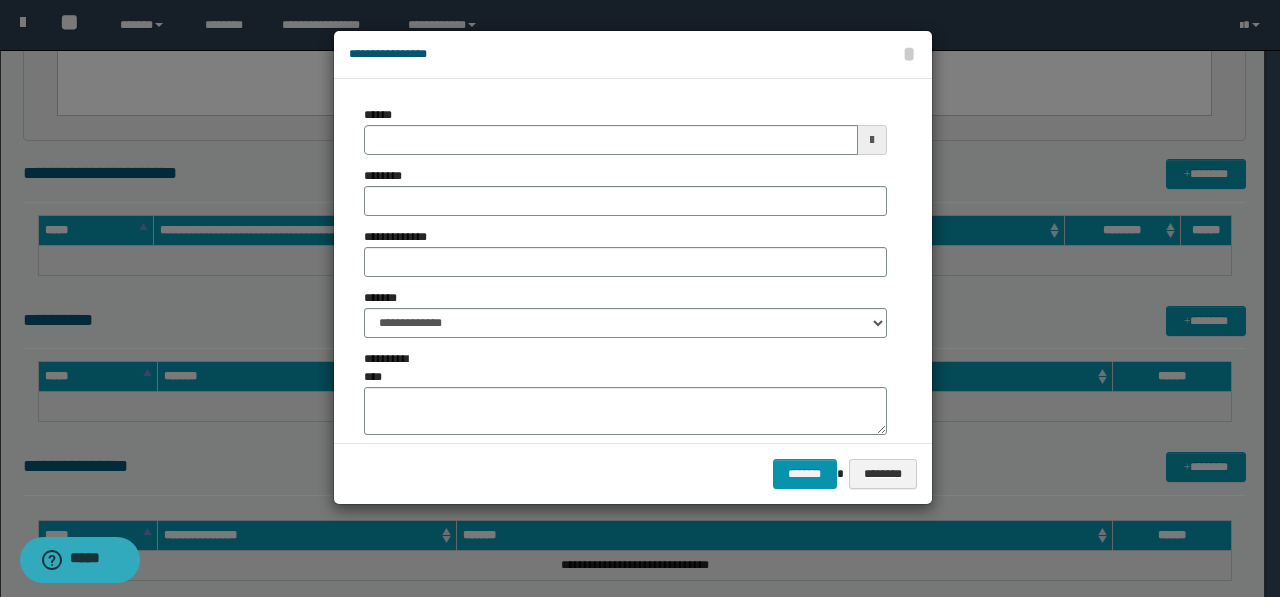 type on "**********" 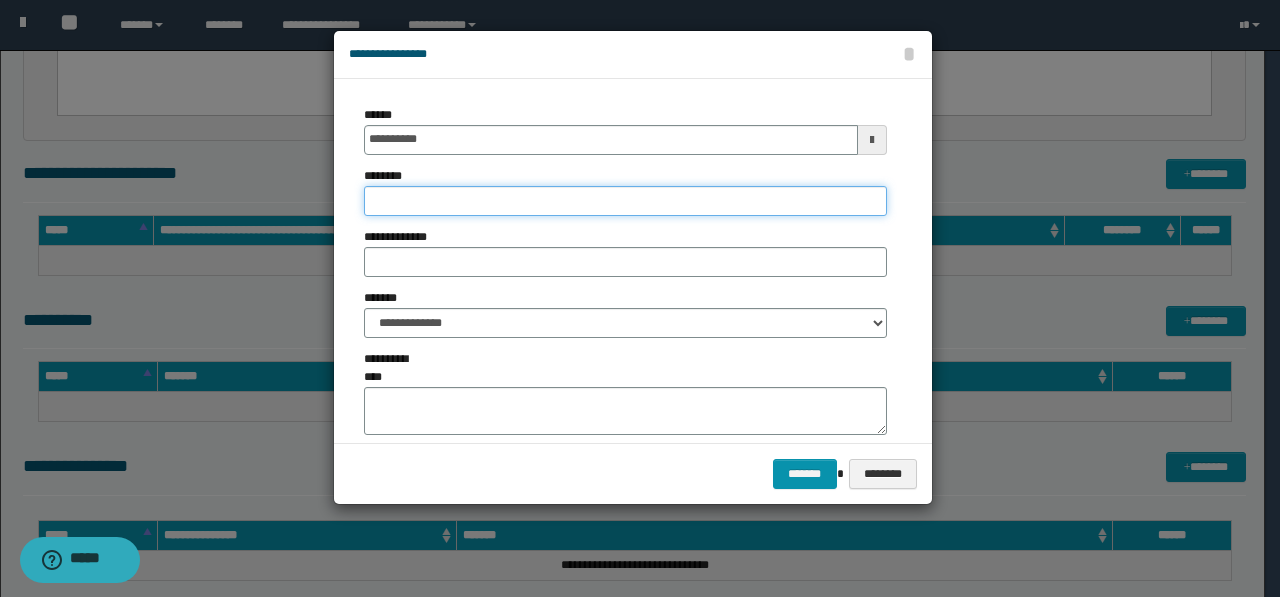 click on "********" at bounding box center [625, 201] 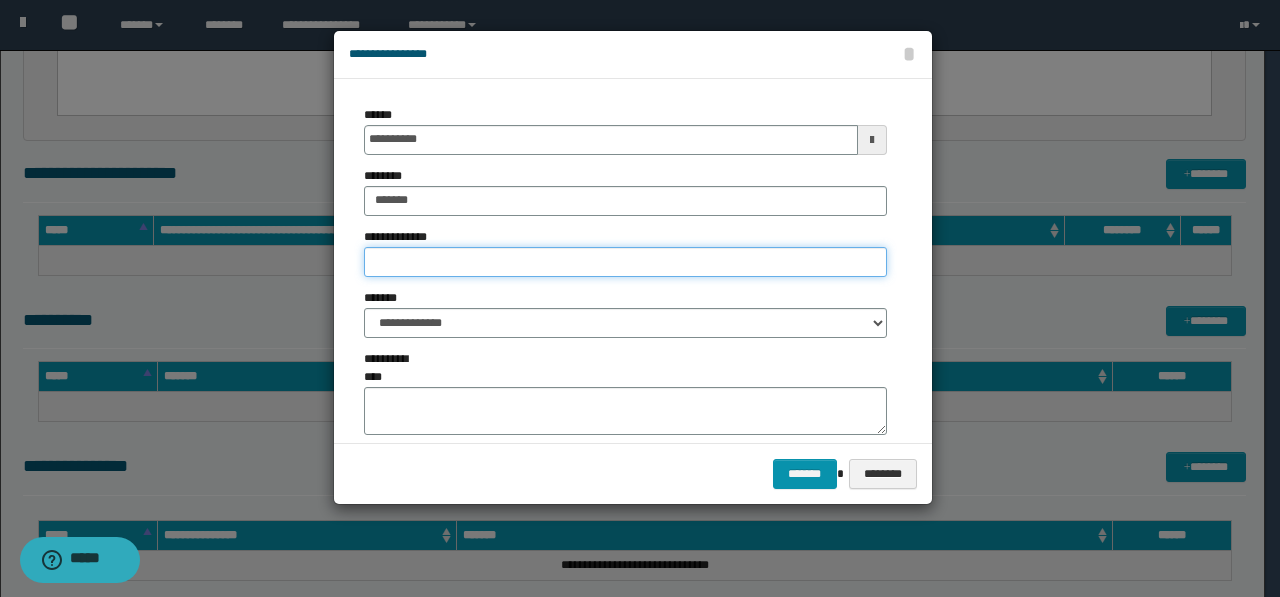 click on "**********" at bounding box center (625, 262) 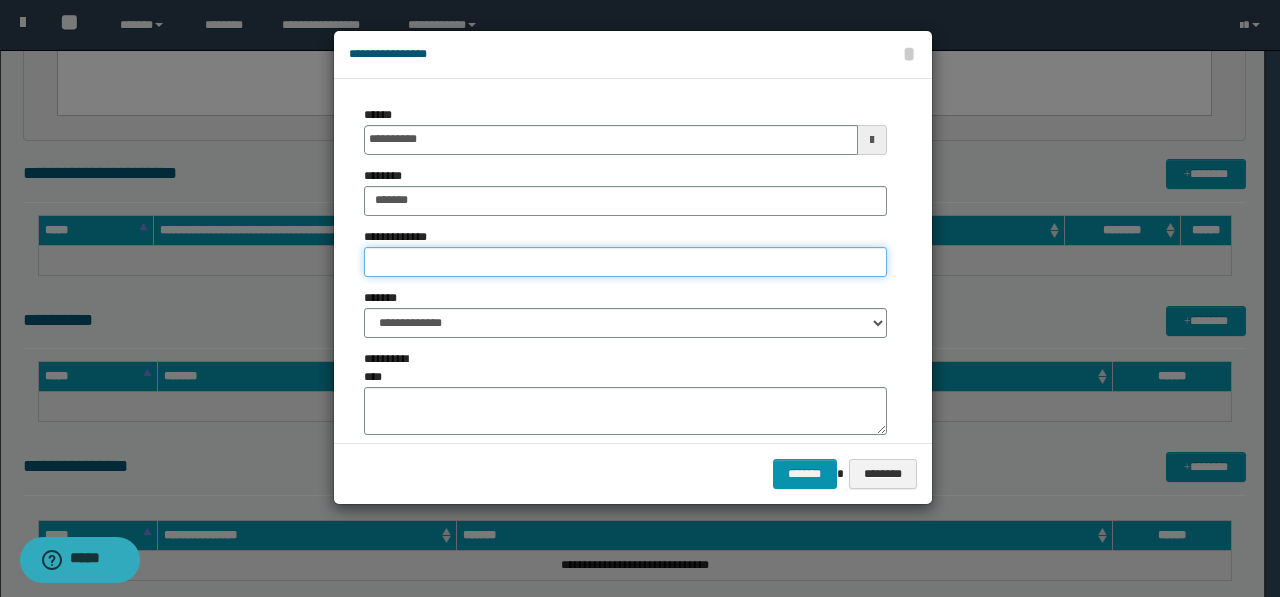 type on "**********" 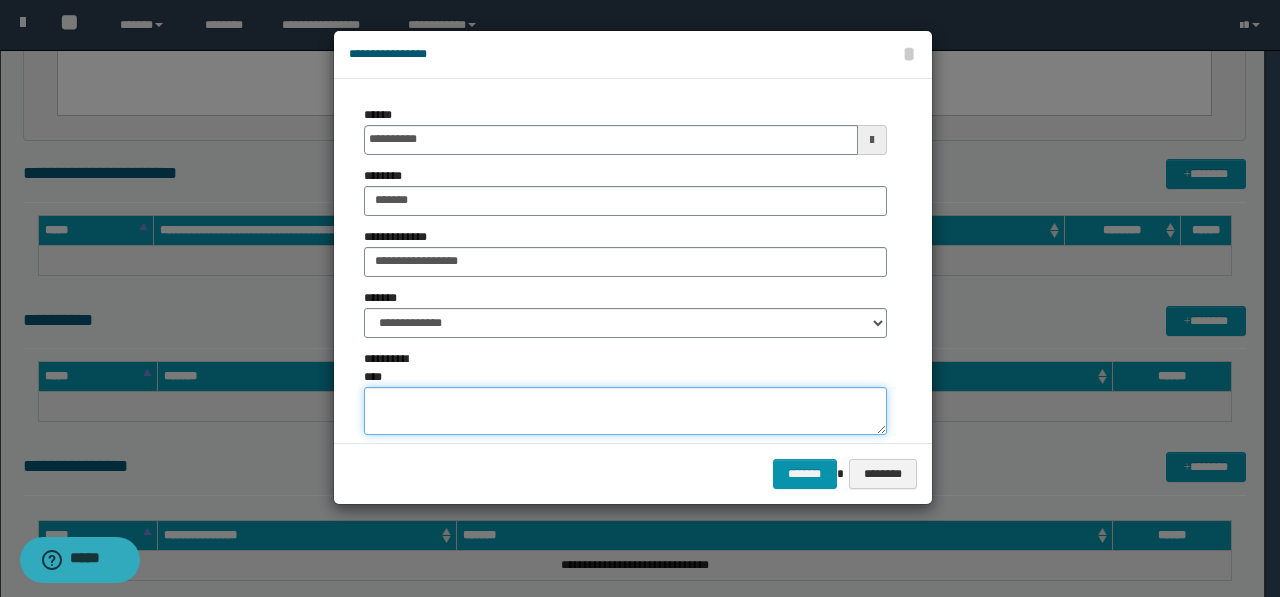 click on "**********" at bounding box center (625, 411) 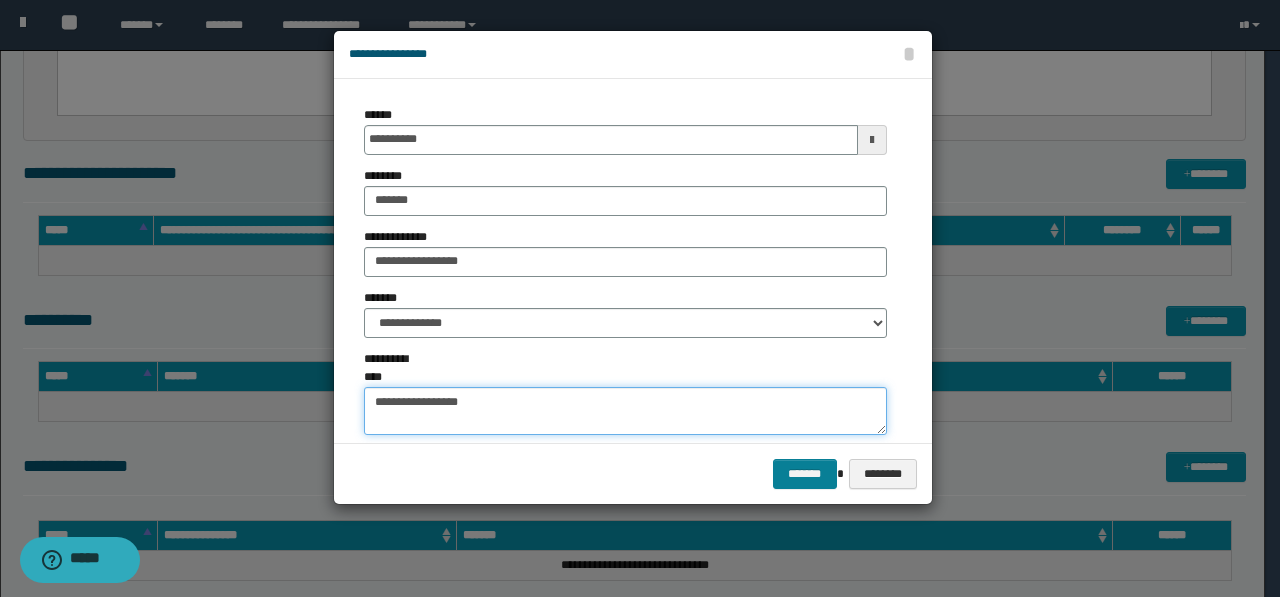 type on "**********" 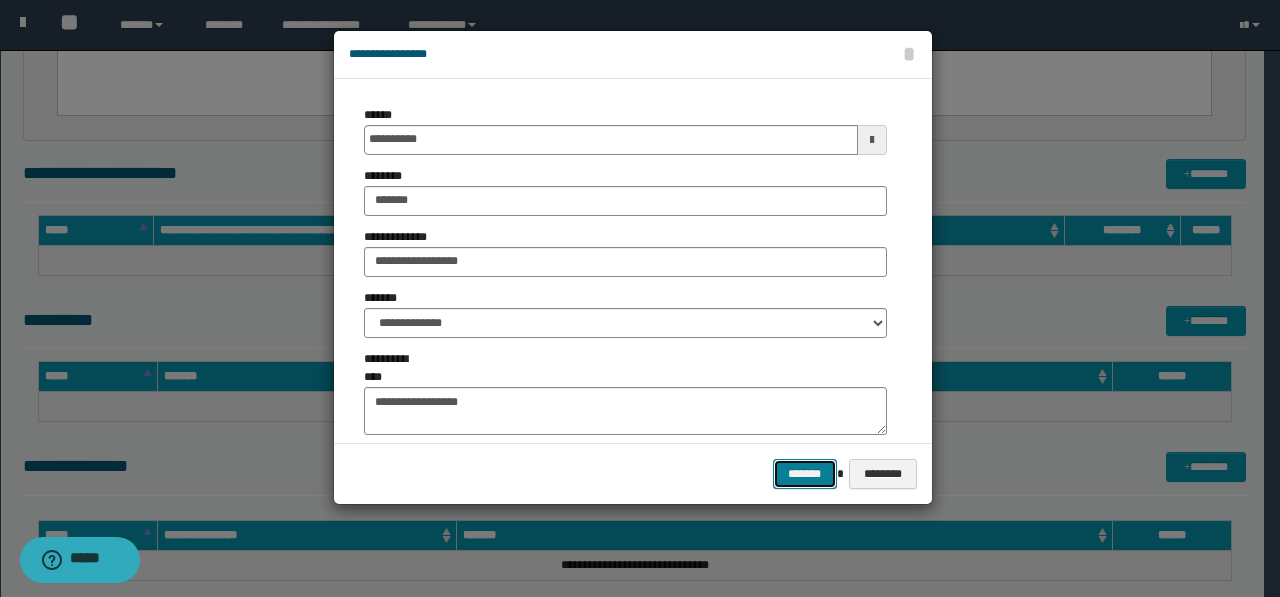 click on "*******" at bounding box center (805, 474) 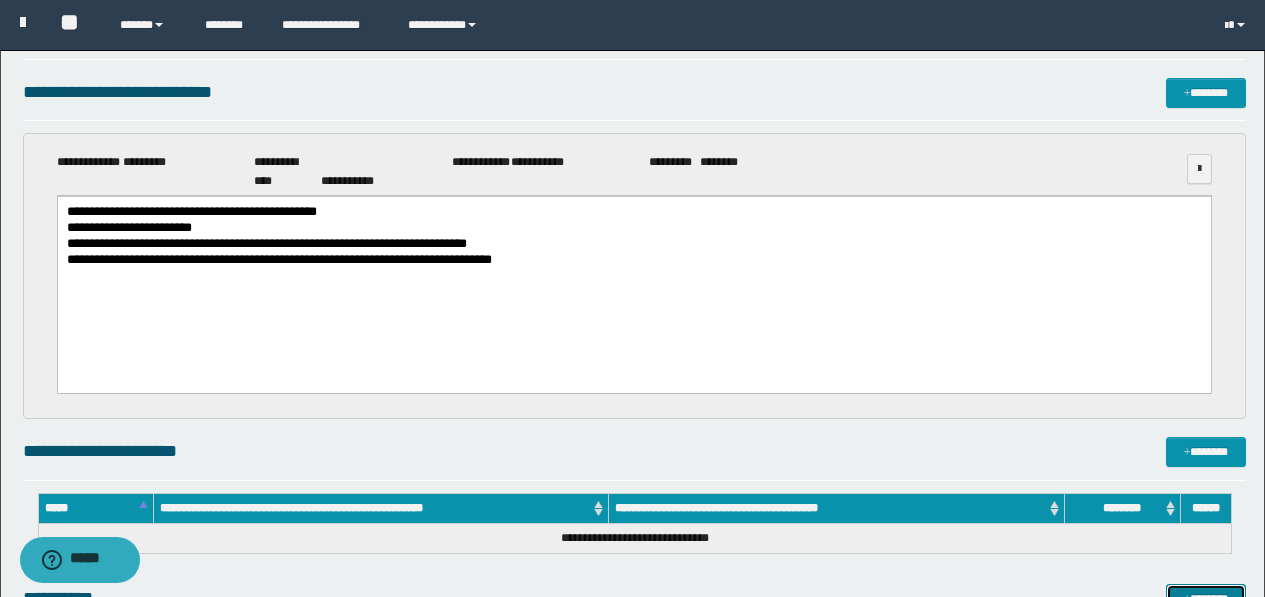 scroll, scrollTop: 0, scrollLeft: 0, axis: both 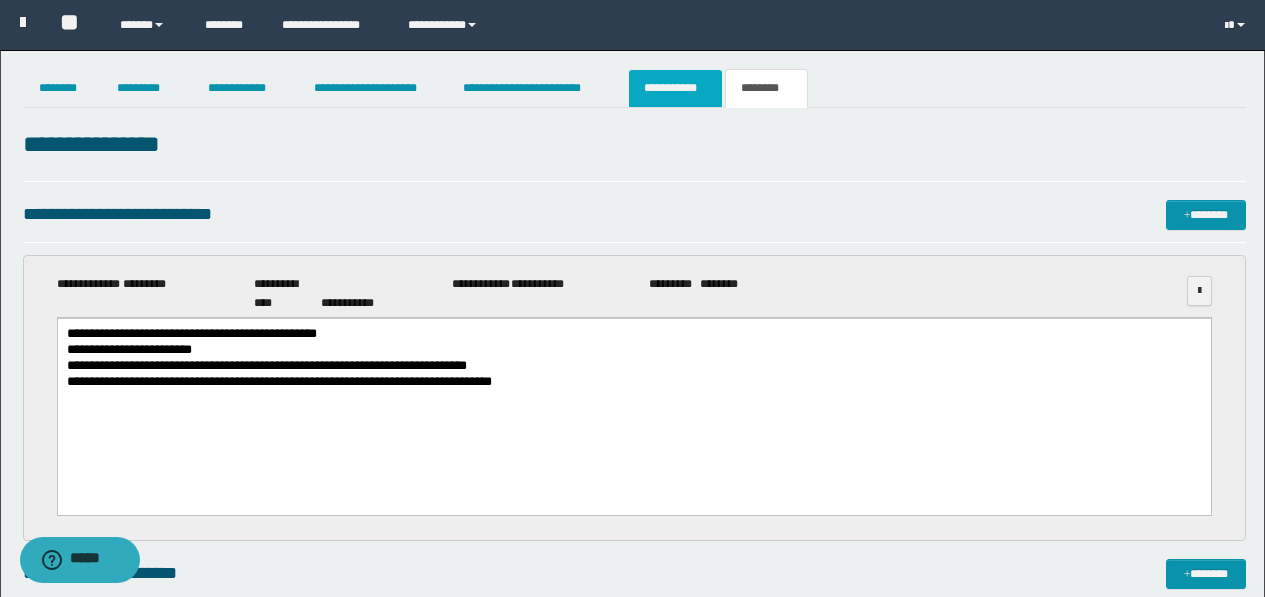 click on "**********" at bounding box center (675, 88) 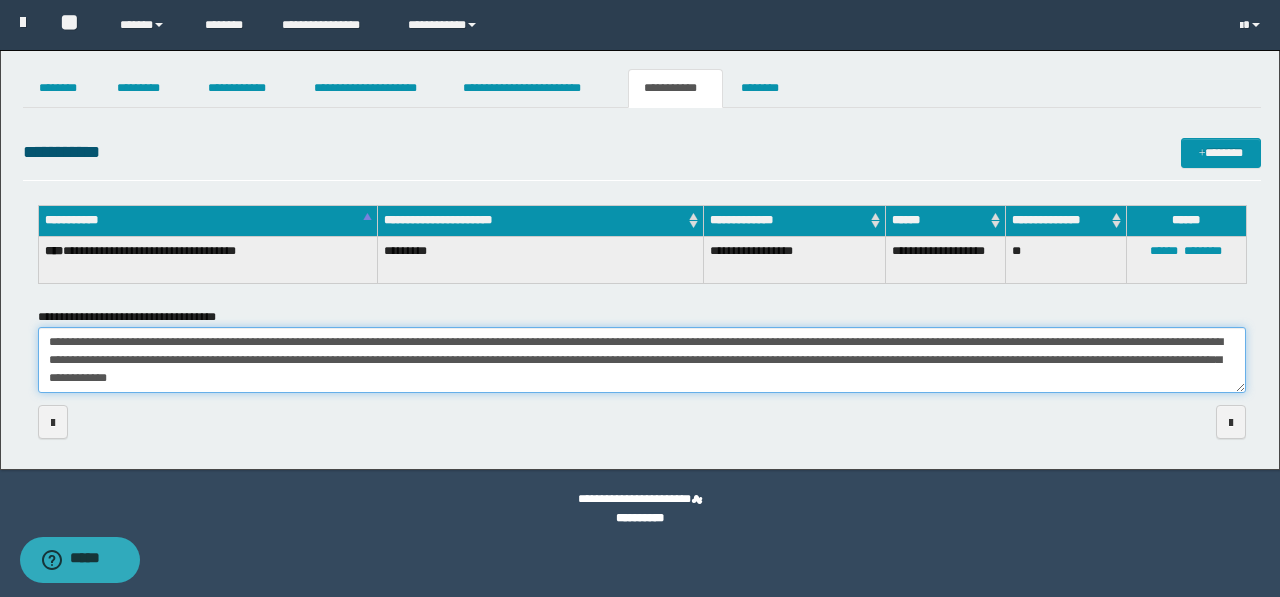 click on "**********" at bounding box center (642, 360) 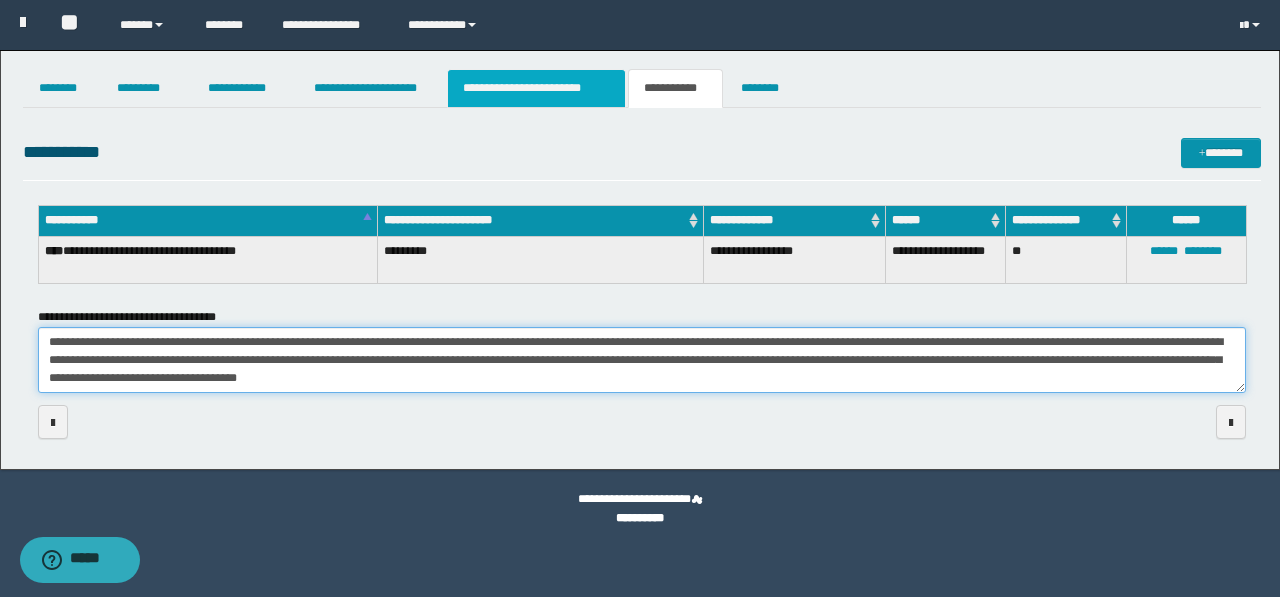 type on "**********" 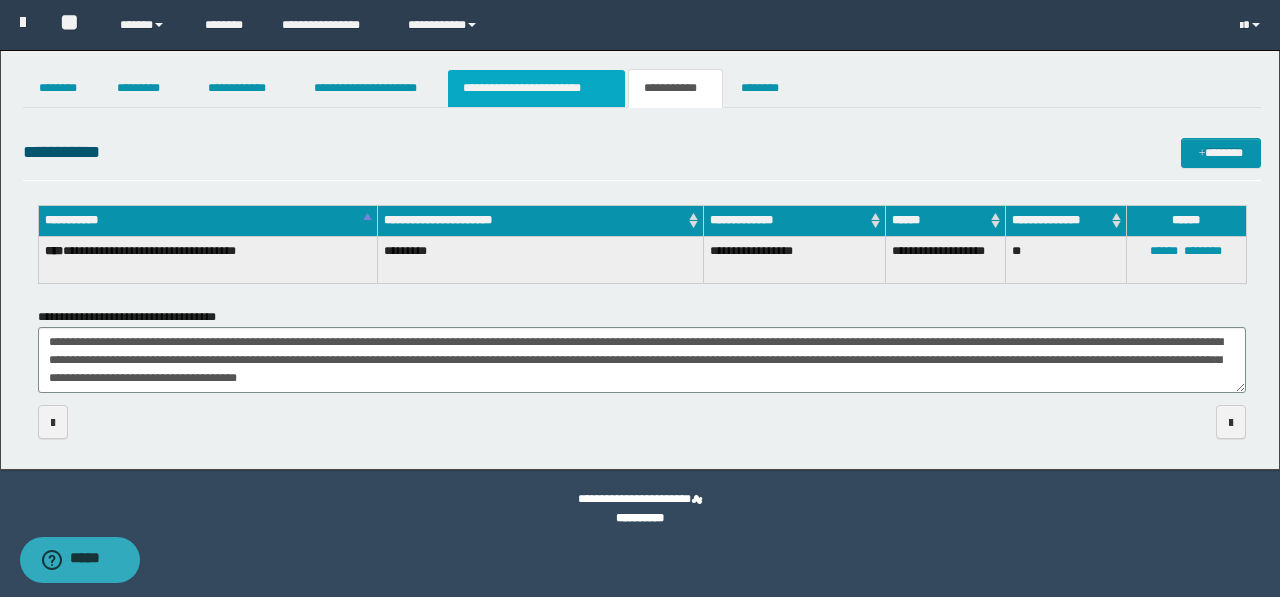 click on "**********" at bounding box center [537, 88] 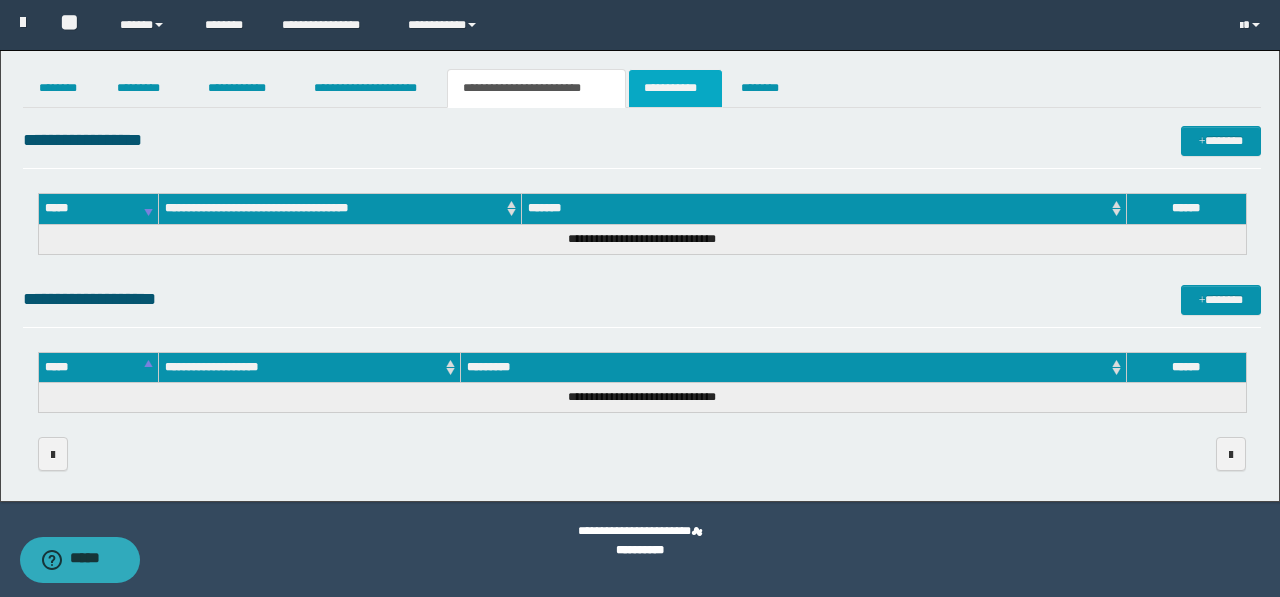 click on "**********" at bounding box center (675, 88) 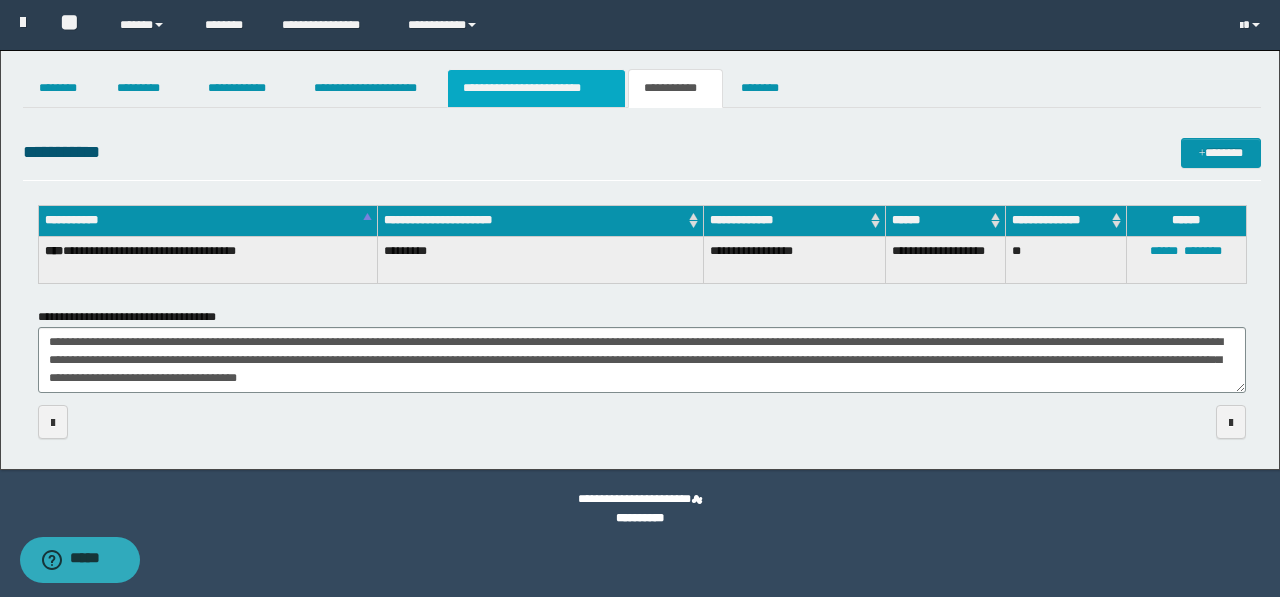 click on "**********" at bounding box center [537, 88] 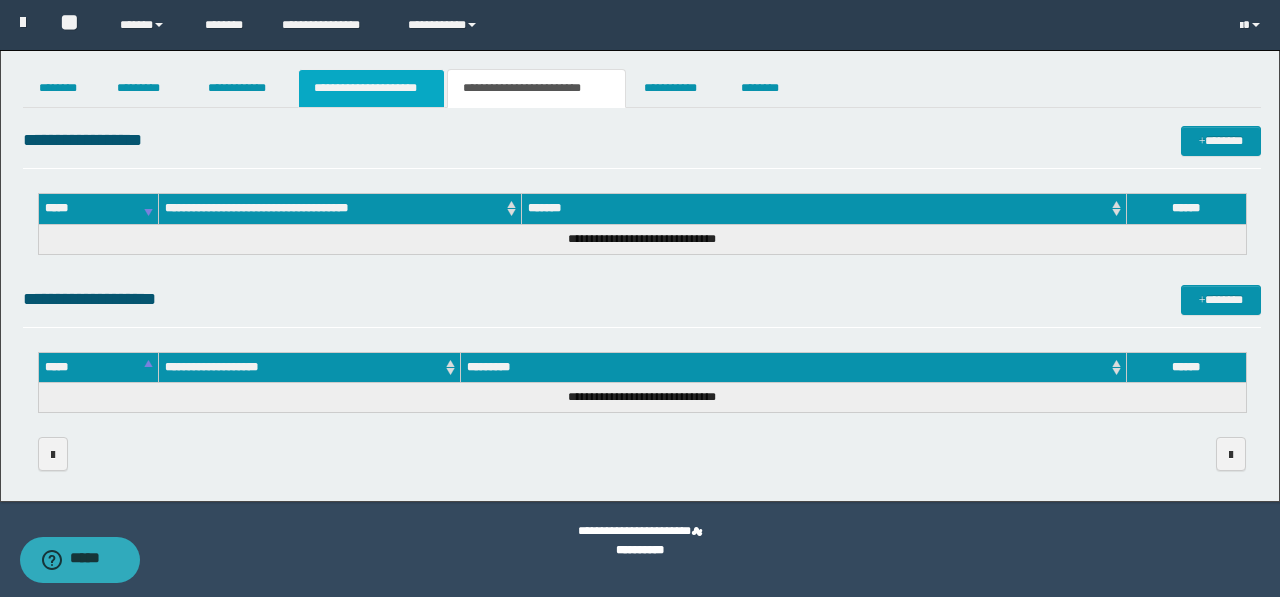 click on "**********" at bounding box center [371, 88] 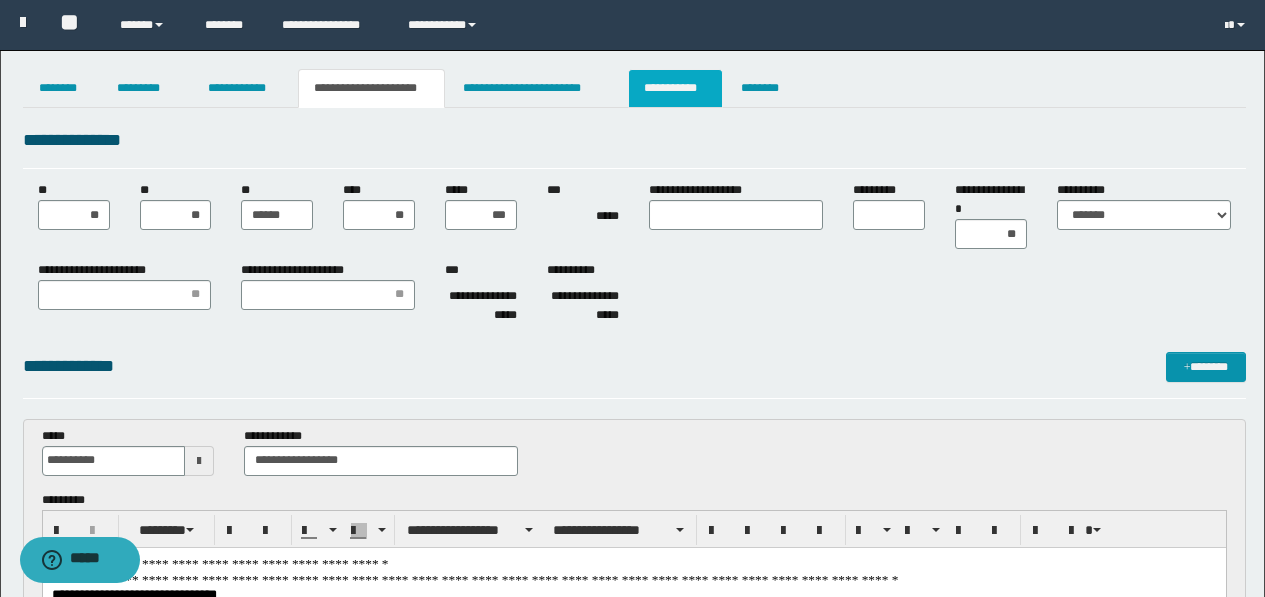 click on "**********" at bounding box center [675, 88] 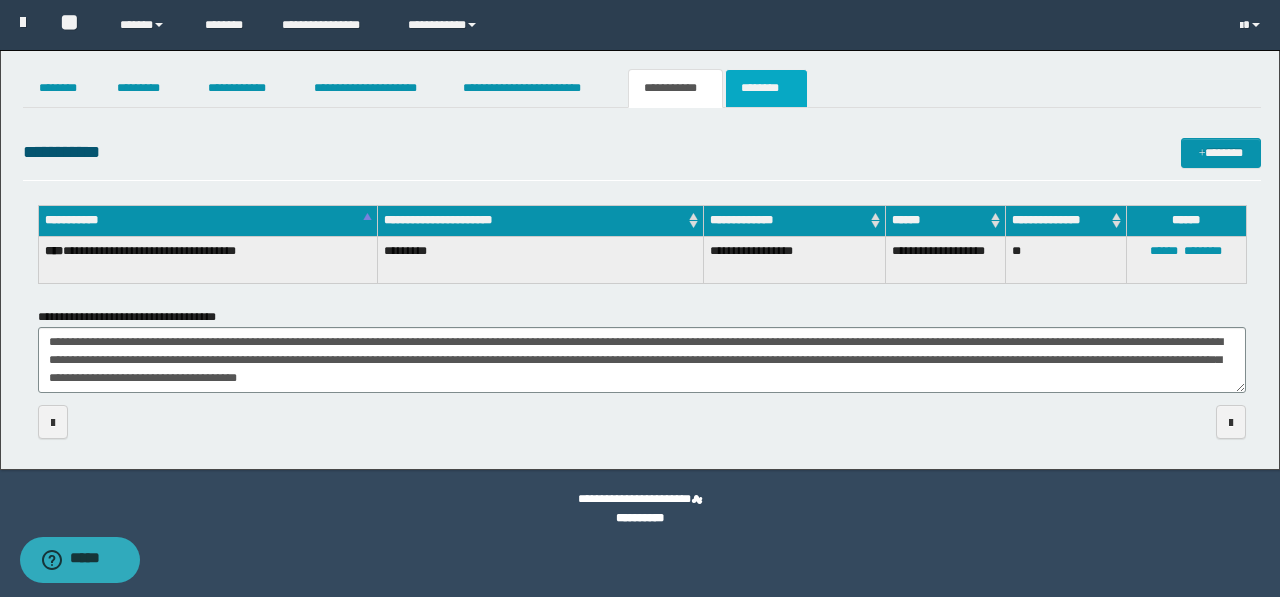 click on "********" at bounding box center (766, 88) 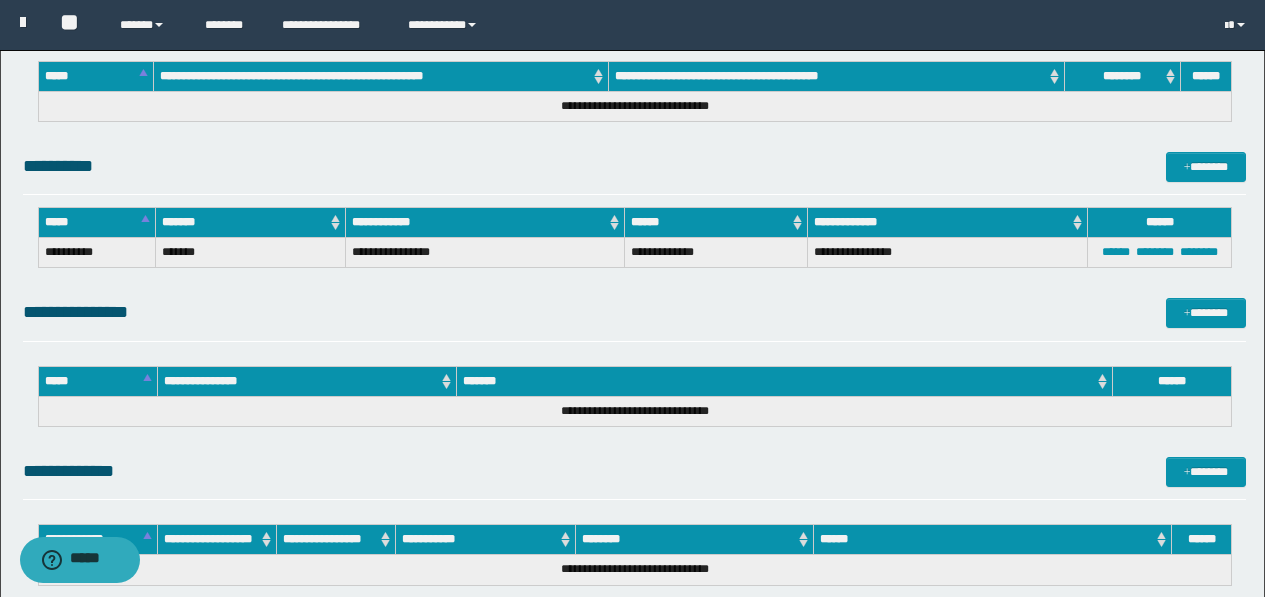 scroll, scrollTop: 600, scrollLeft: 0, axis: vertical 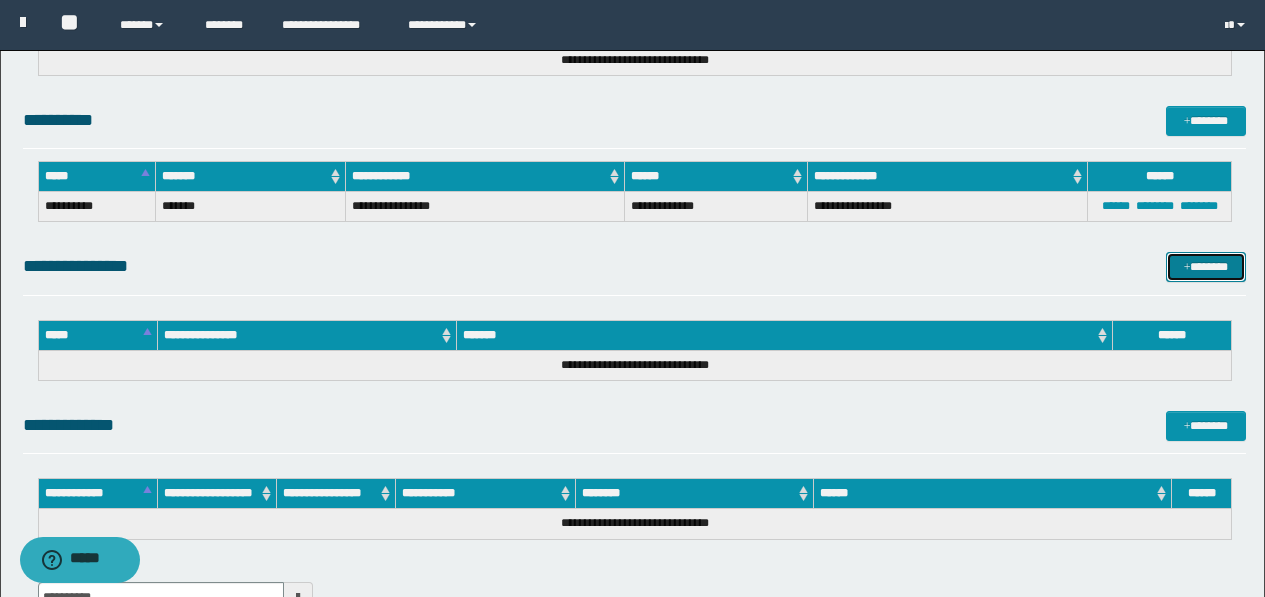 click on "*******" at bounding box center [1206, 267] 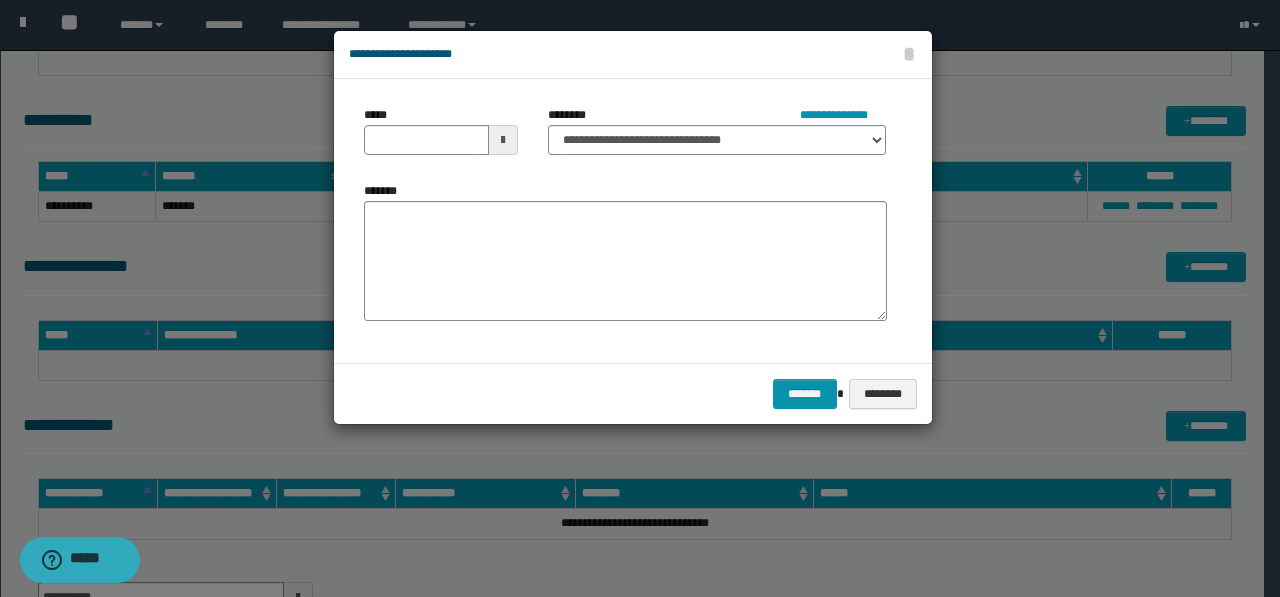 click at bounding box center (503, 140) 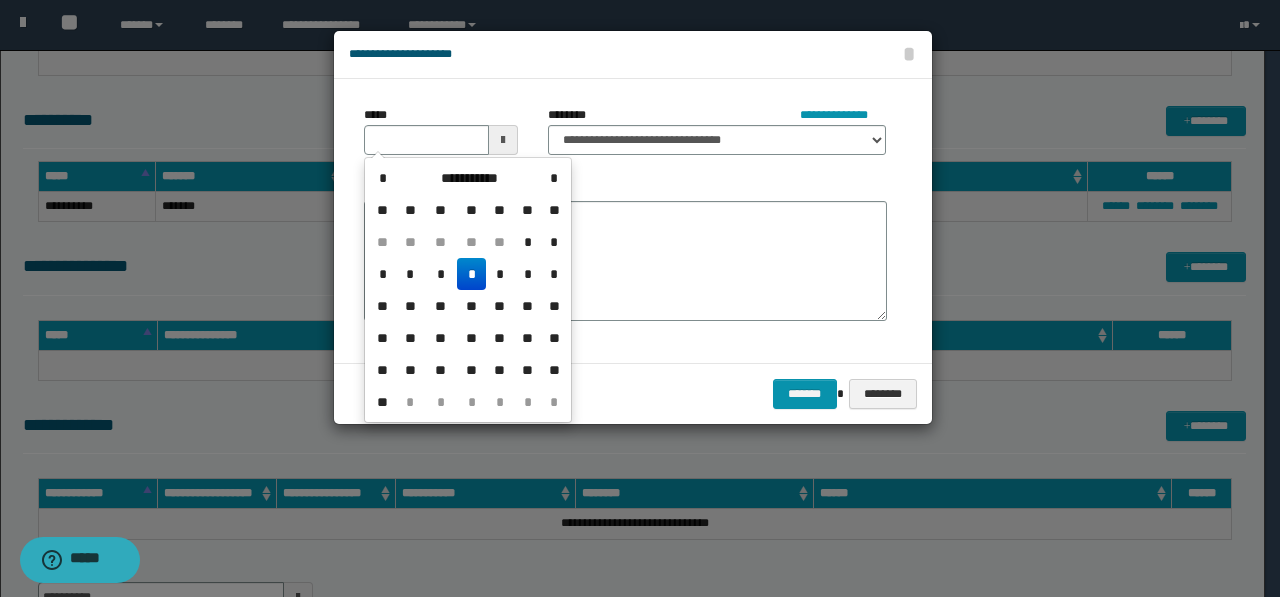 click on "*" at bounding box center (471, 274) 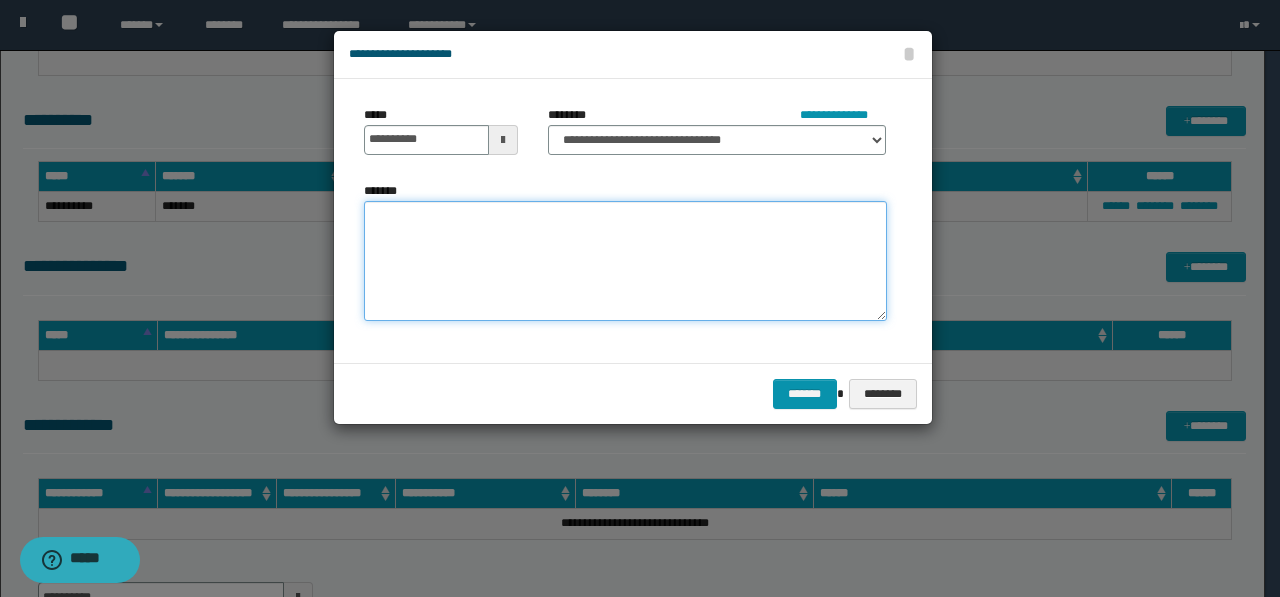 click on "*******" at bounding box center [625, 261] 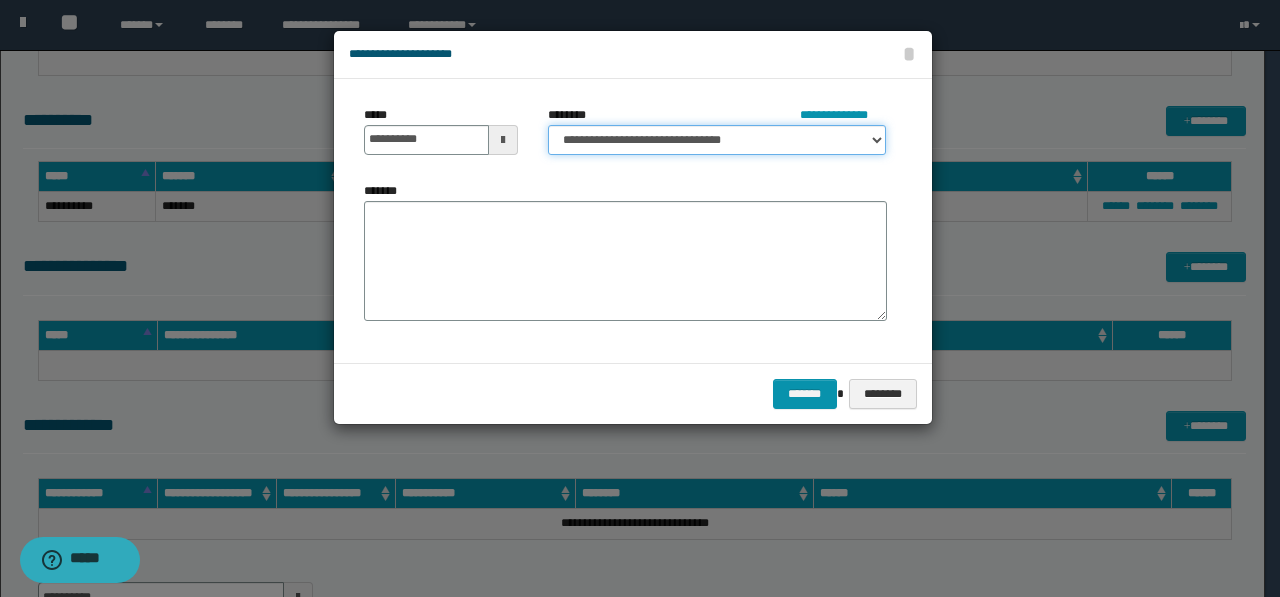 click on "**********" at bounding box center [717, 140] 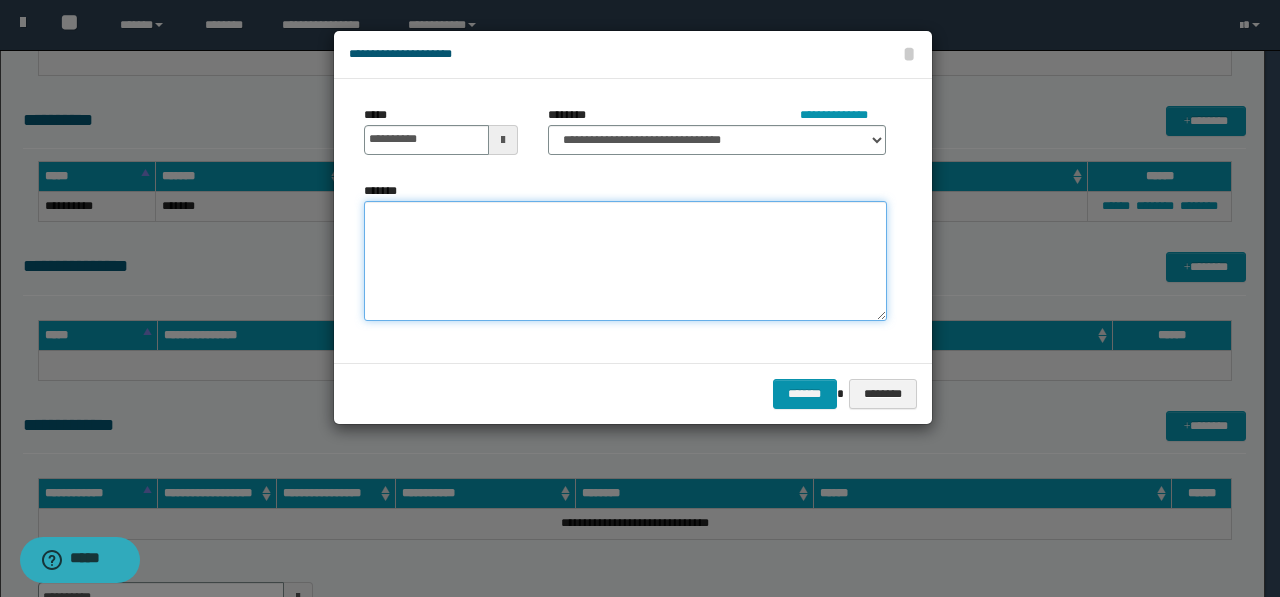 click on "*******" at bounding box center [625, 261] 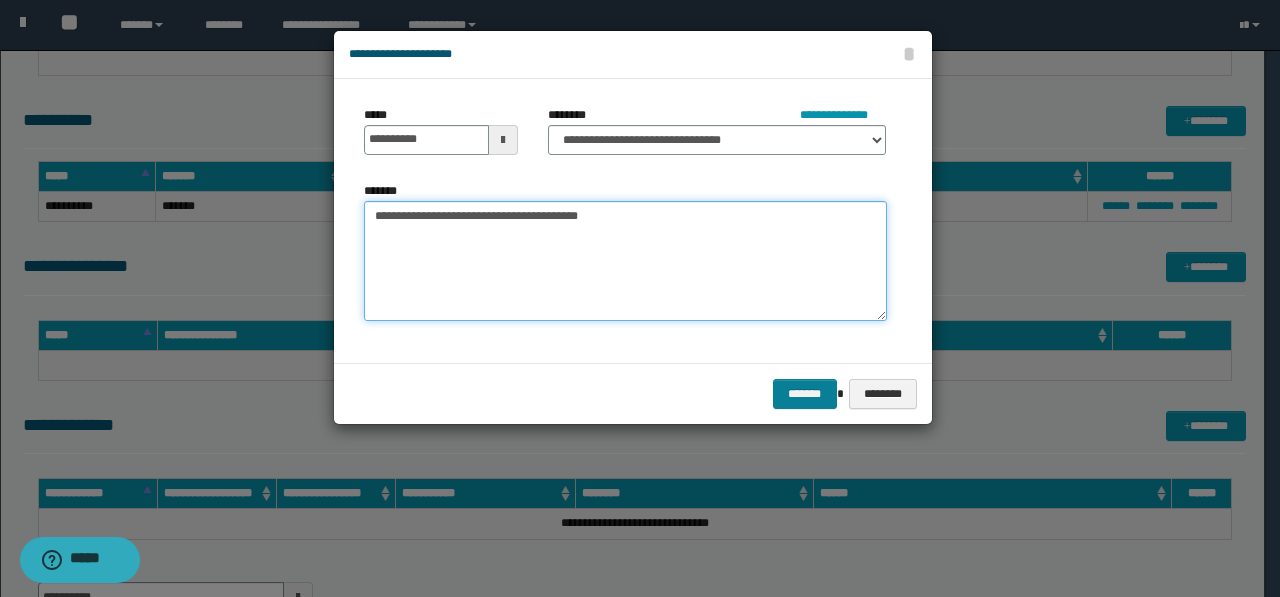 type on "**********" 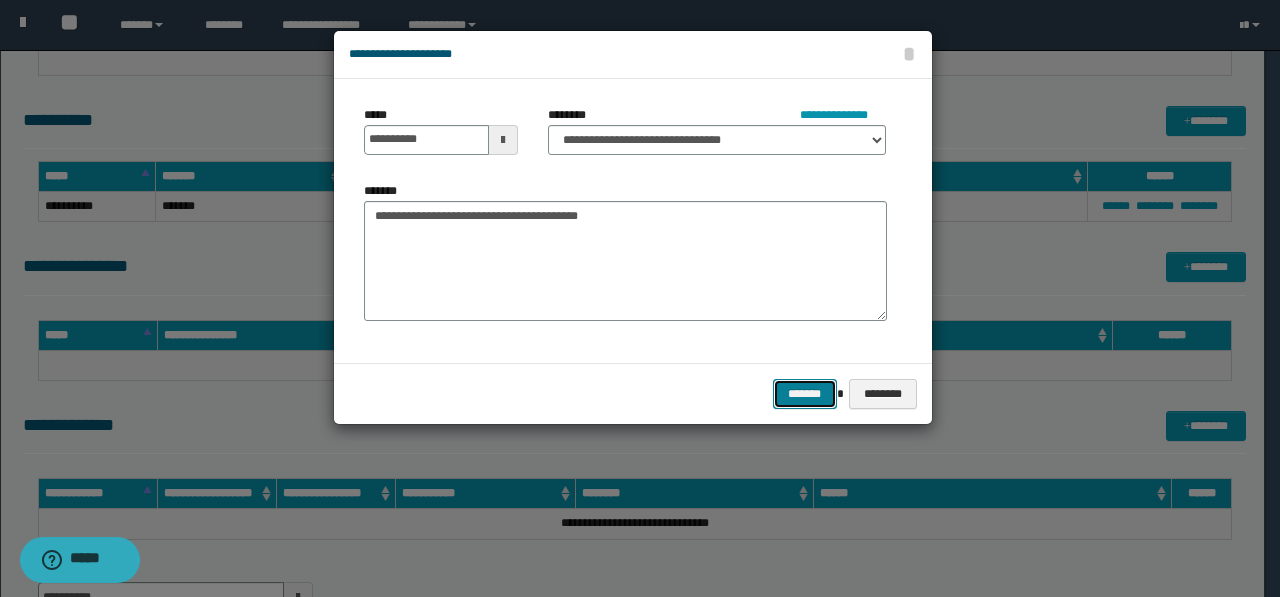 click on "*******" at bounding box center [805, 394] 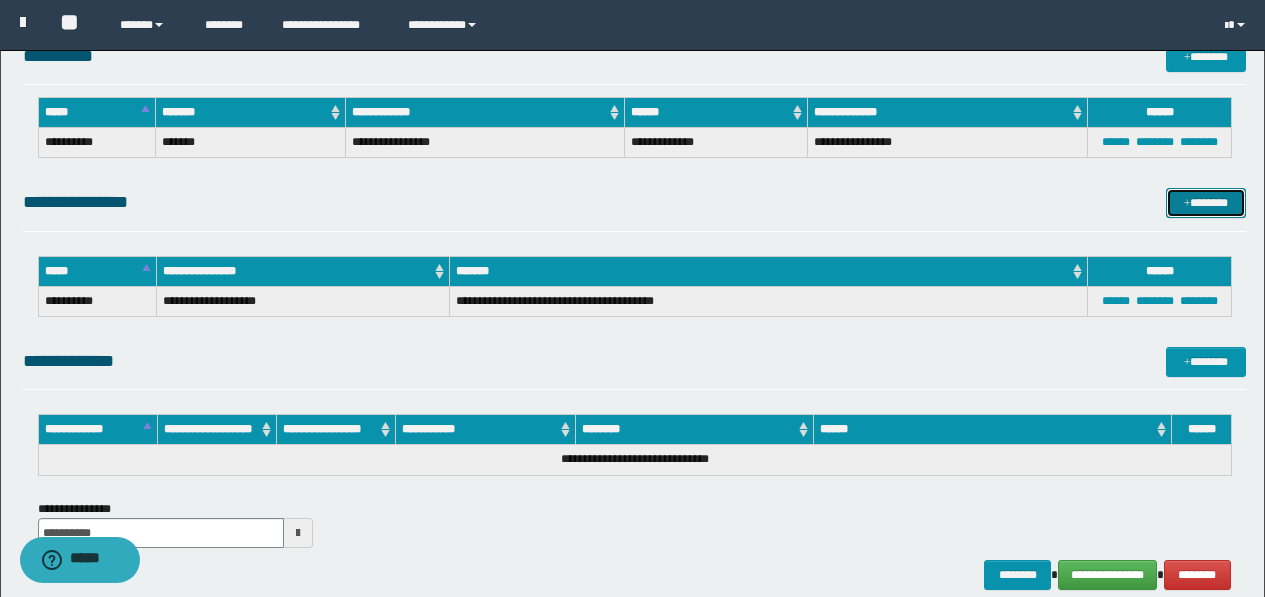 scroll, scrollTop: 812, scrollLeft: 0, axis: vertical 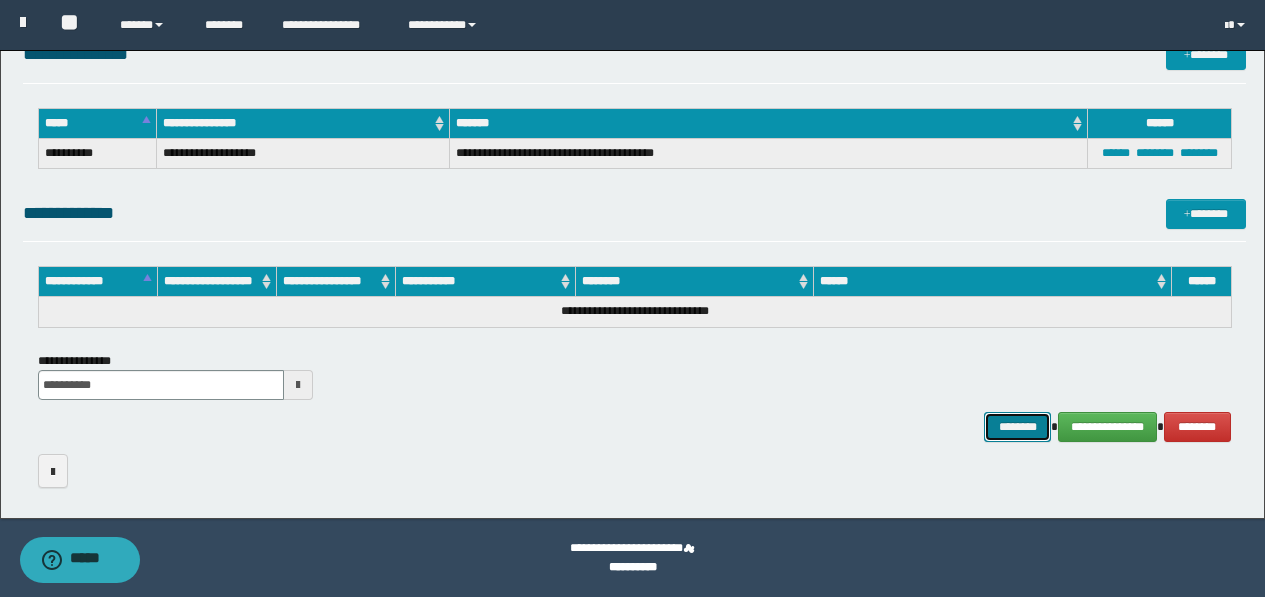 click on "********" at bounding box center (1018, 427) 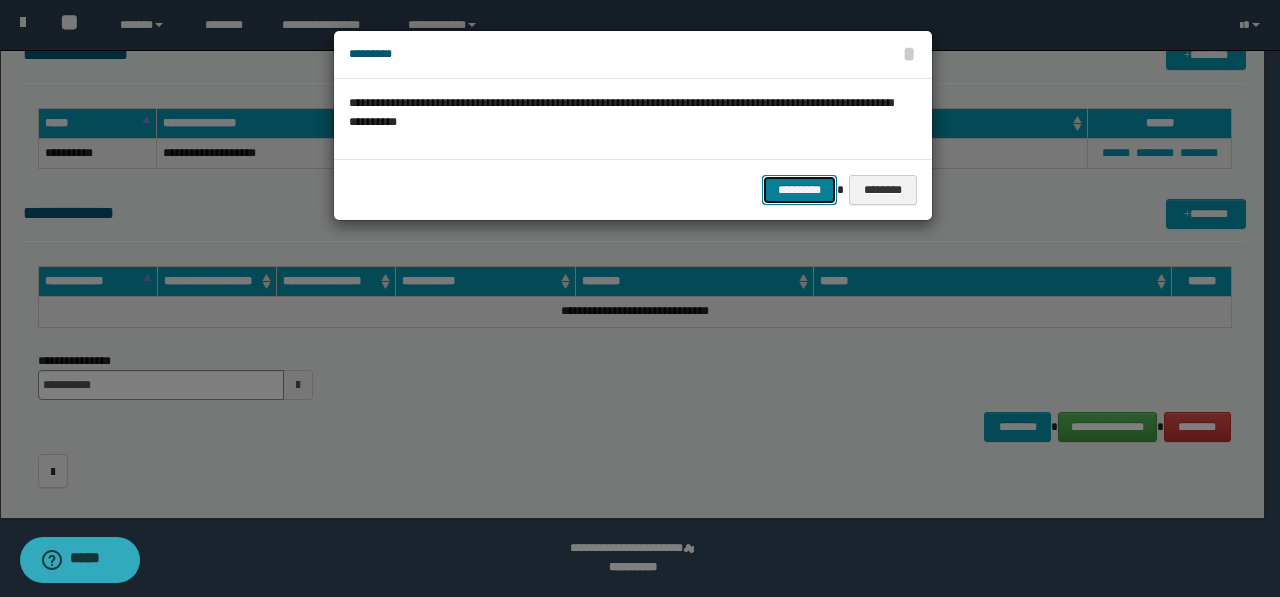 click on "*********" at bounding box center (799, 190) 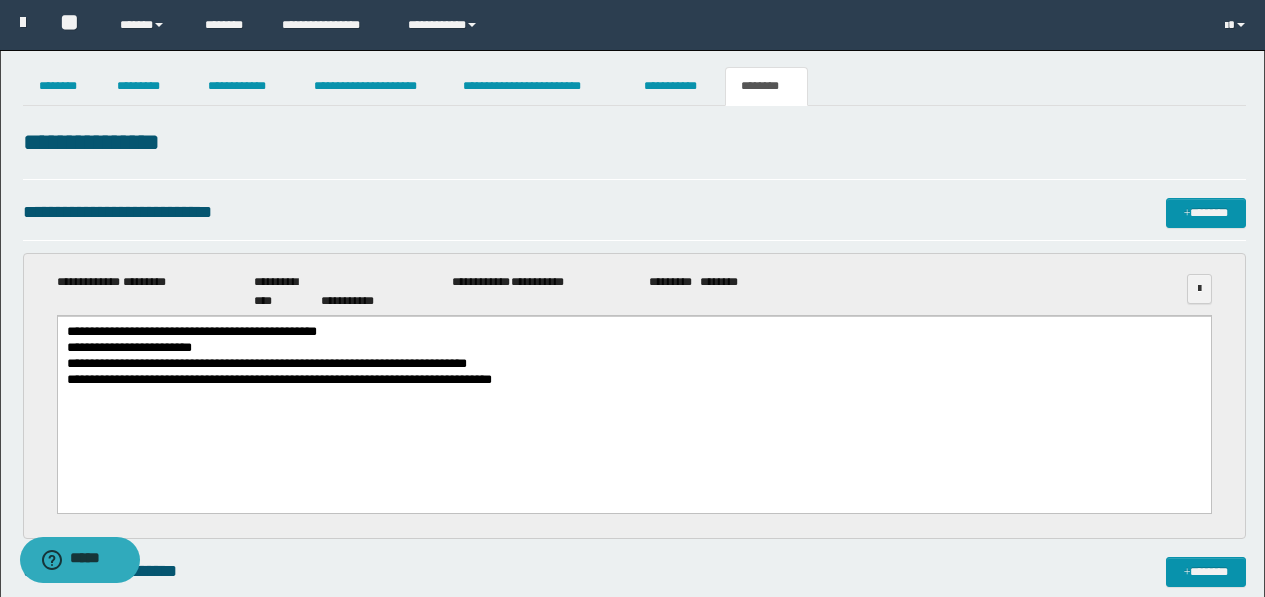 scroll, scrollTop: 0, scrollLeft: 0, axis: both 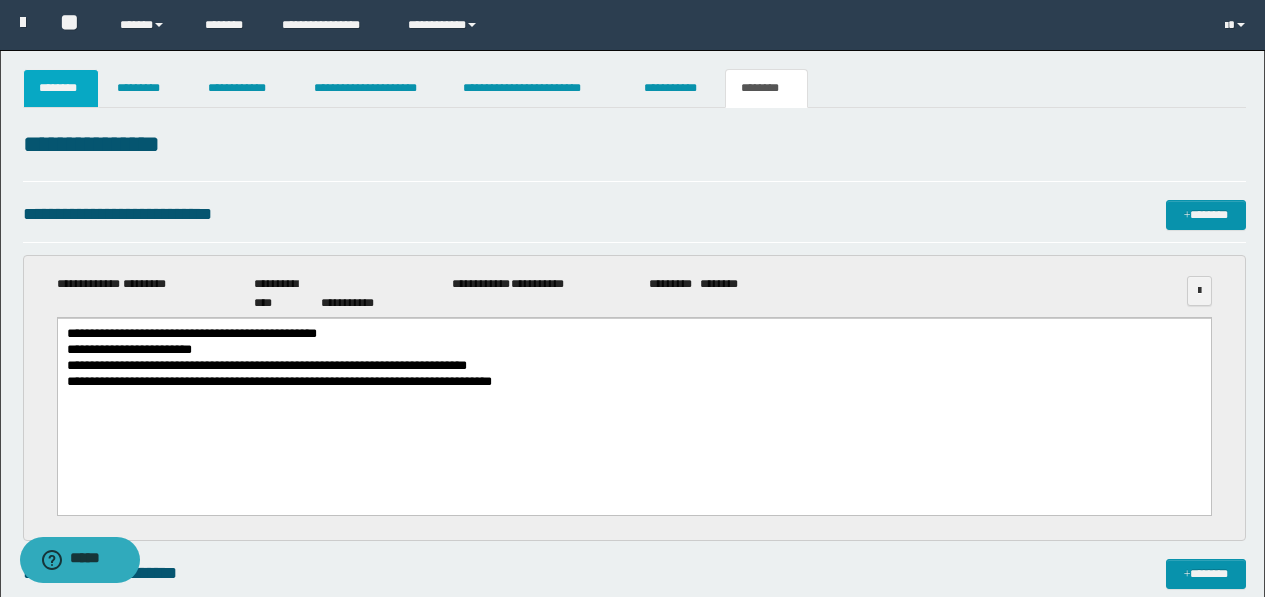 click on "********" at bounding box center (61, 88) 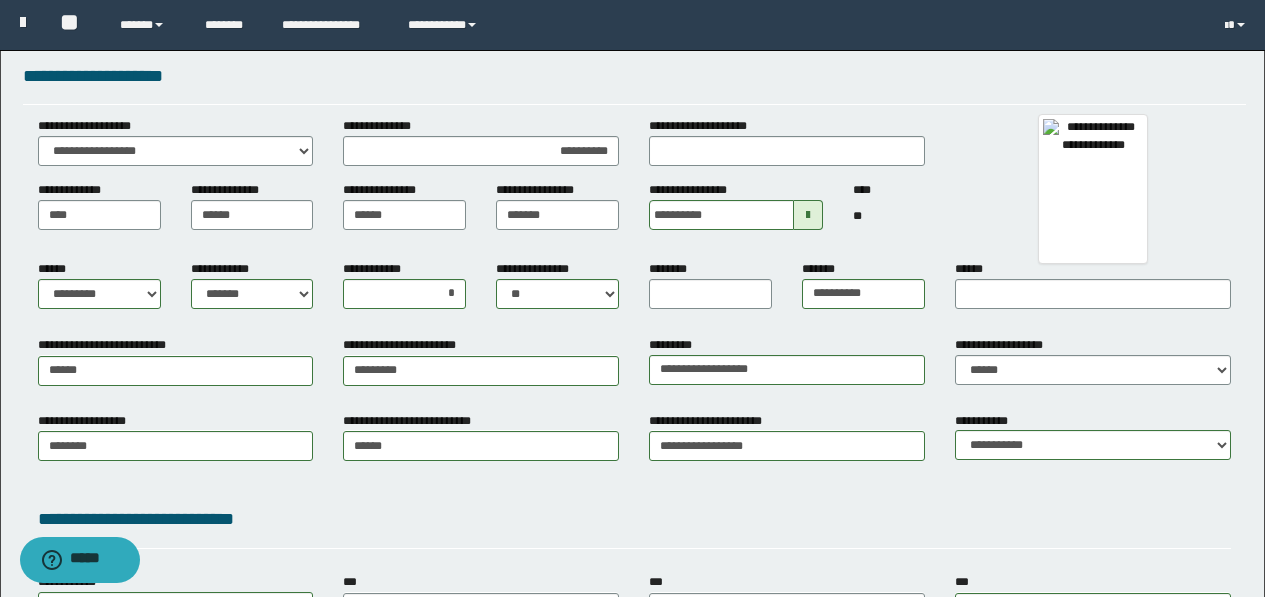 scroll, scrollTop: 100, scrollLeft: 0, axis: vertical 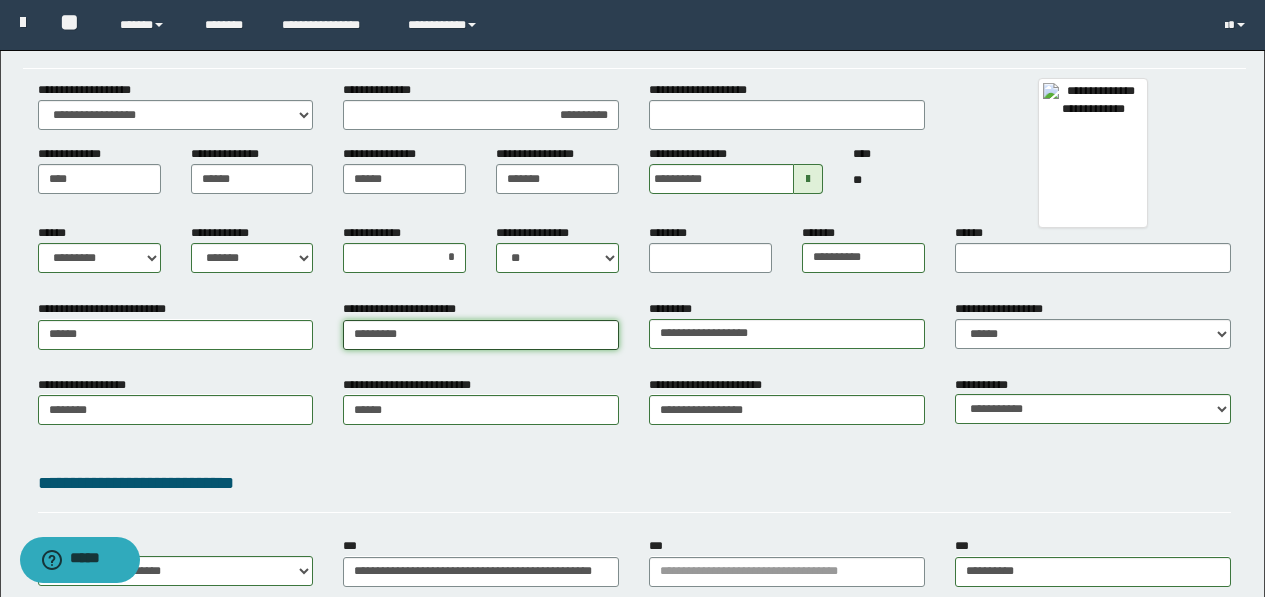 click on "********" at bounding box center (481, 335) 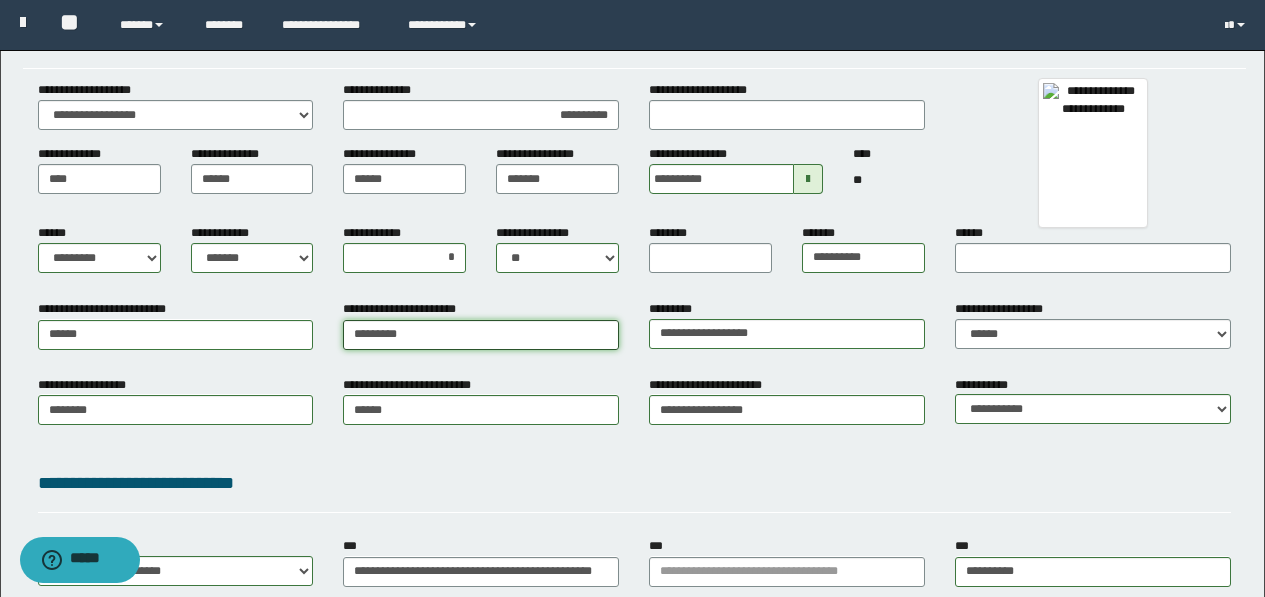 type on "********" 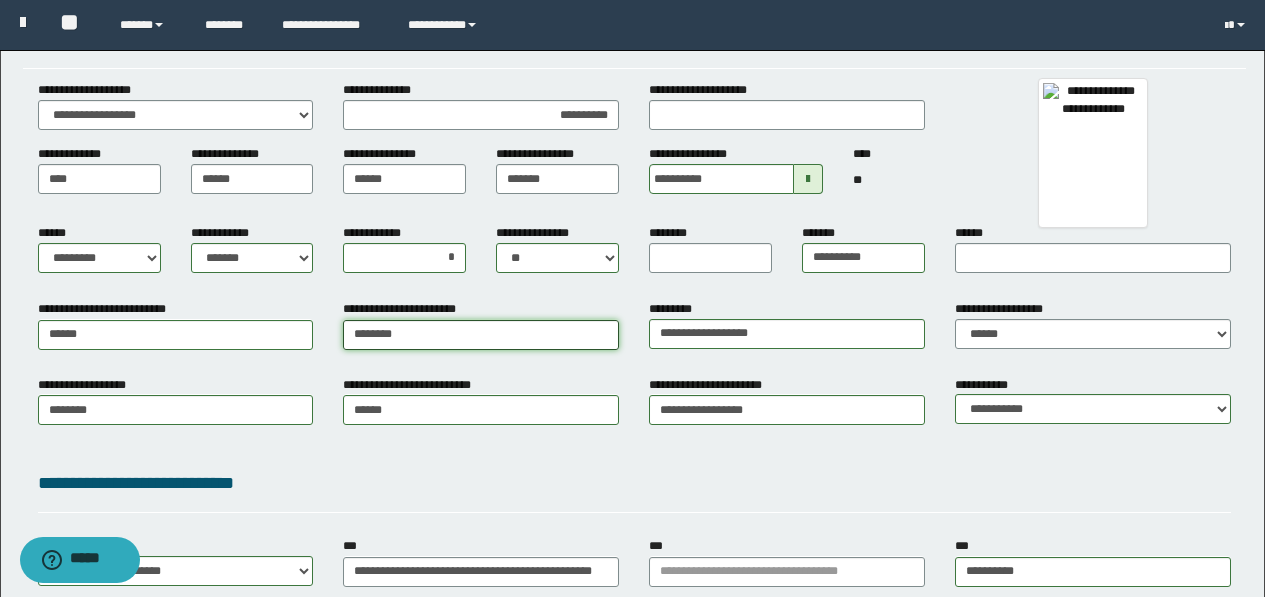 type on "********" 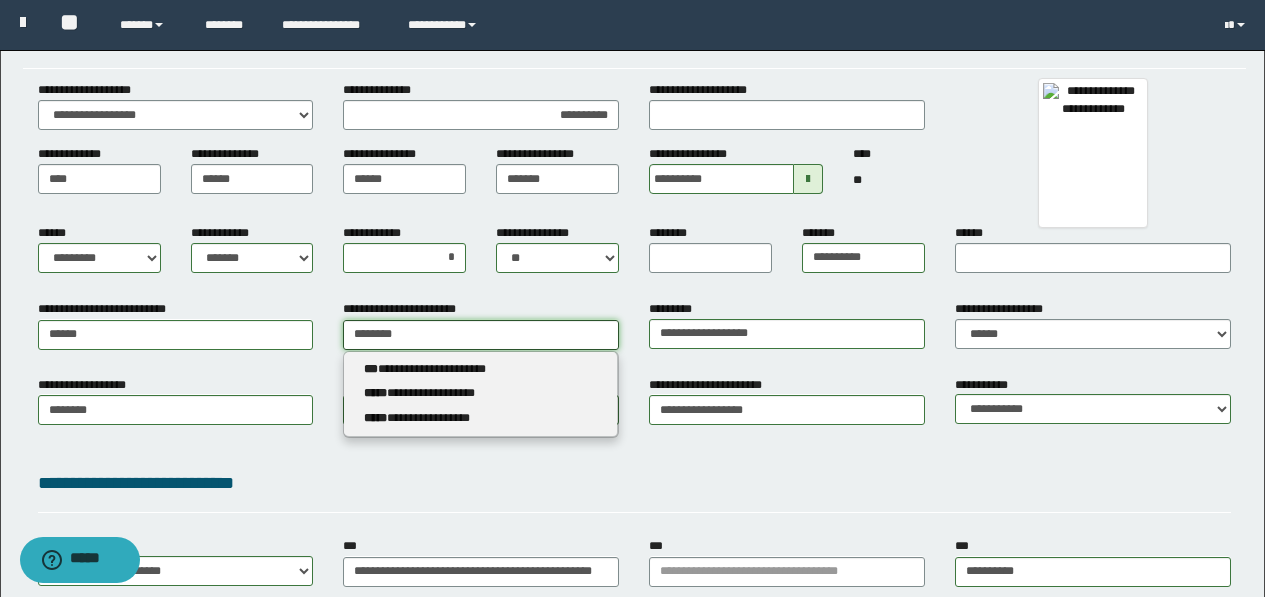 type 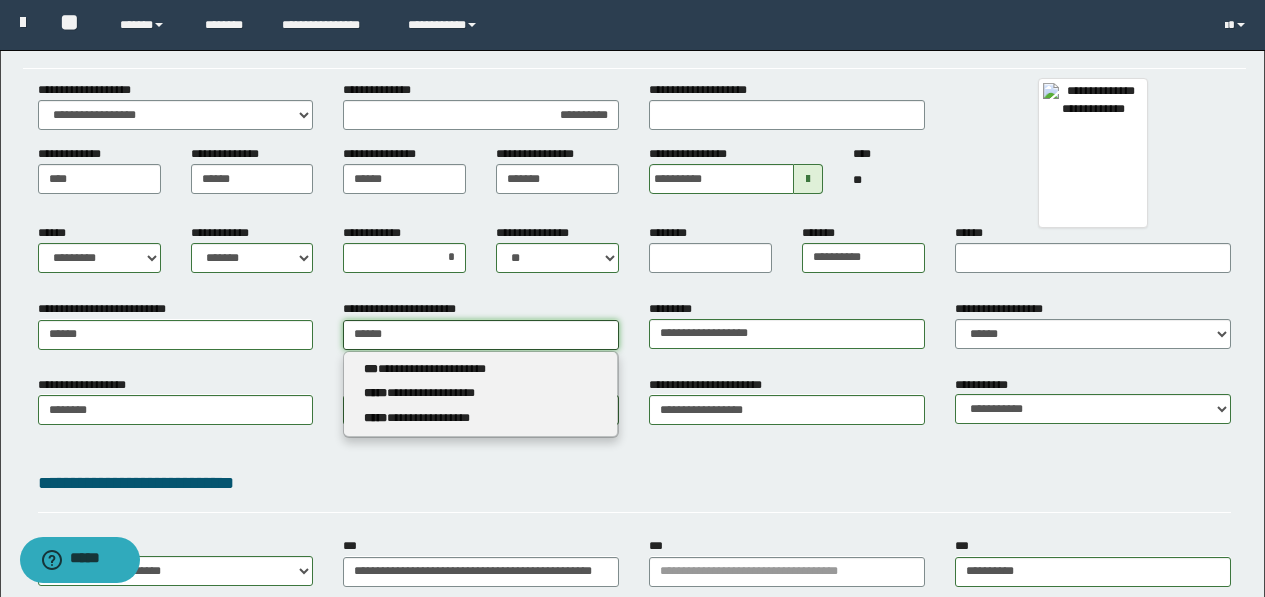 type on "*****" 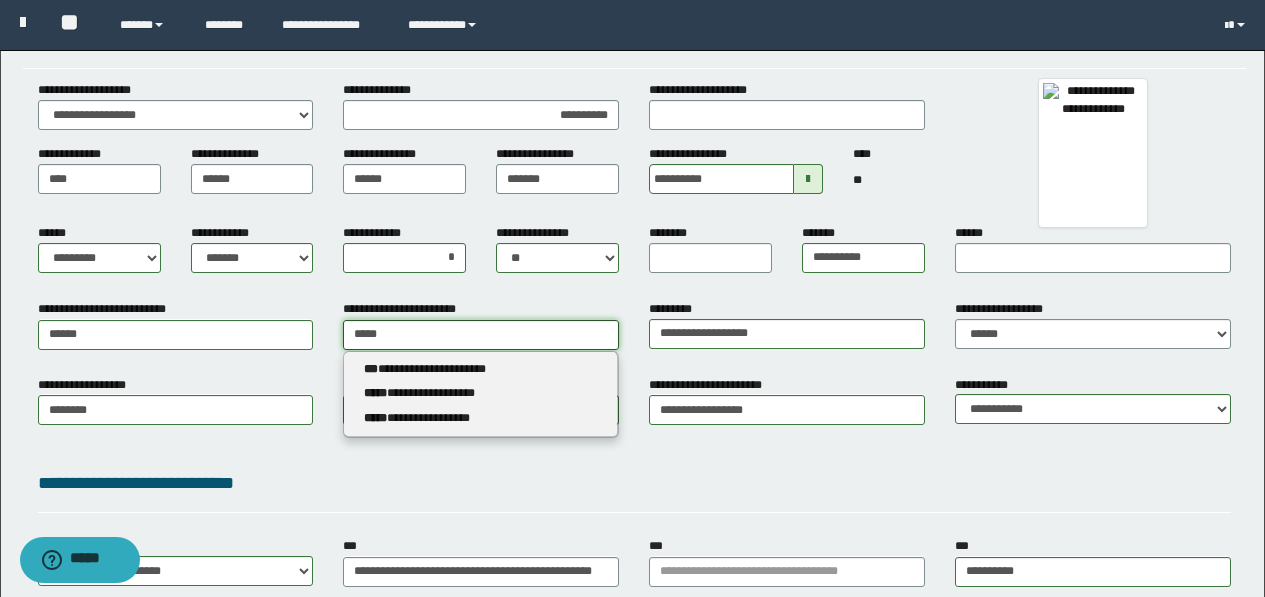 type on "*****" 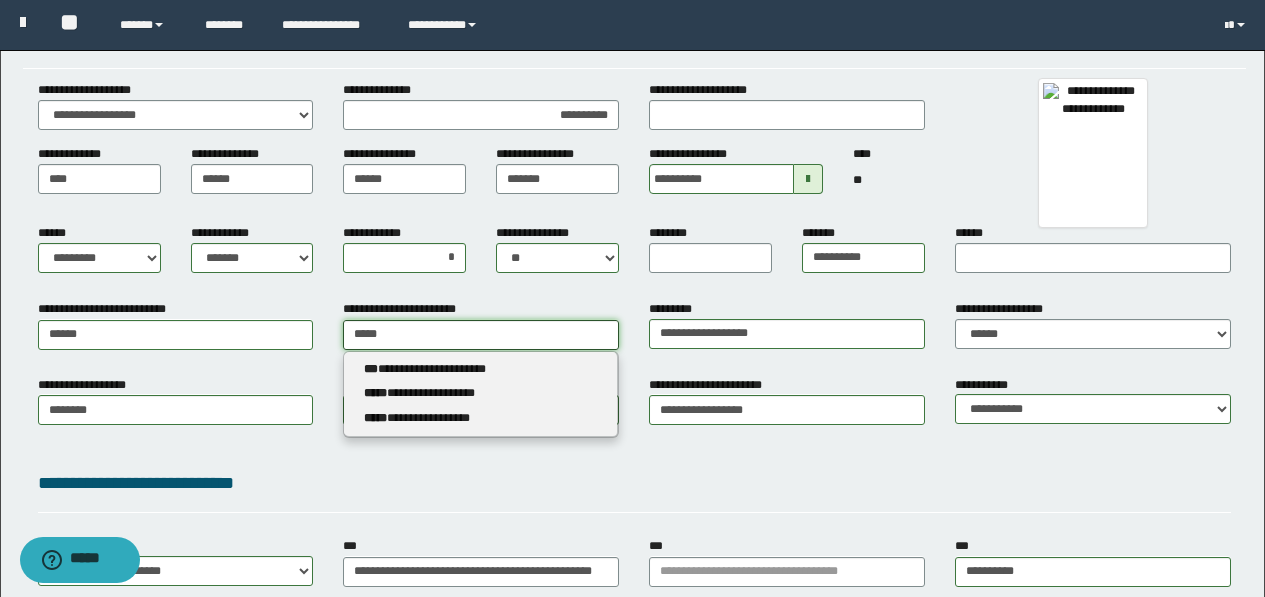 type 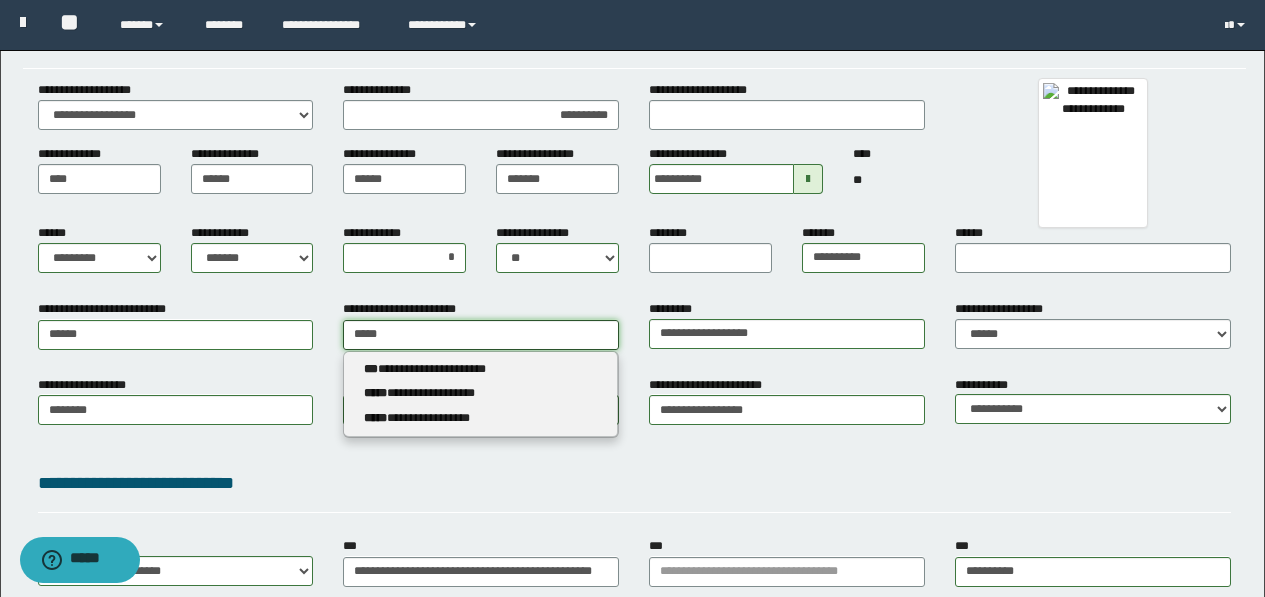 type on "****" 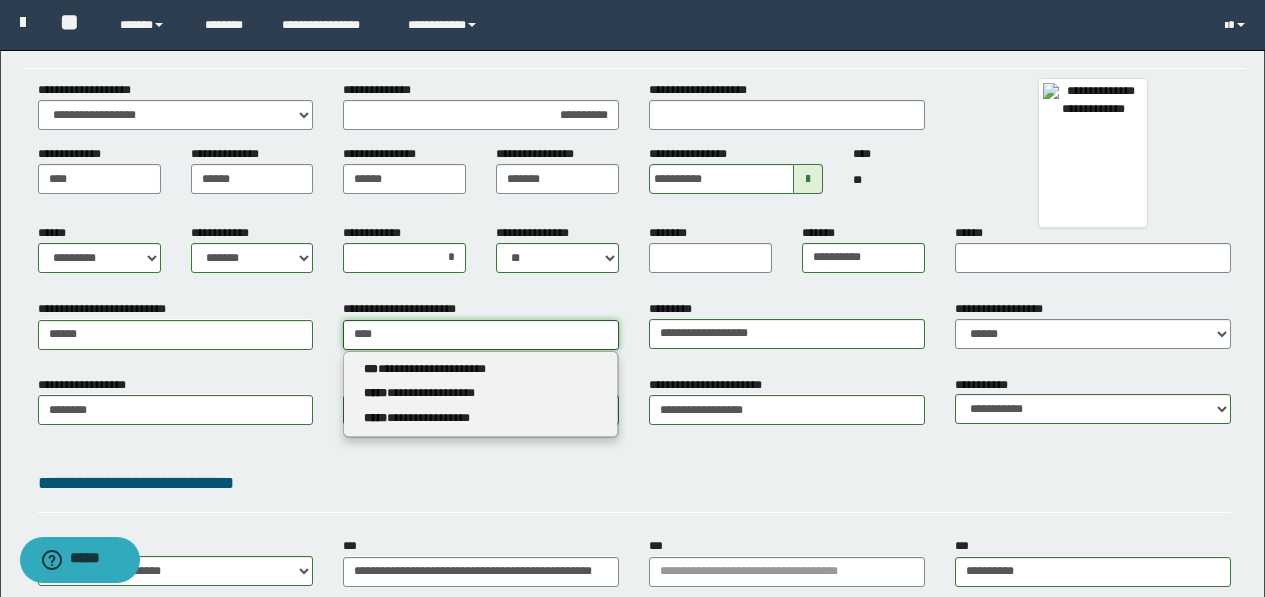 type on "****" 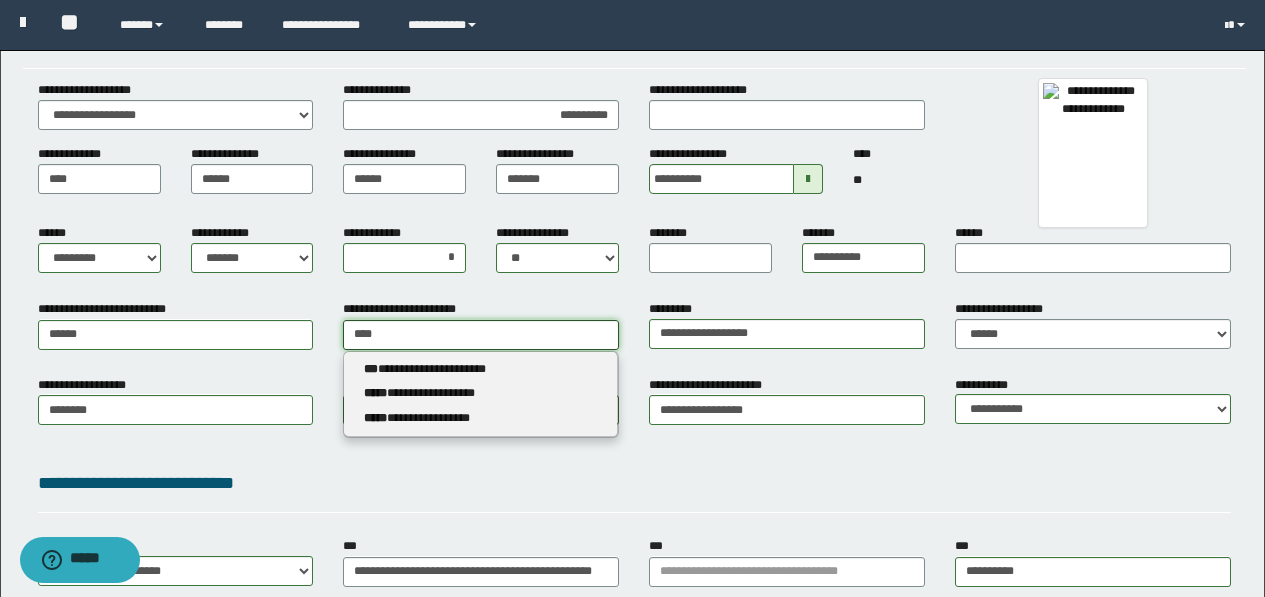 type 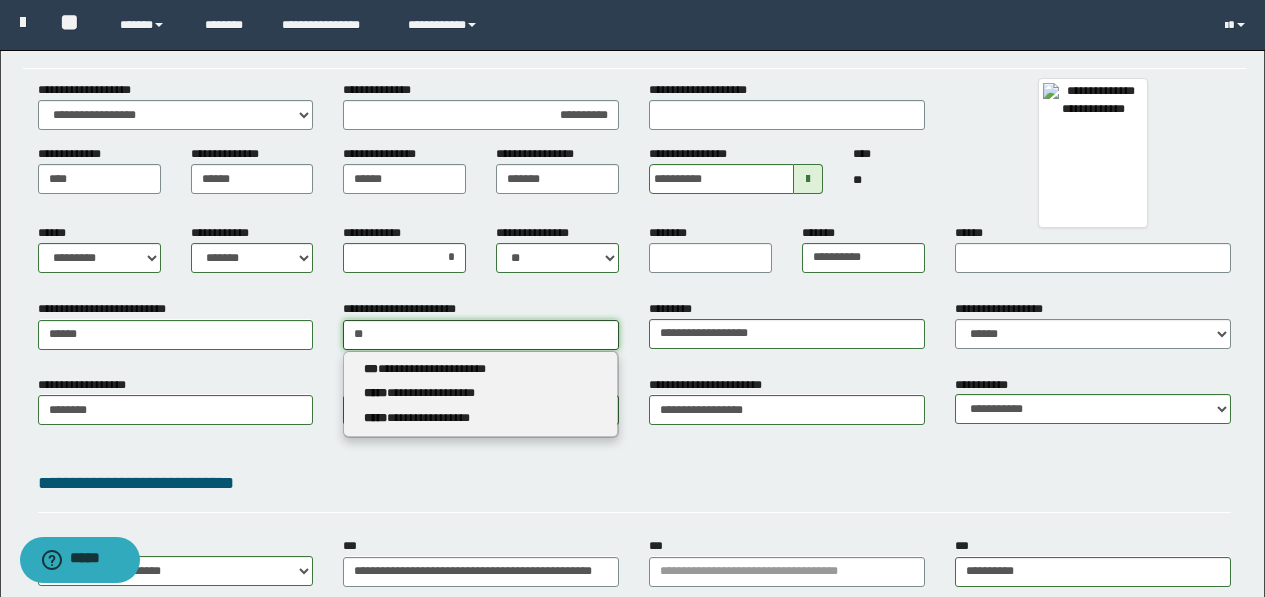 type on "*" 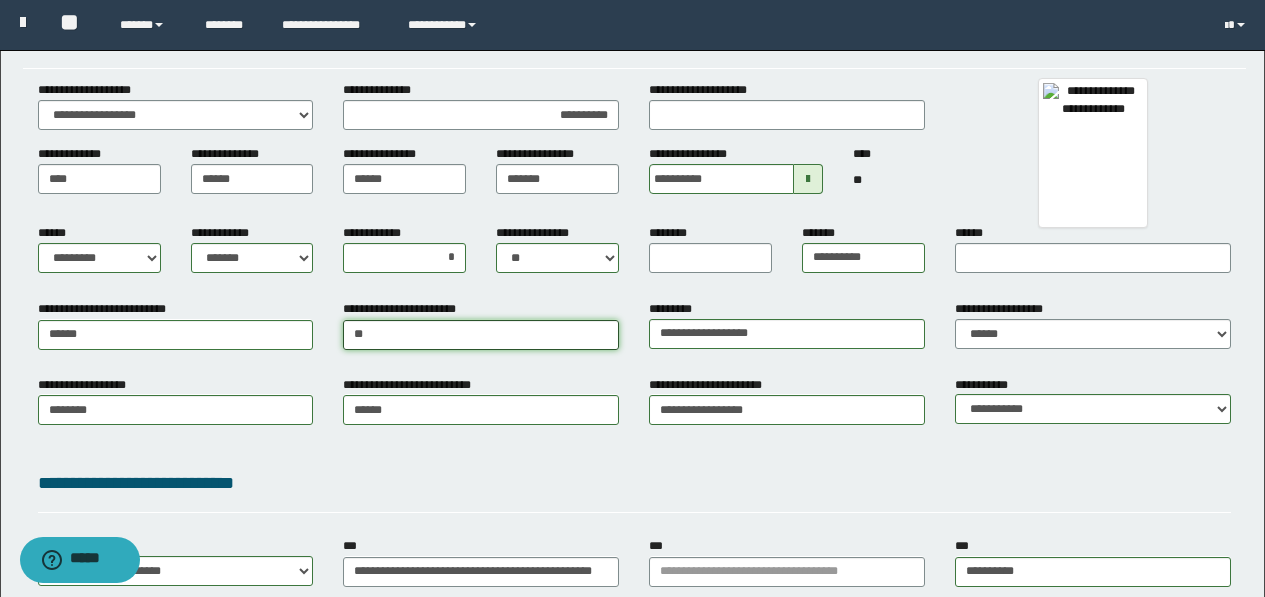 type on "***" 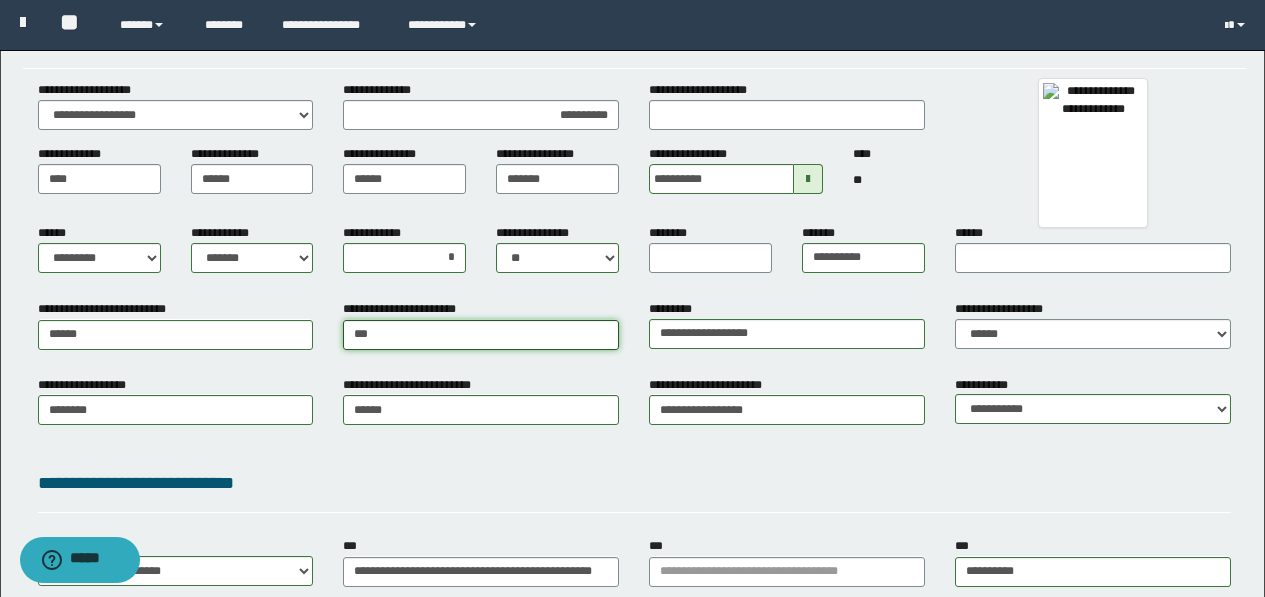 type on "***" 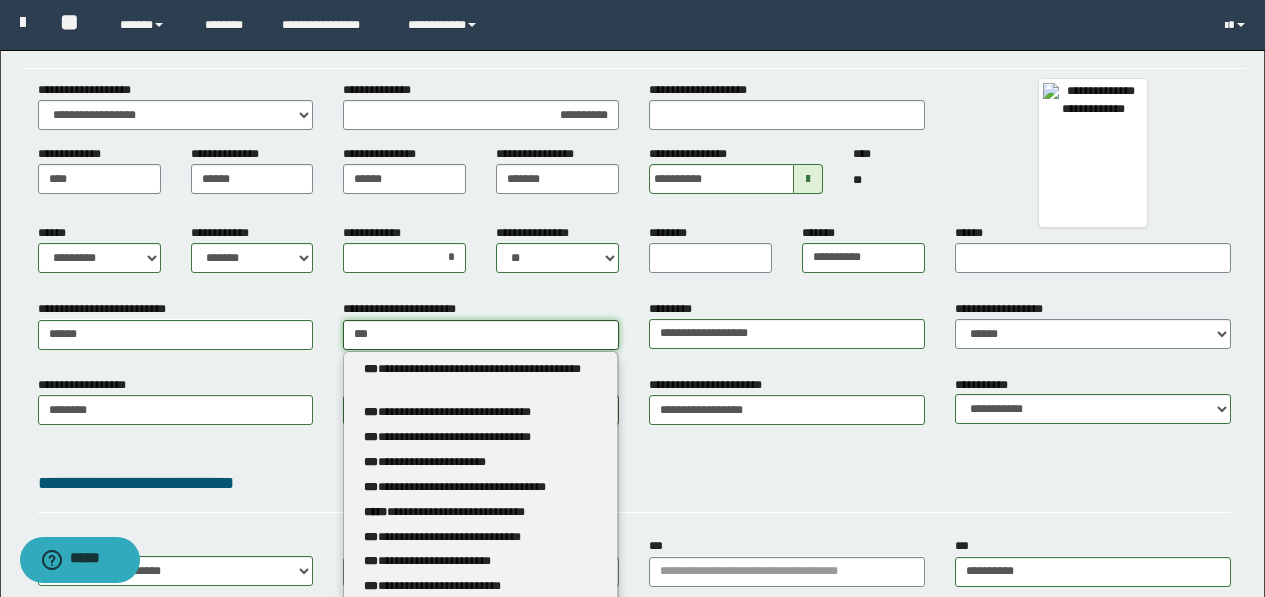 type 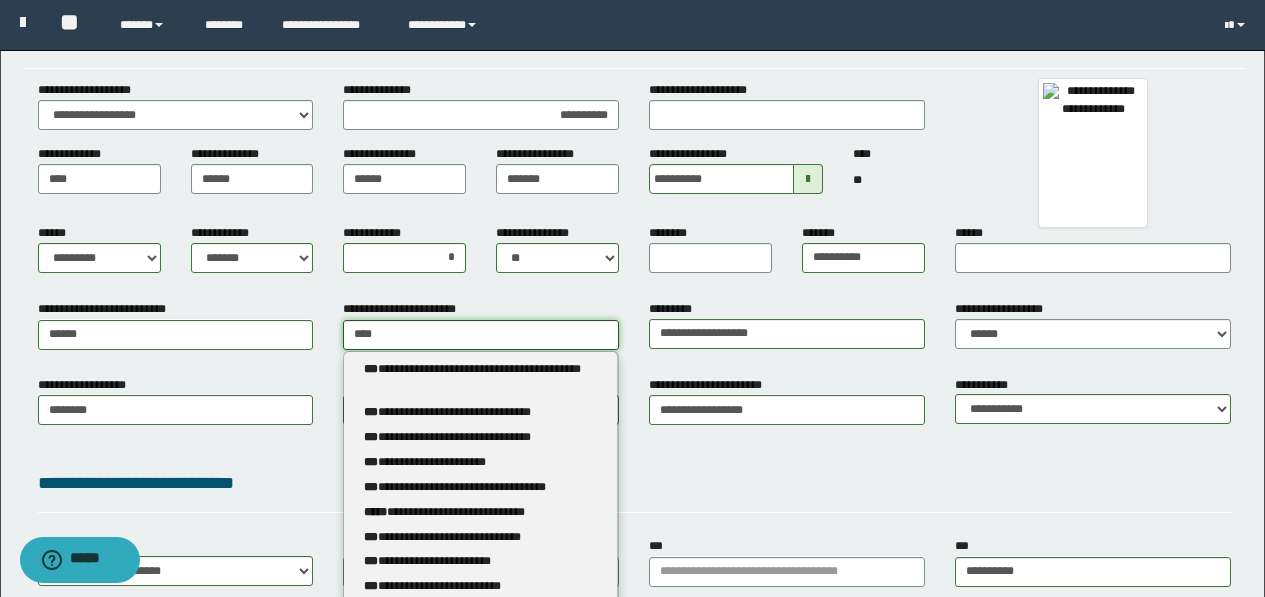 type on "****" 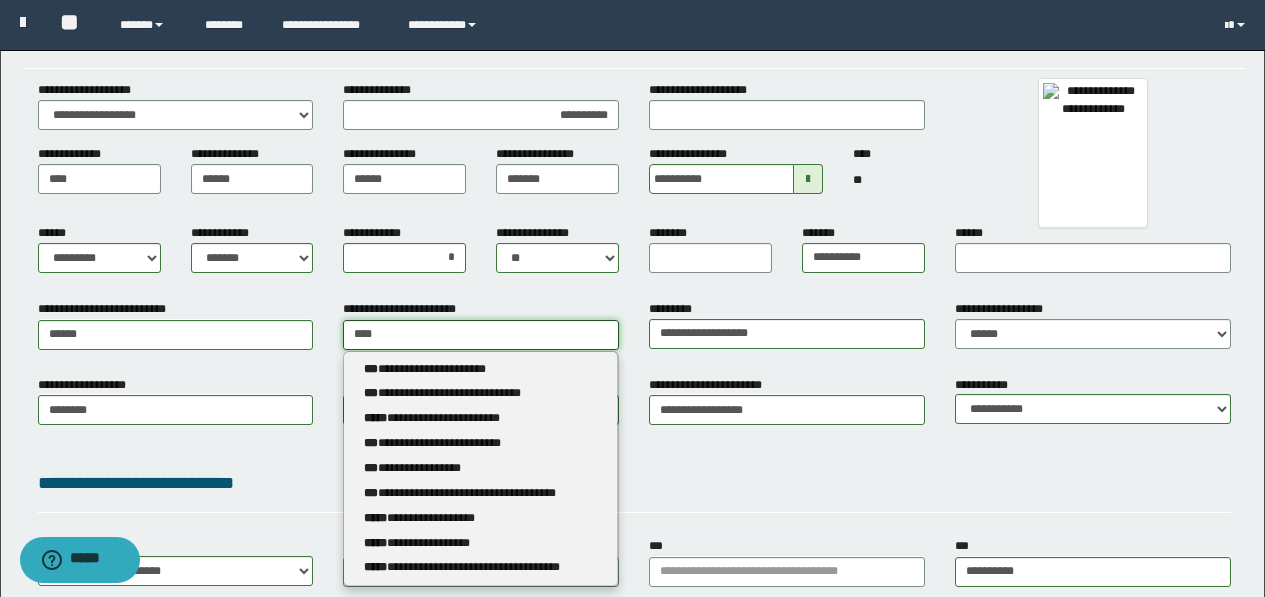 type 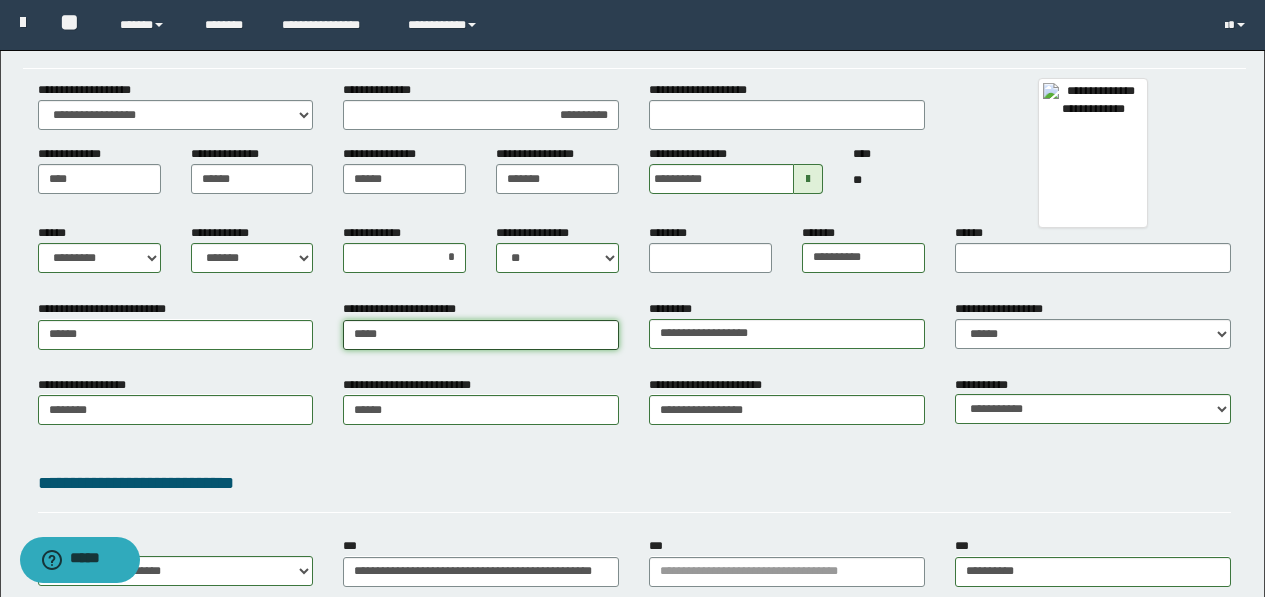 type on "****" 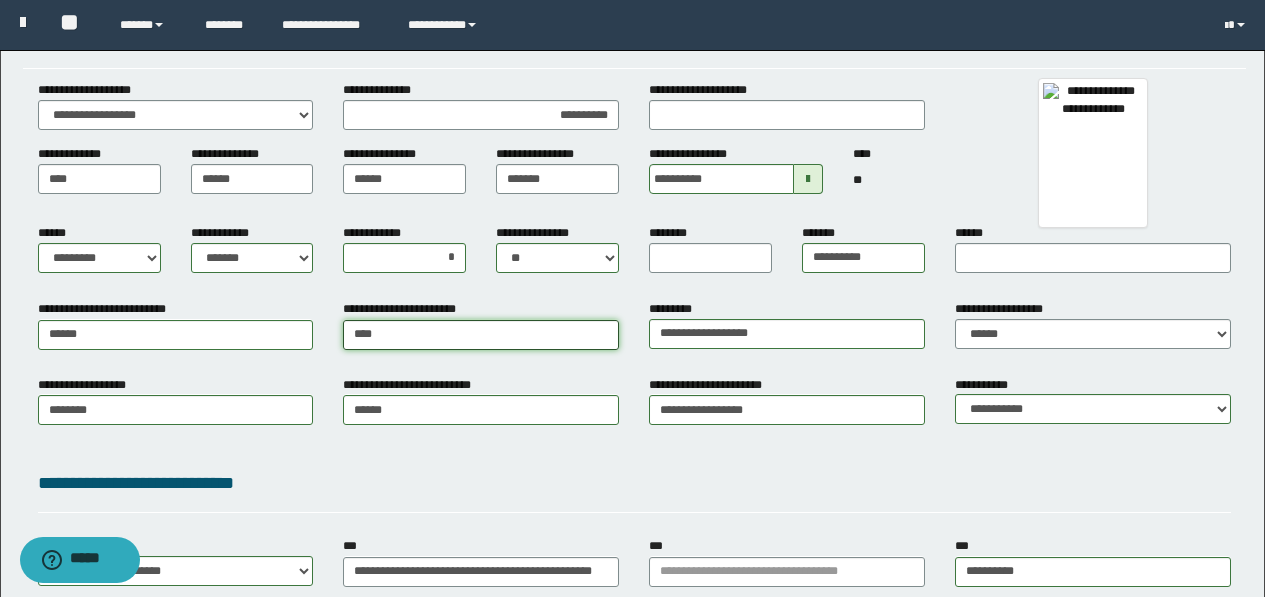 type on "****" 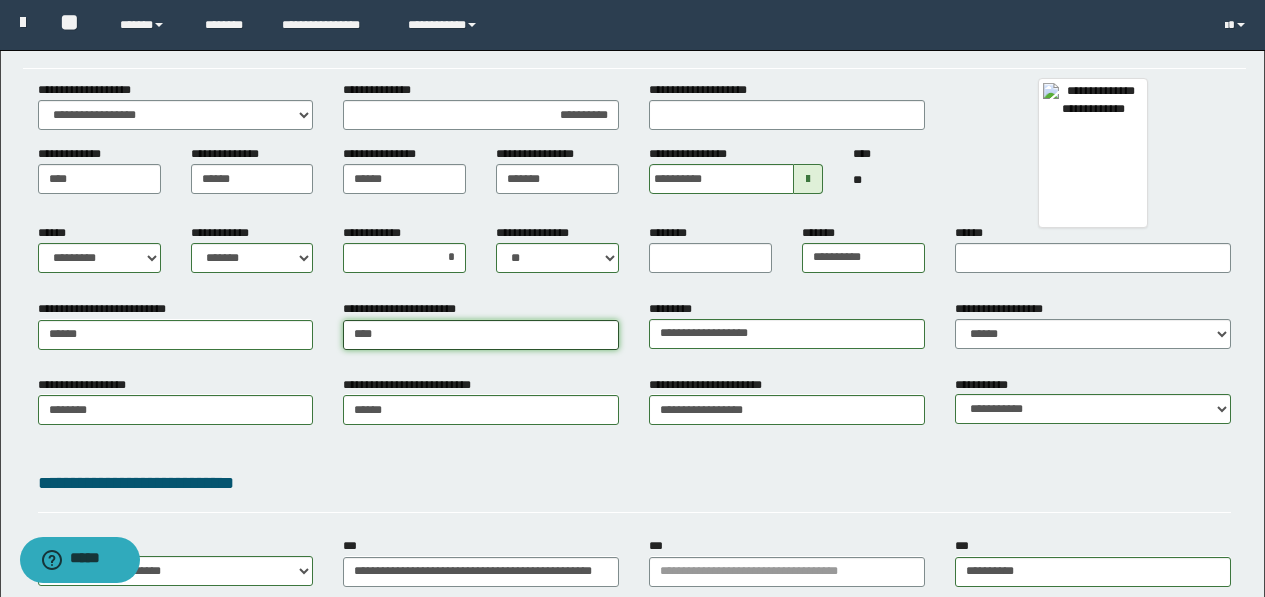 type 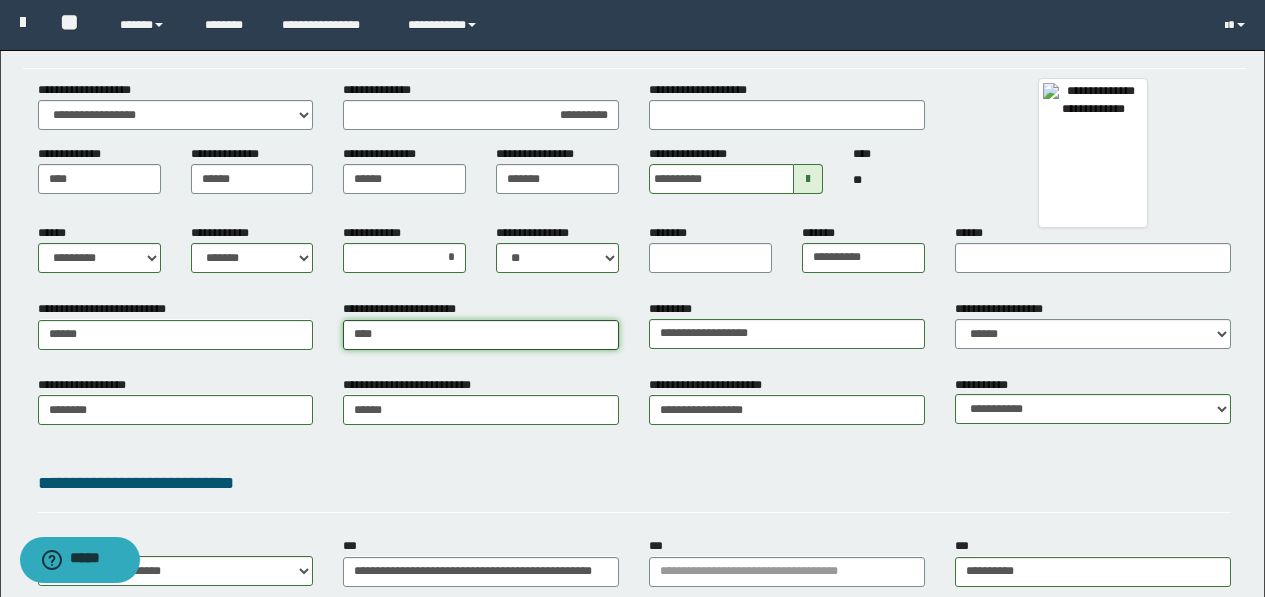type on "***" 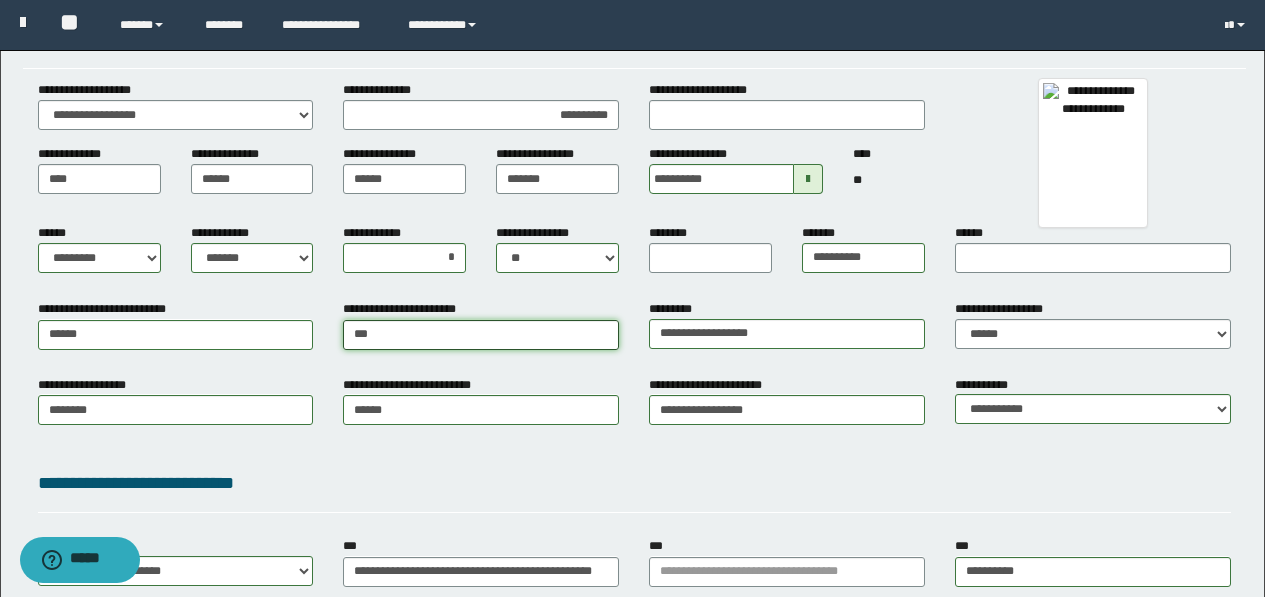 type on "***" 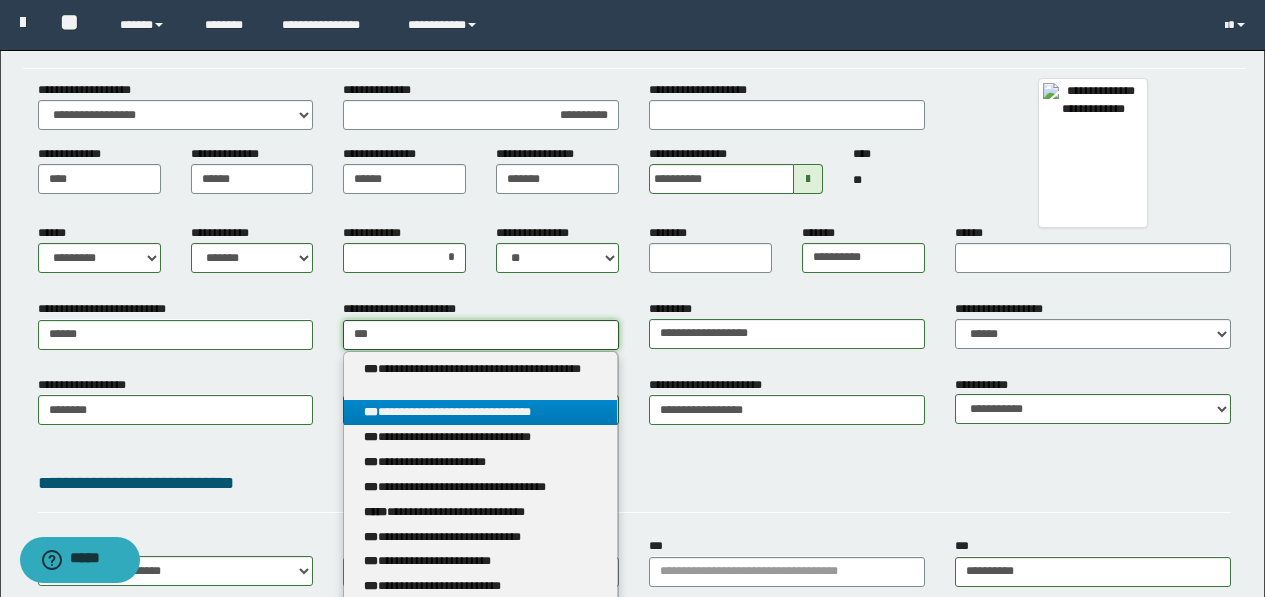 type 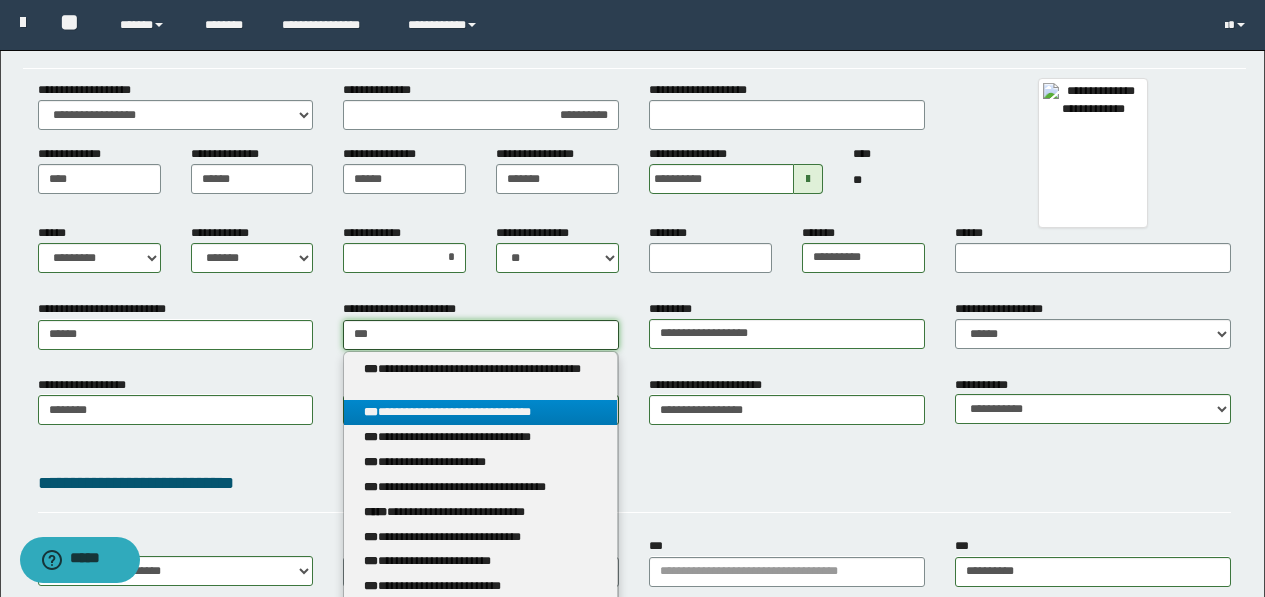 type on "****" 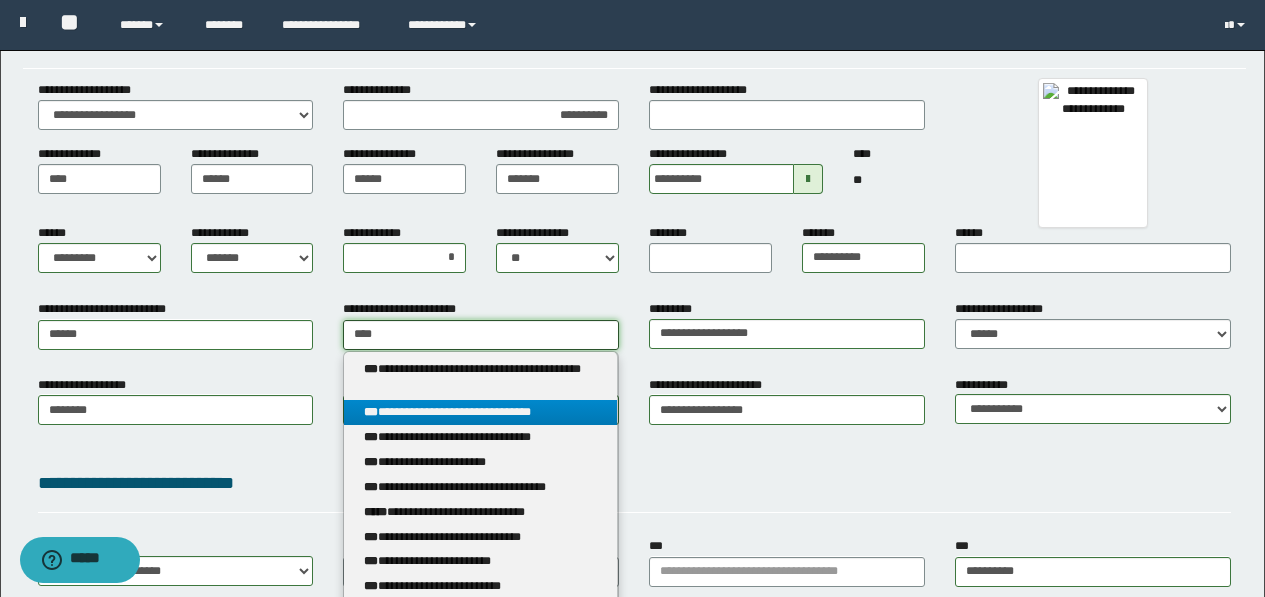 type on "****" 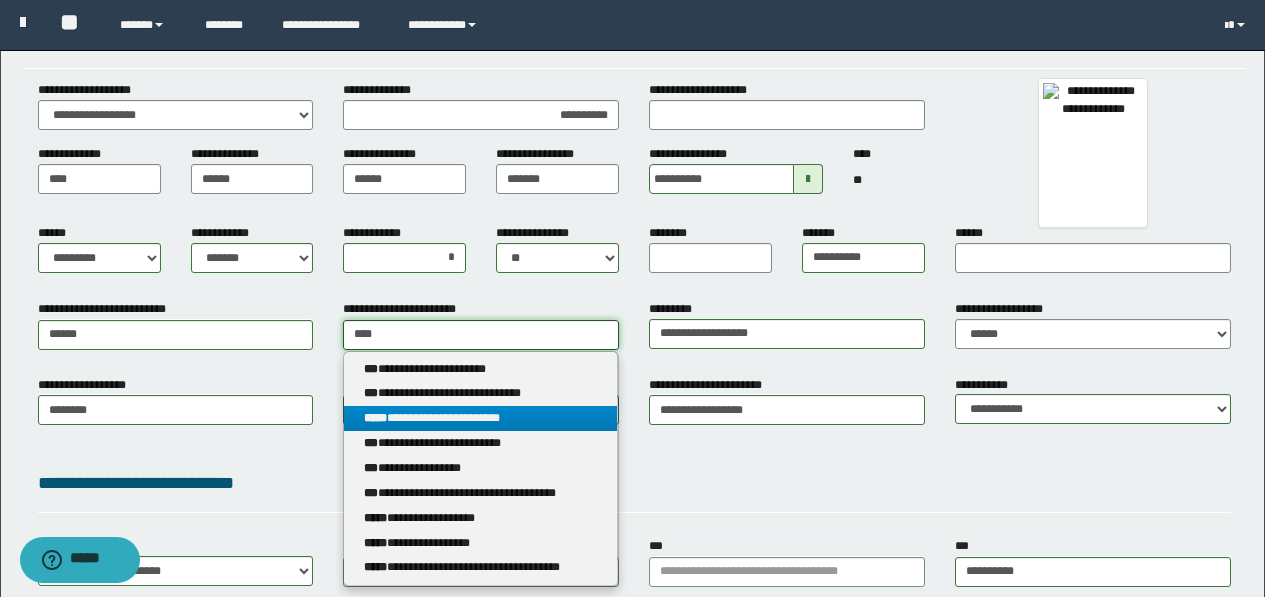 type 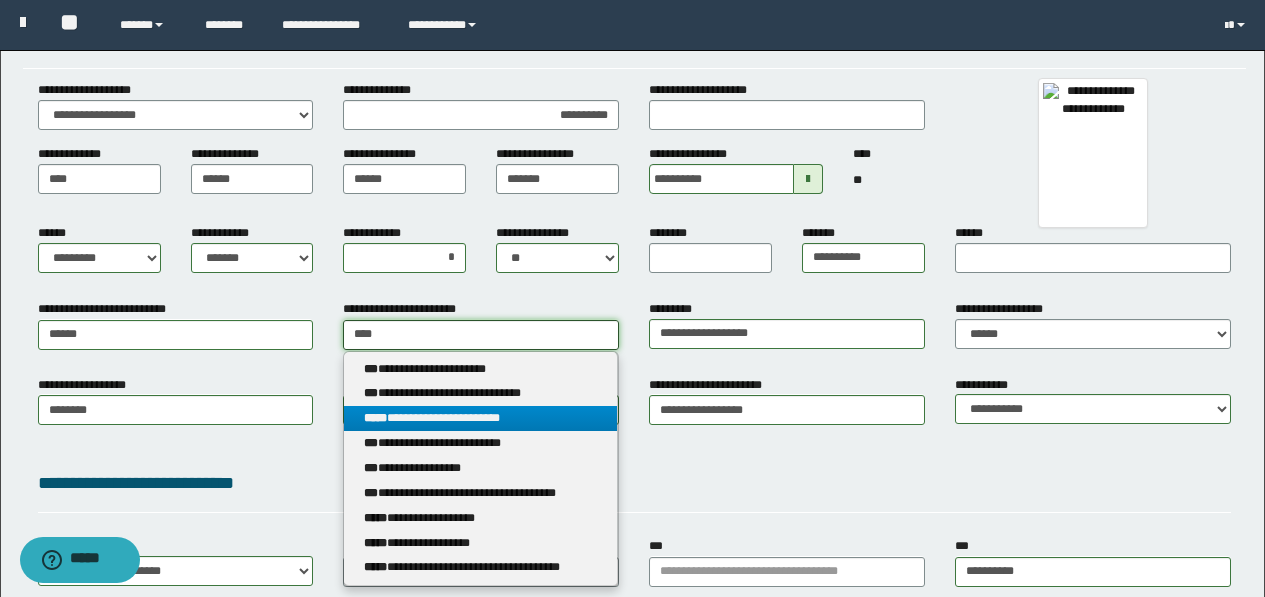 type on "*****" 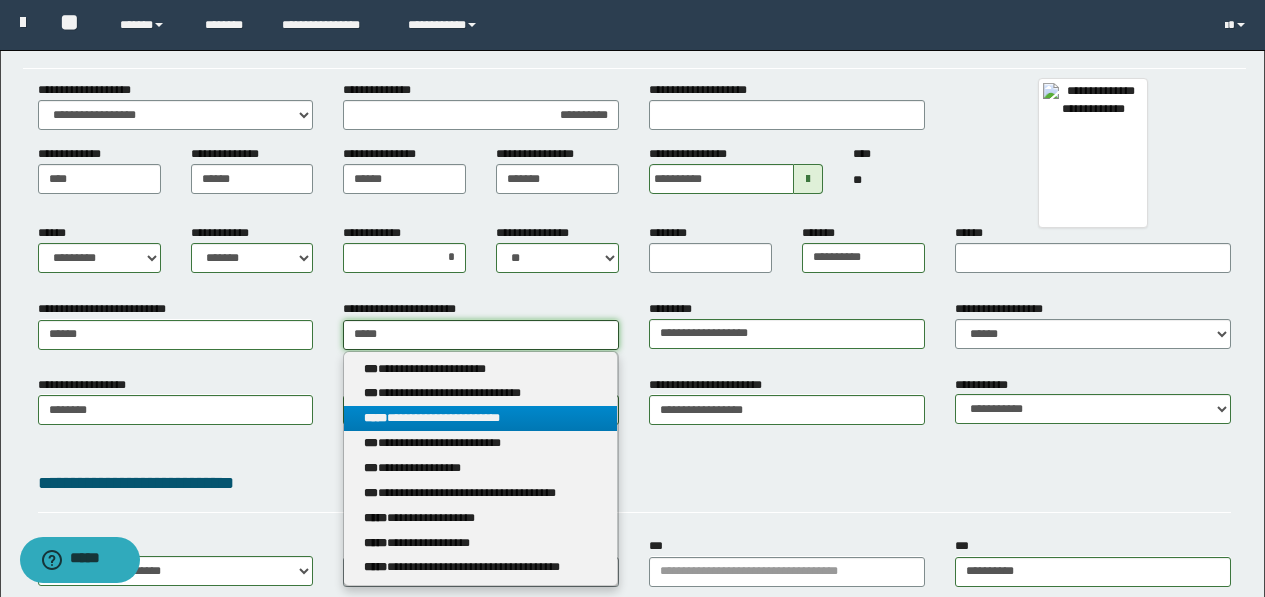 type on "*****" 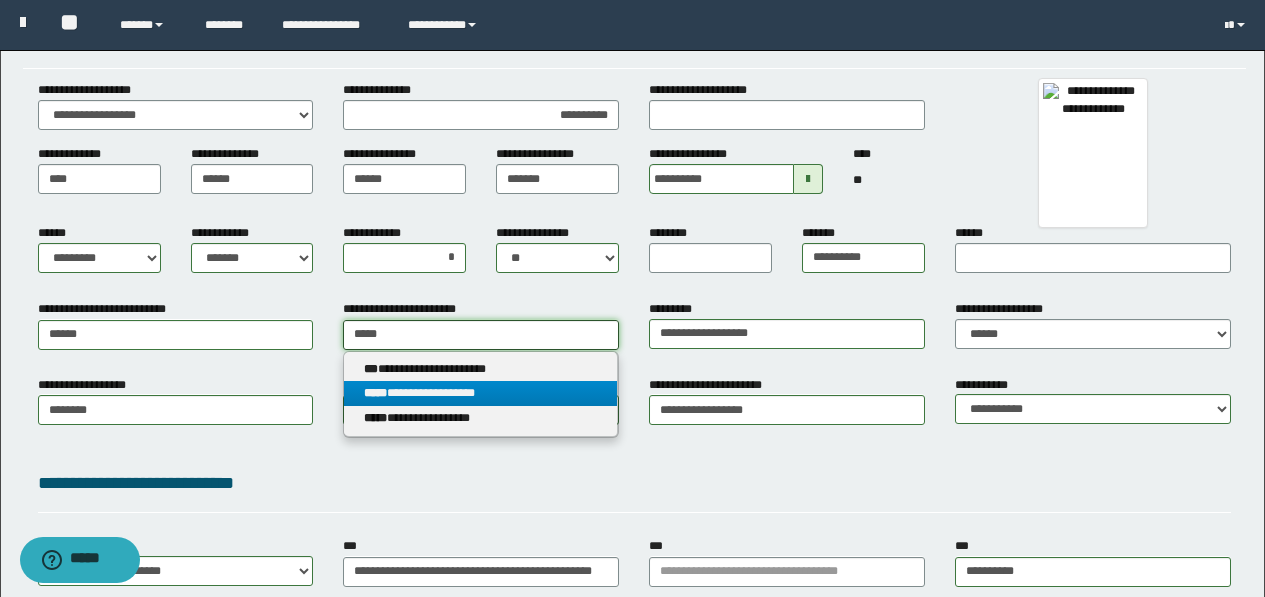 type on "*****" 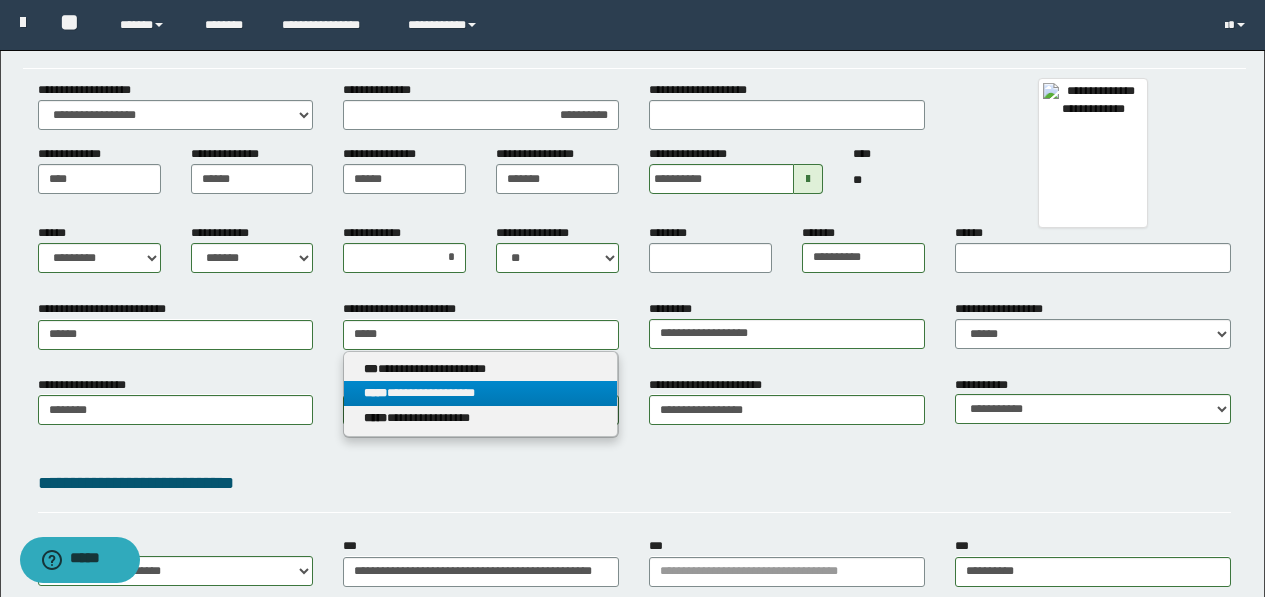 click on "**********" at bounding box center (480, 393) 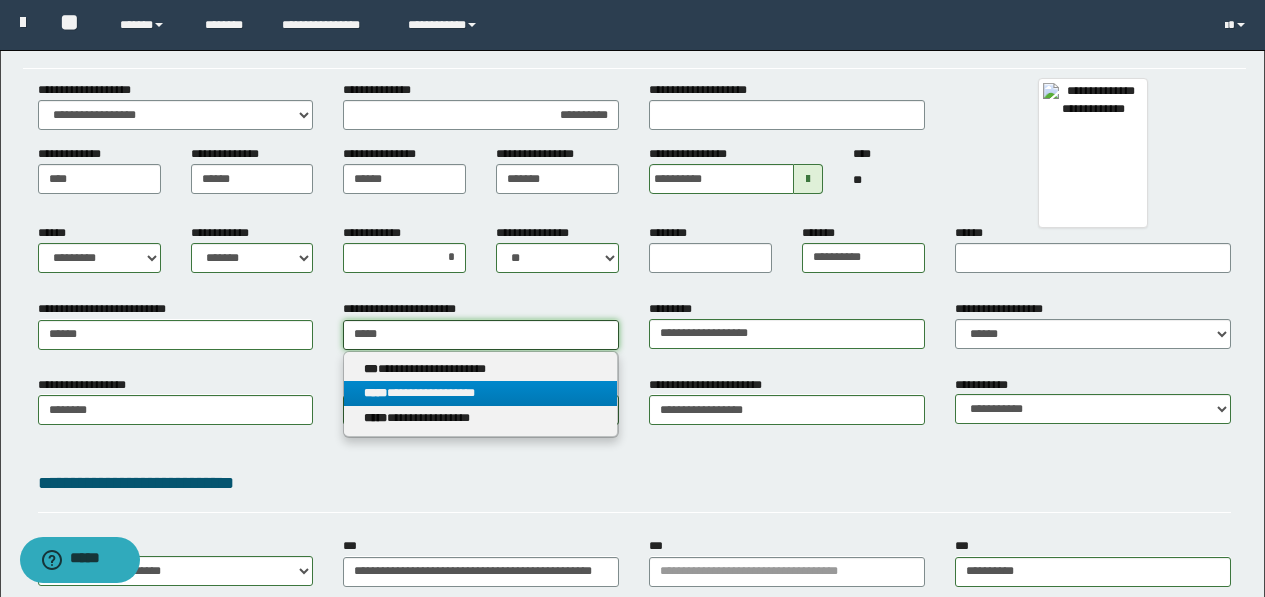 type 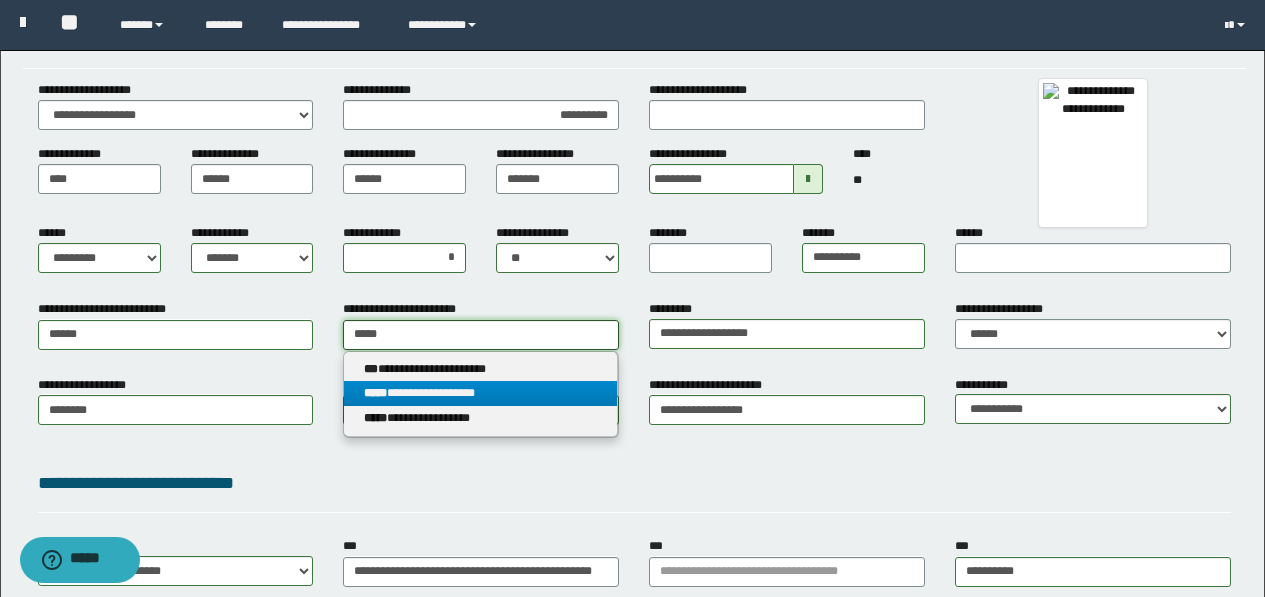 type on "**********" 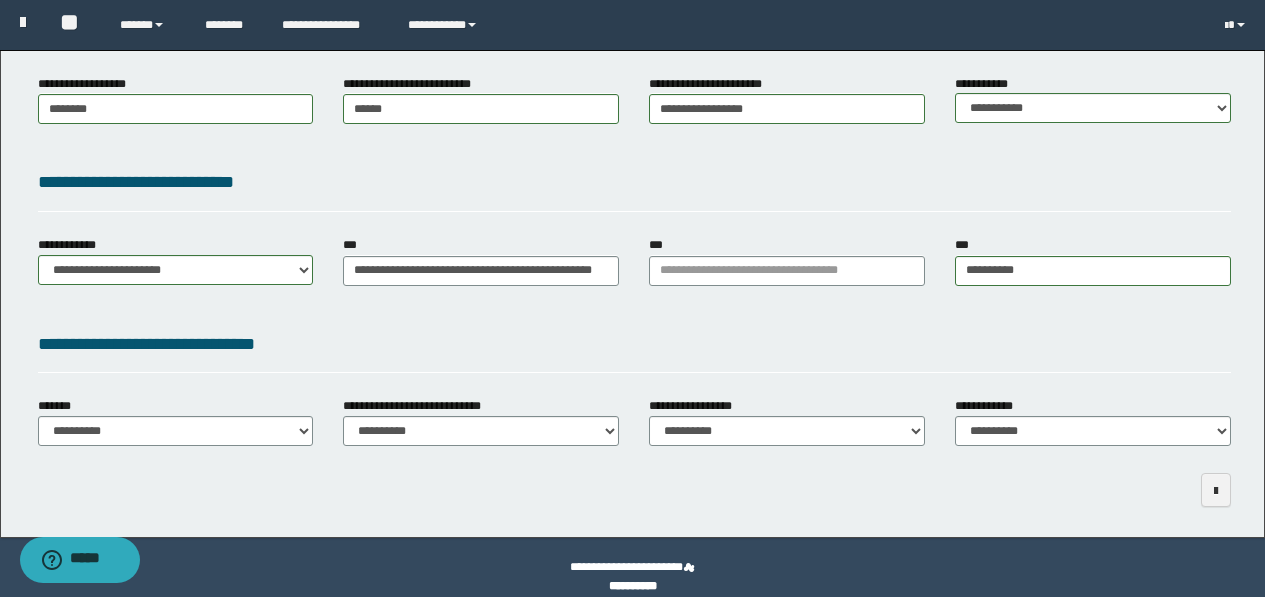 drag, startPoint x: 1106, startPoint y: 457, endPoint x: 1170, endPoint y: 471, distance: 65.51336 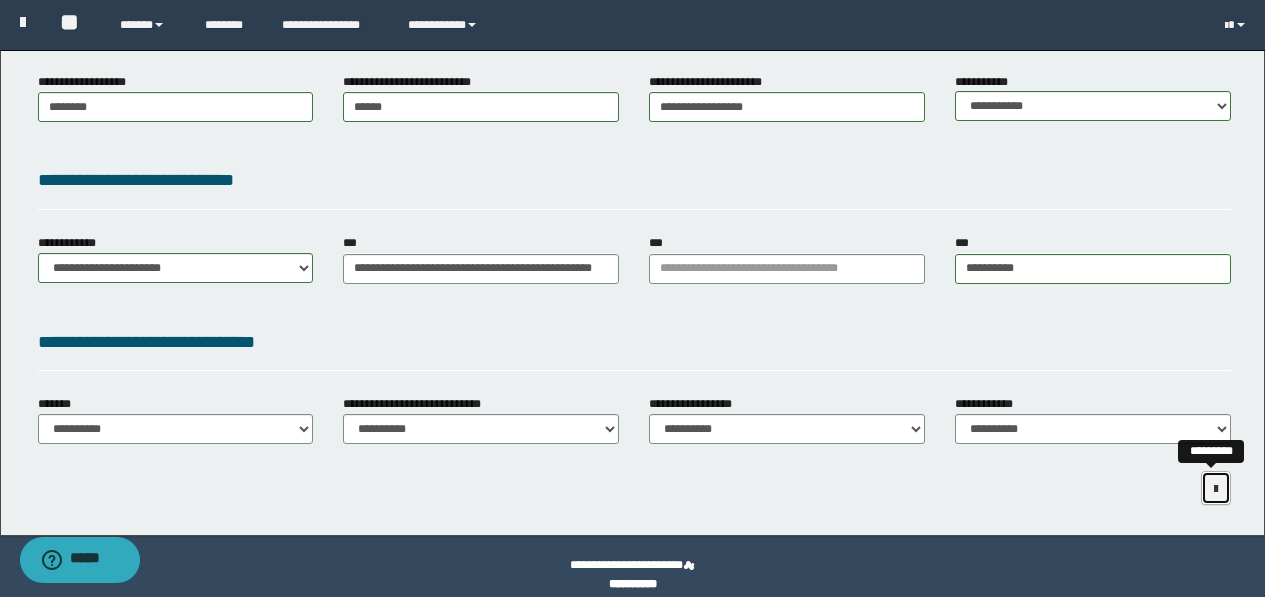 click on "*********" at bounding box center [1144, 488] 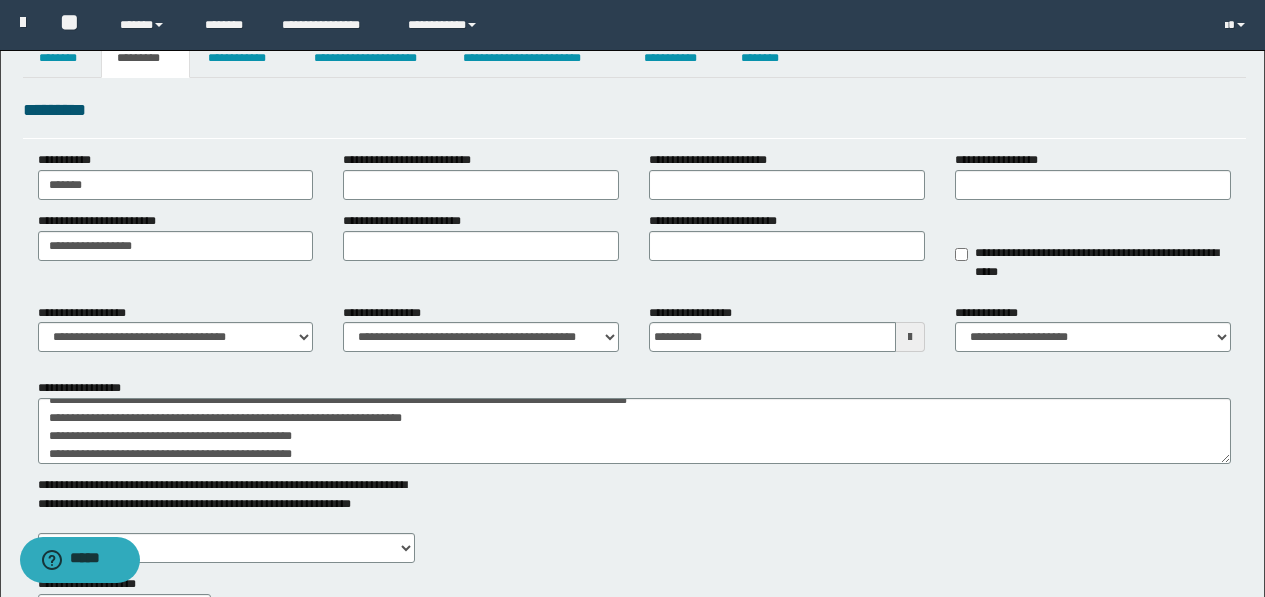 scroll, scrollTop: 0, scrollLeft: 0, axis: both 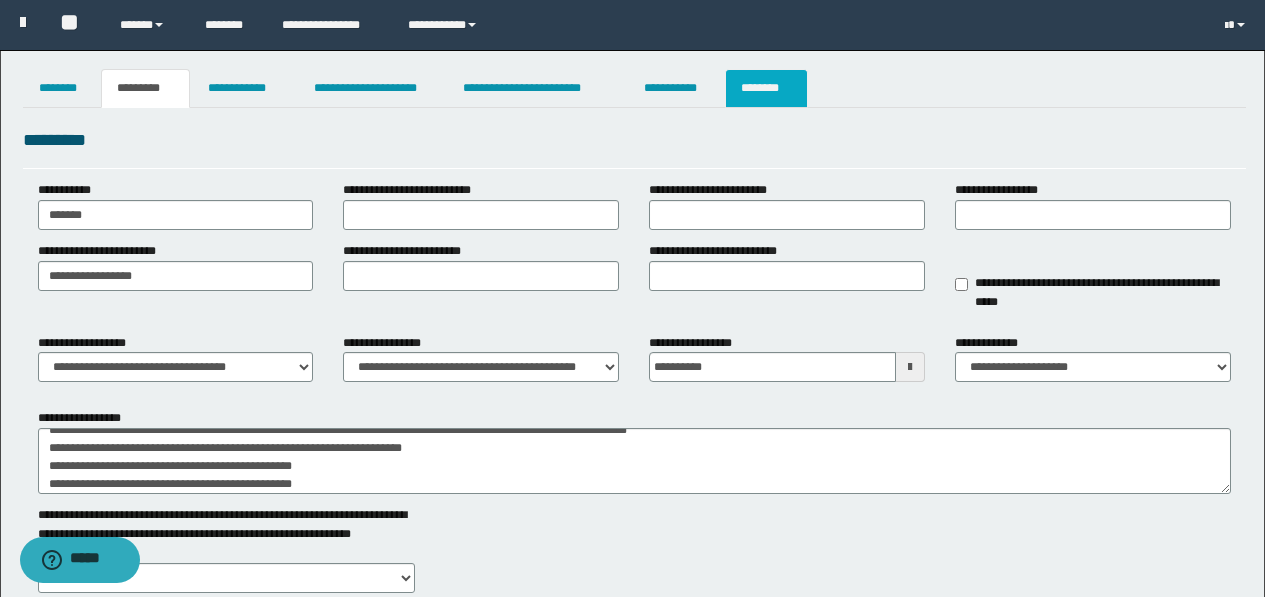 click on "********" at bounding box center (766, 88) 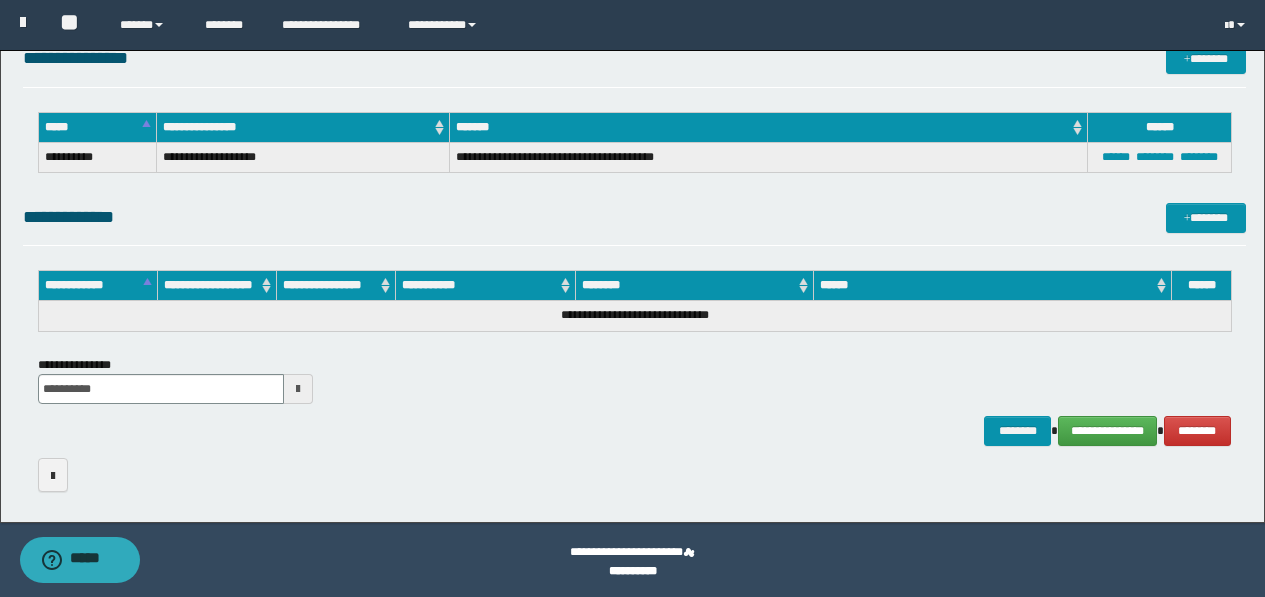 scroll, scrollTop: 812, scrollLeft: 0, axis: vertical 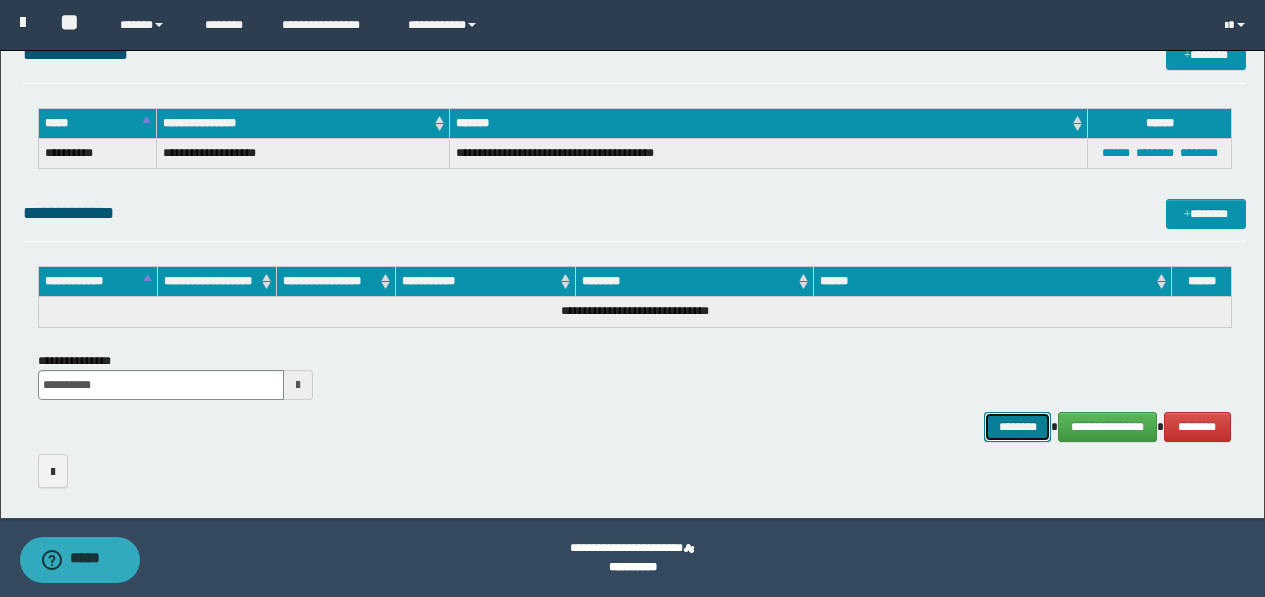 click on "********" at bounding box center (1018, 427) 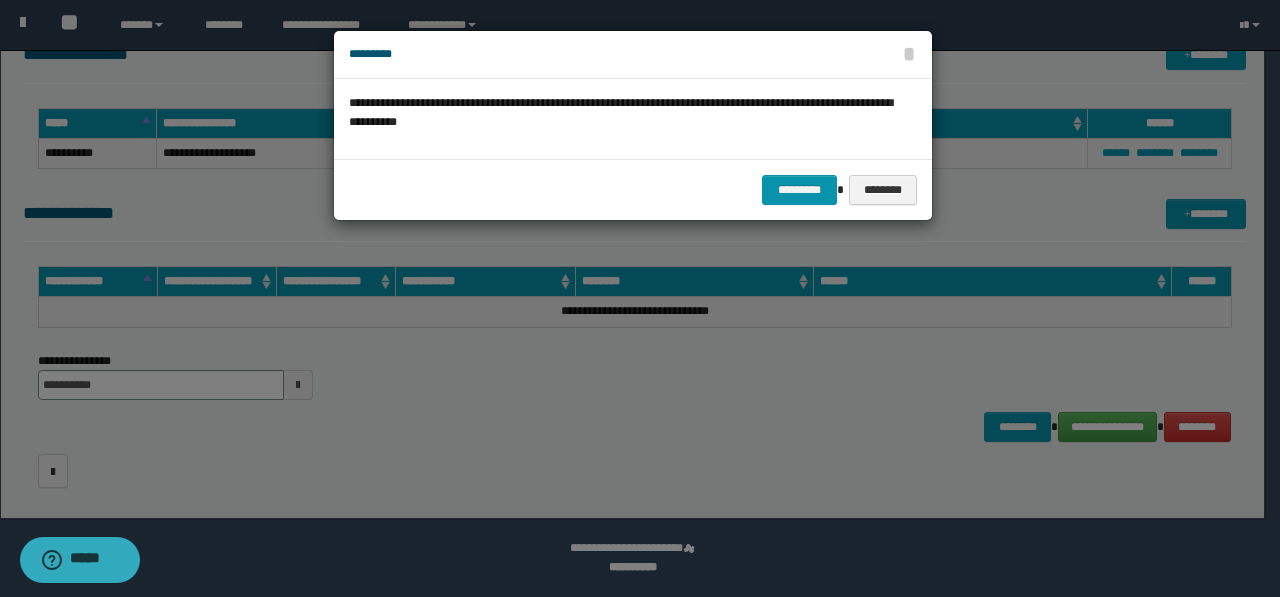 click on "*********
********" at bounding box center [633, 189] 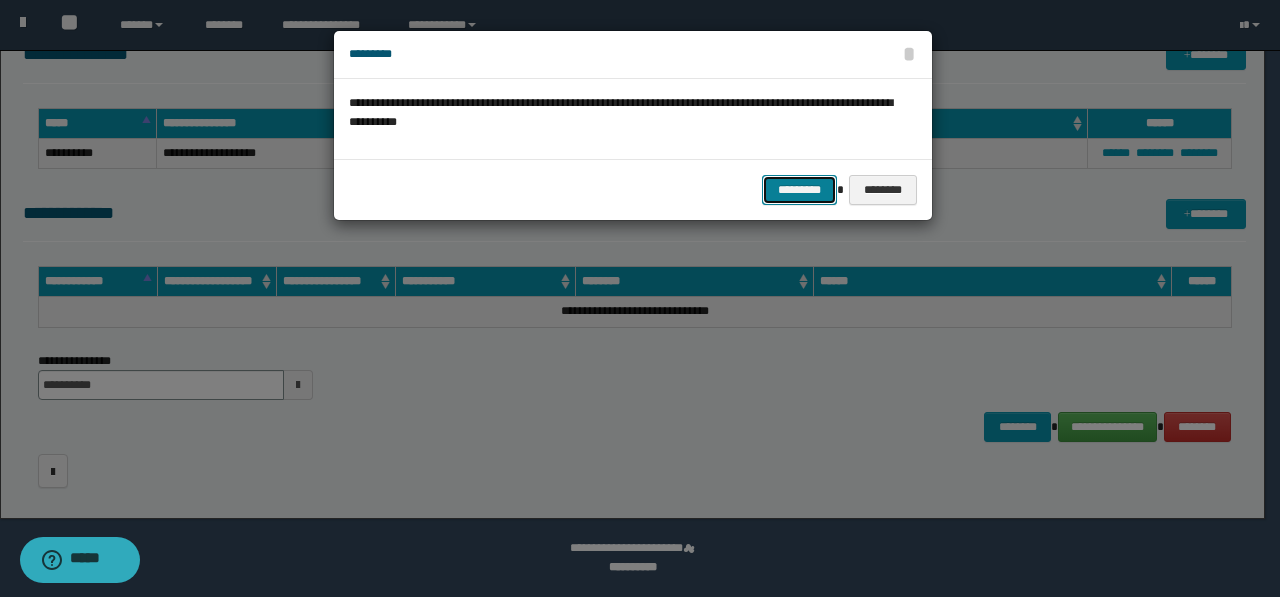 click on "*********" at bounding box center [799, 190] 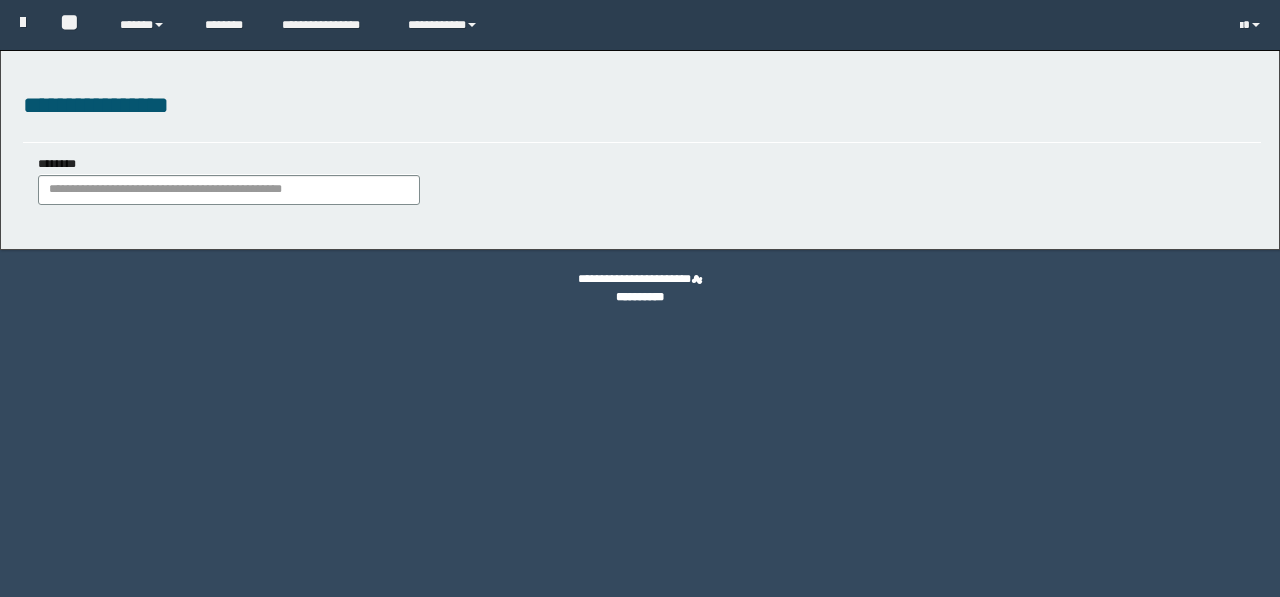scroll, scrollTop: 0, scrollLeft: 0, axis: both 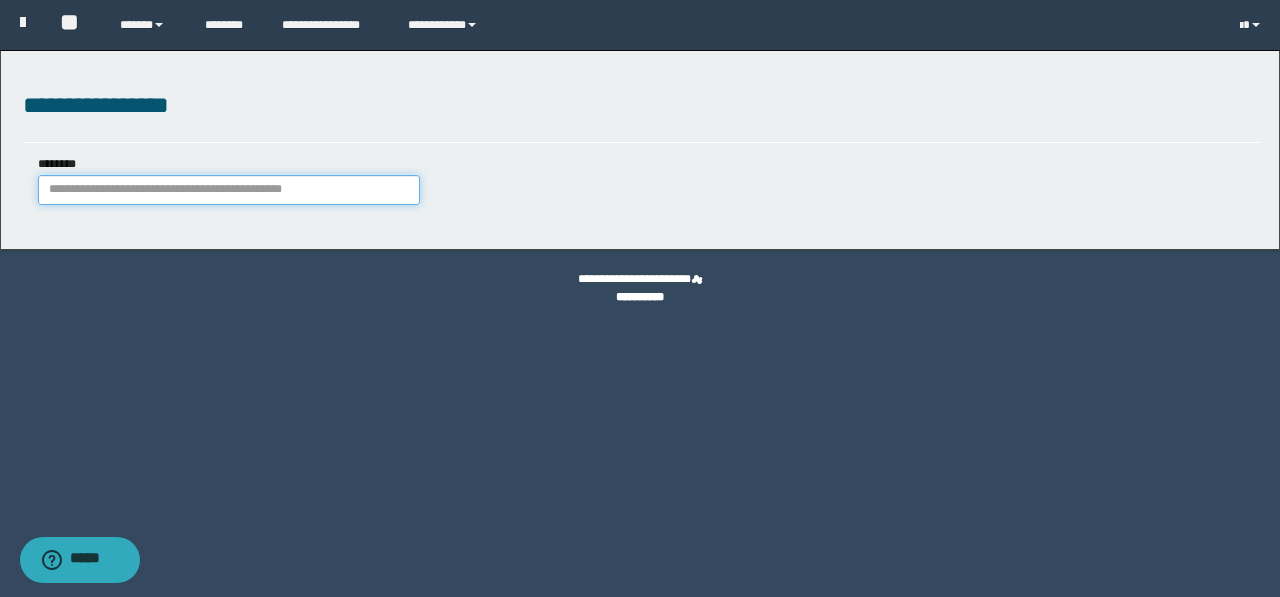 click on "********" at bounding box center (229, 190) 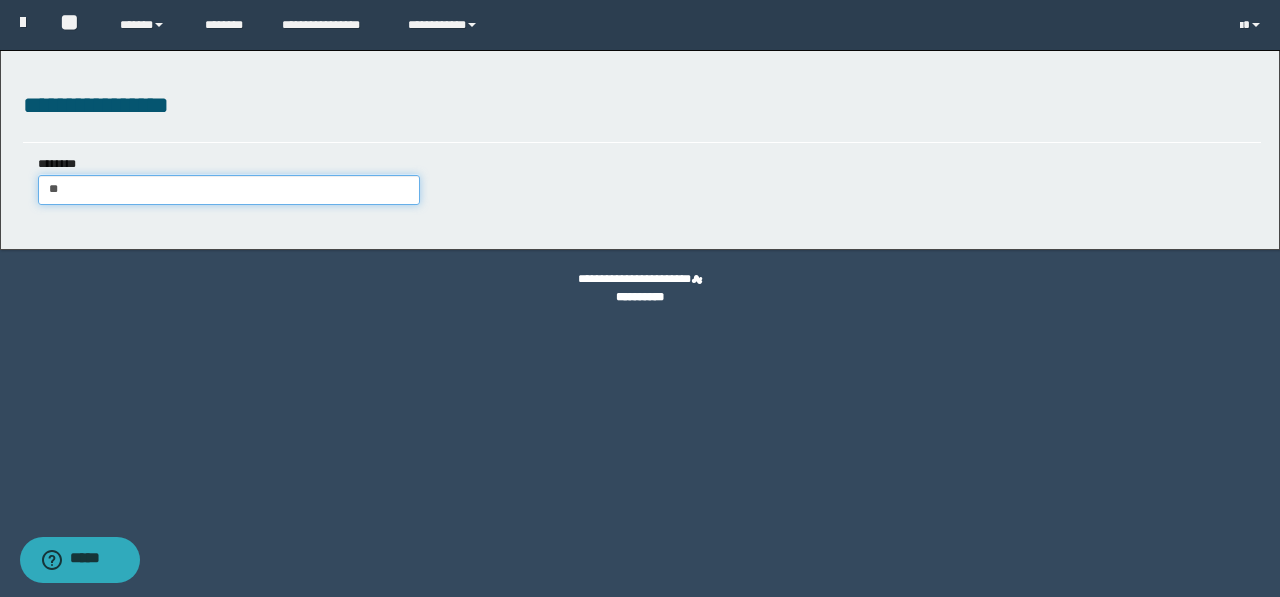 type on "***" 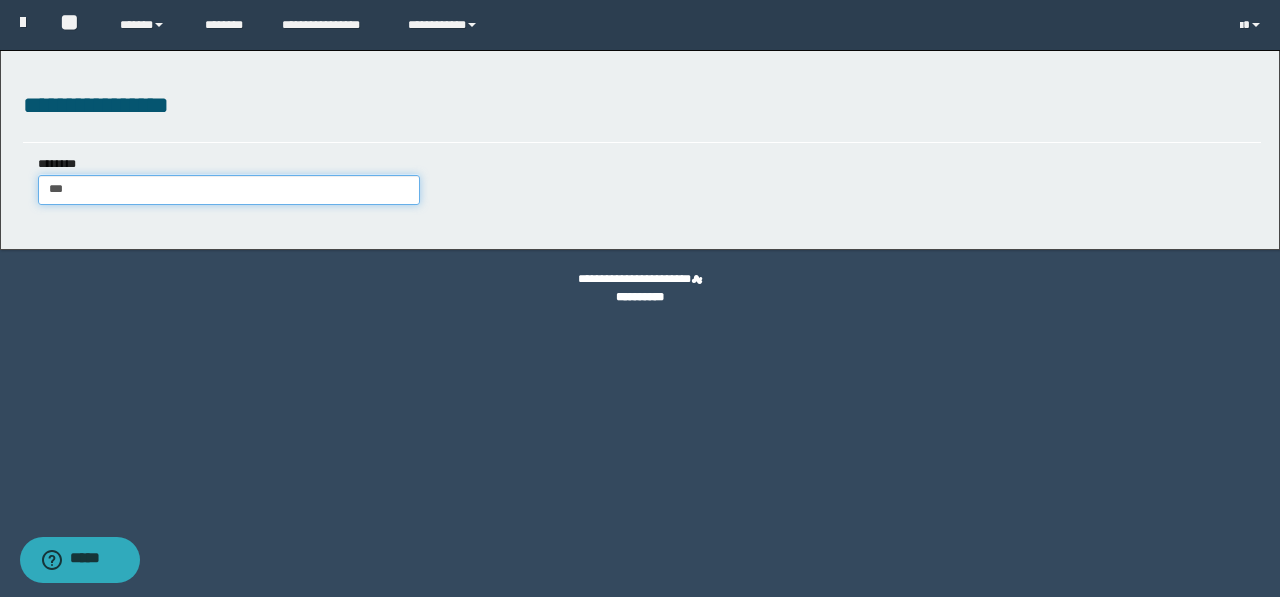 type on "***" 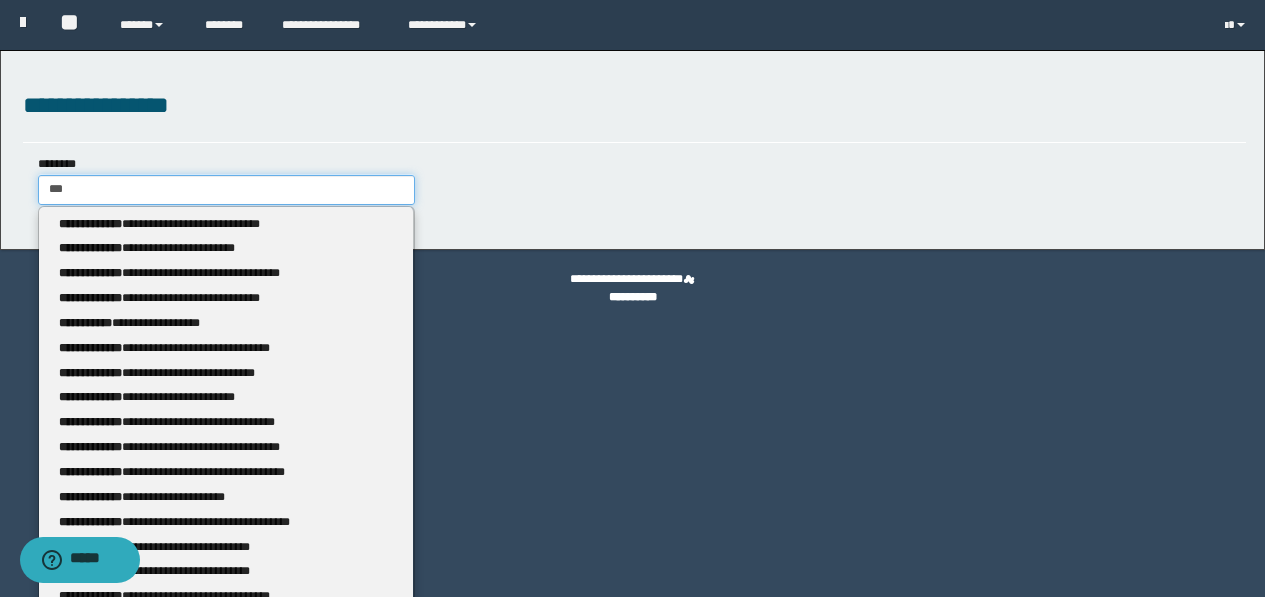 type 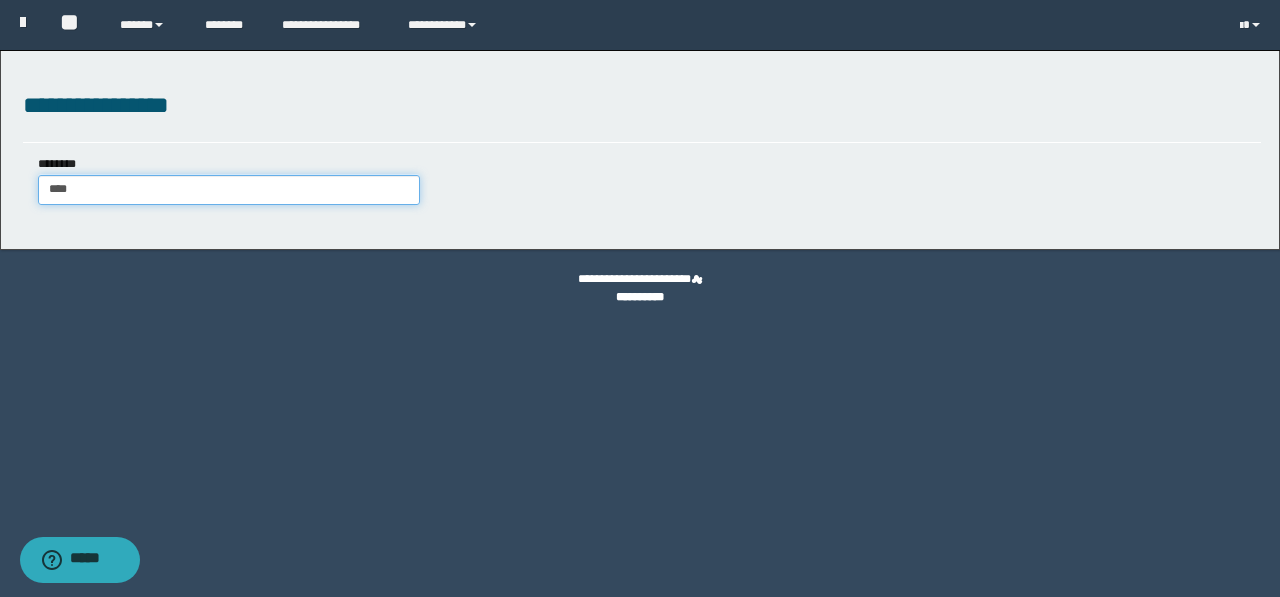 type on "****" 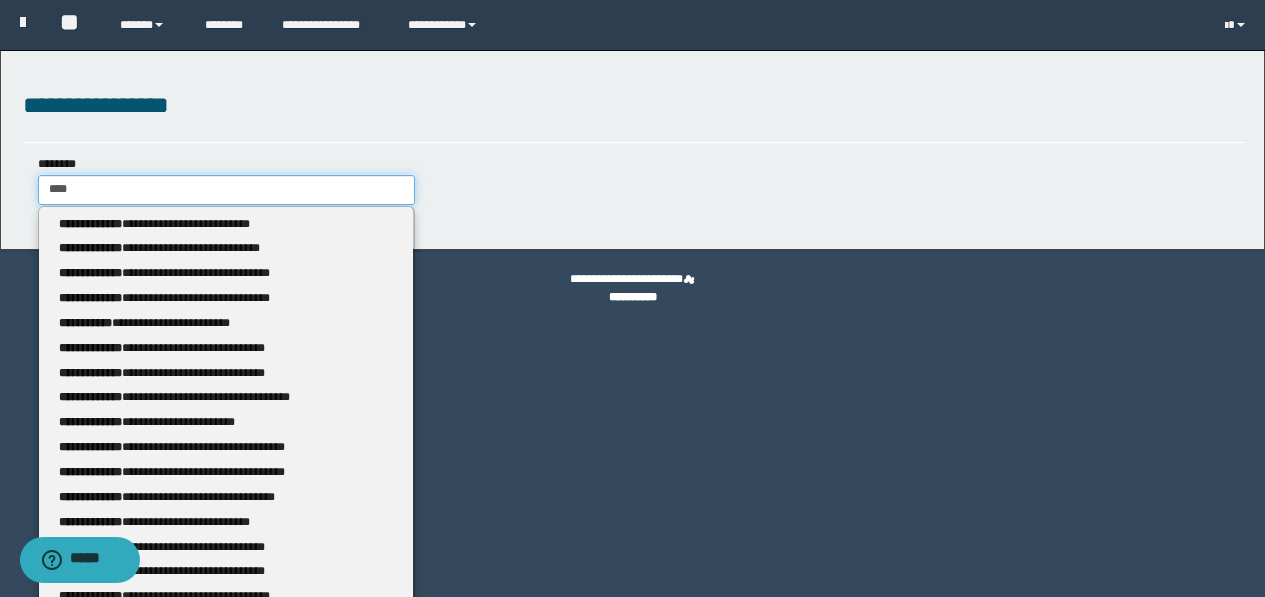 type 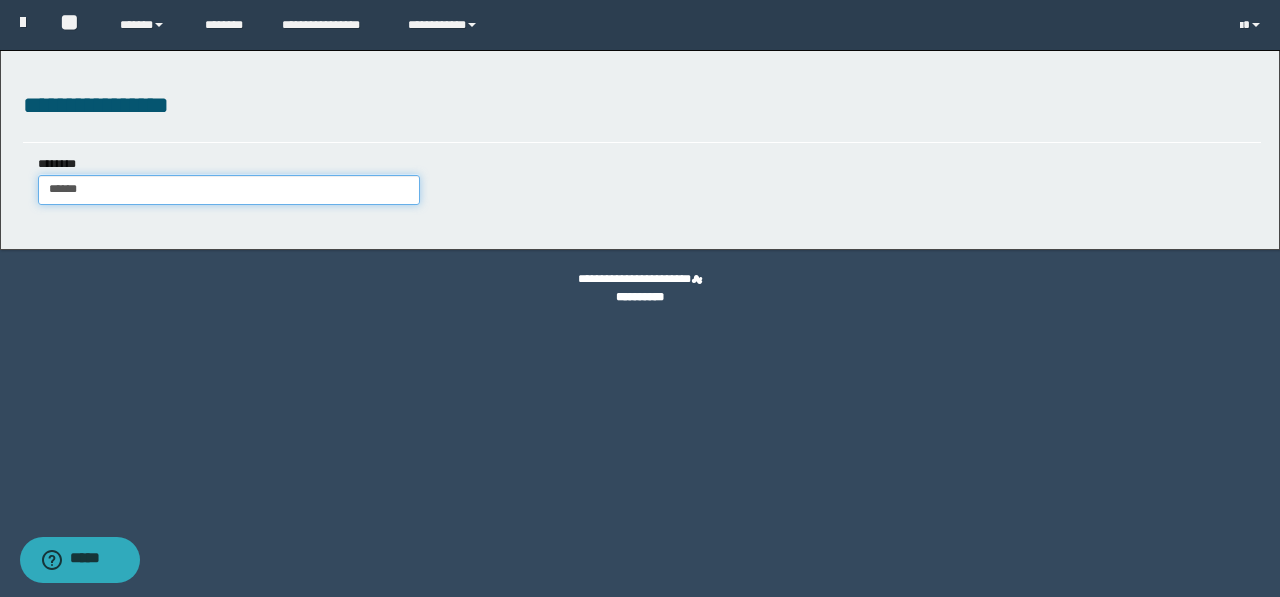 type on "*******" 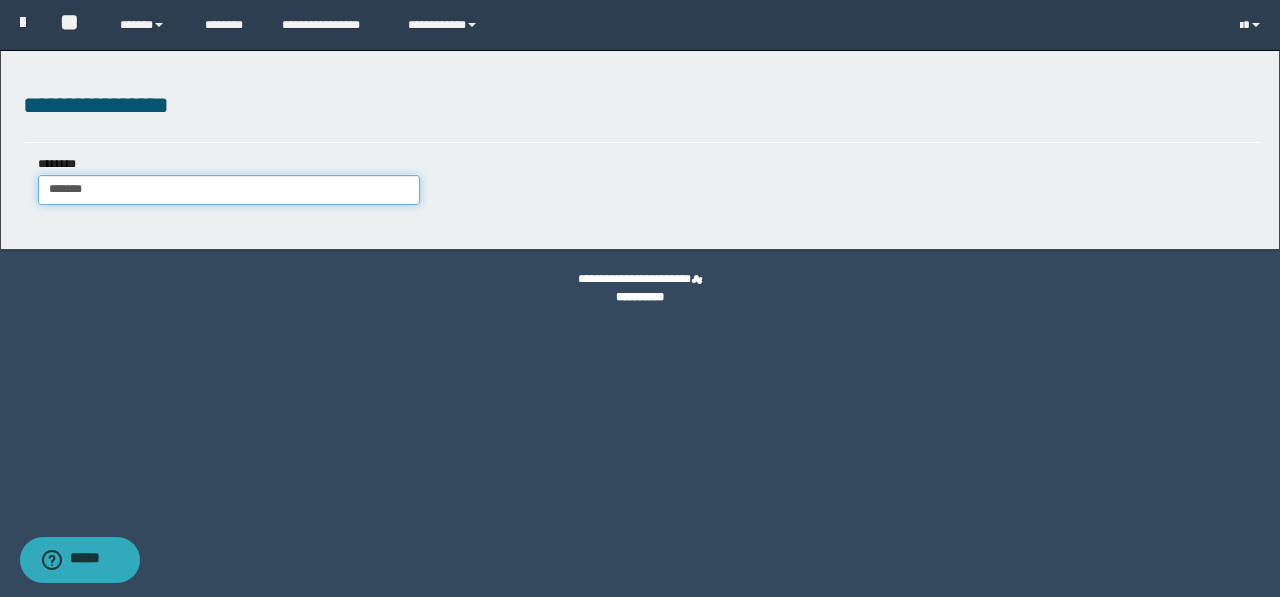 type on "*******" 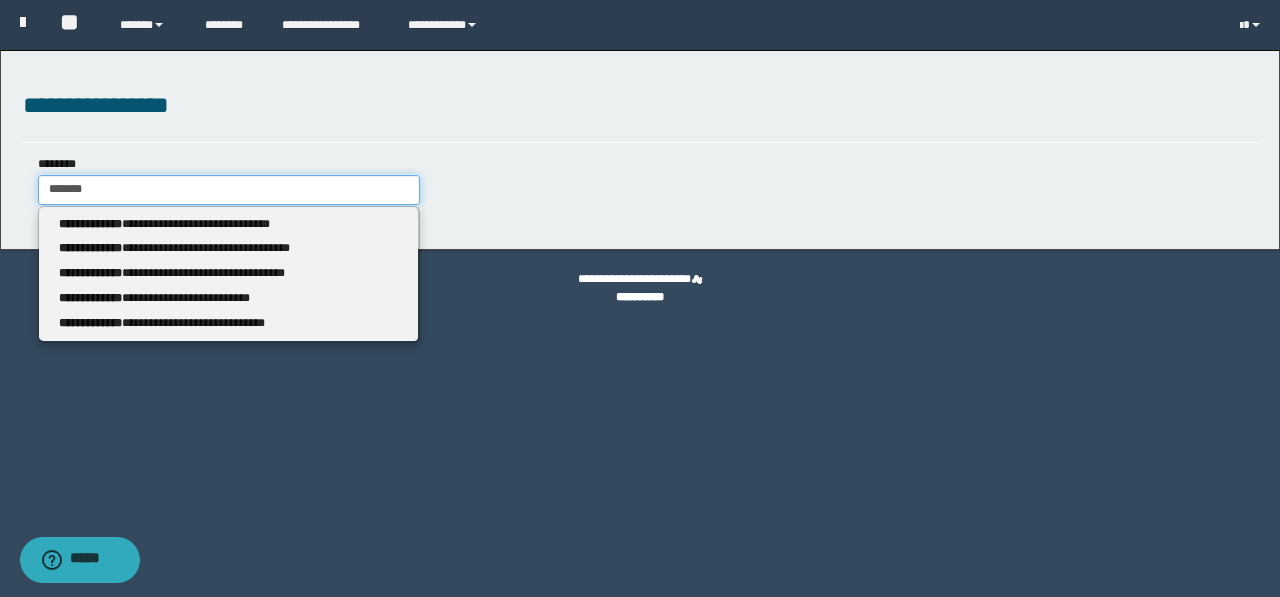 type 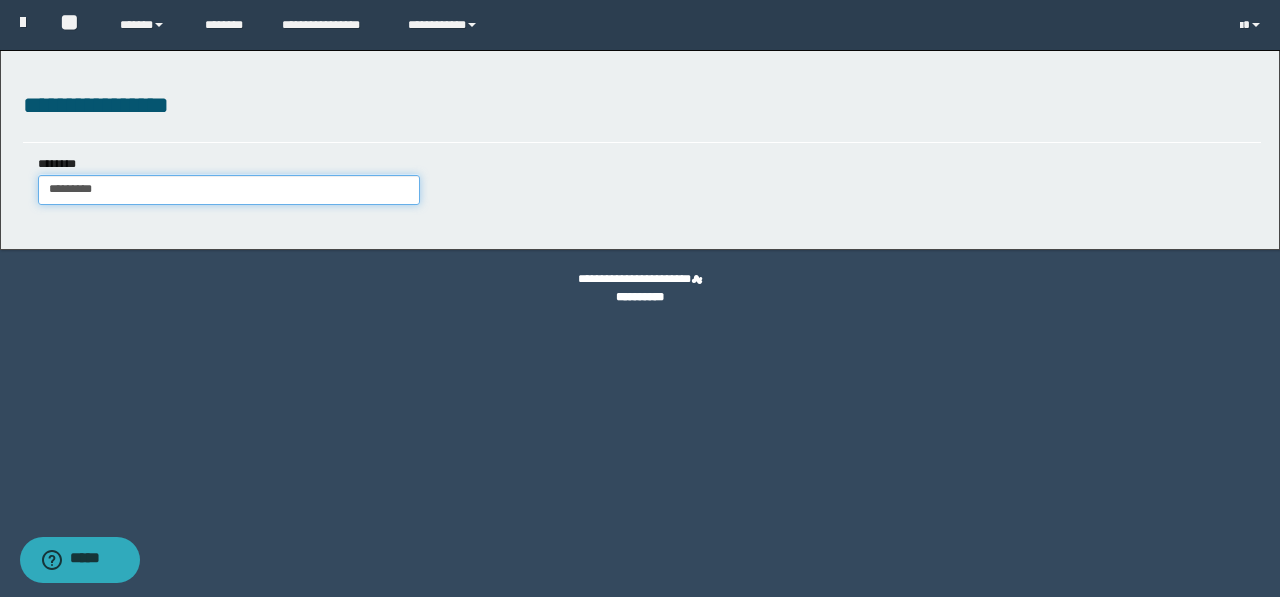 type on "**********" 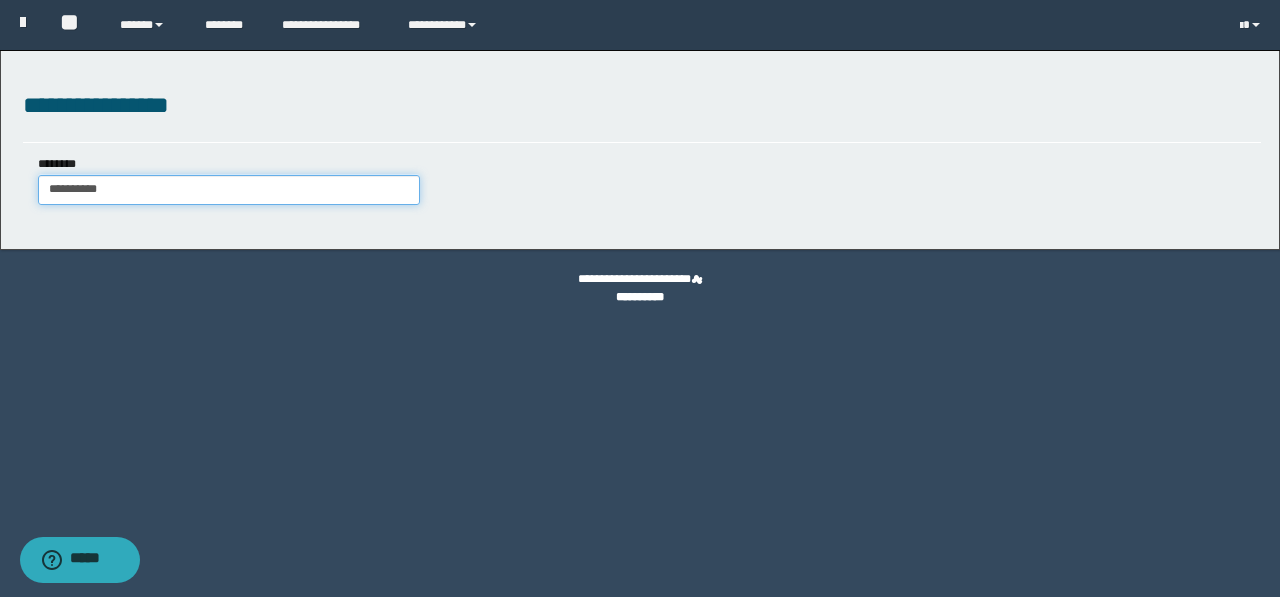 type on "**********" 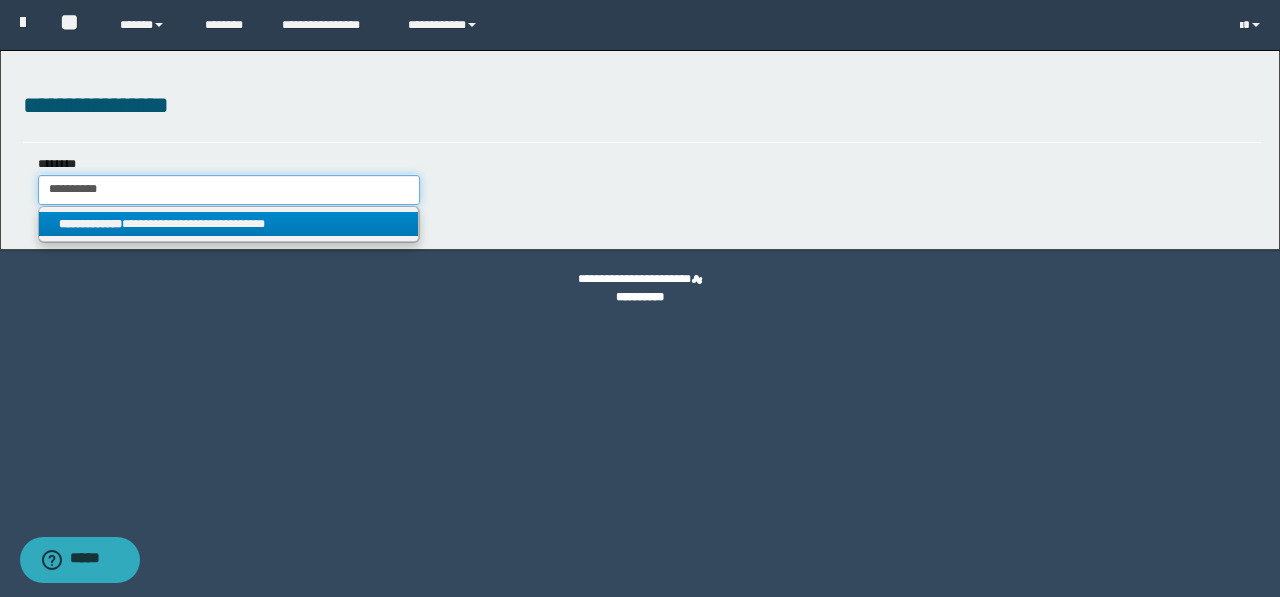 type on "**********" 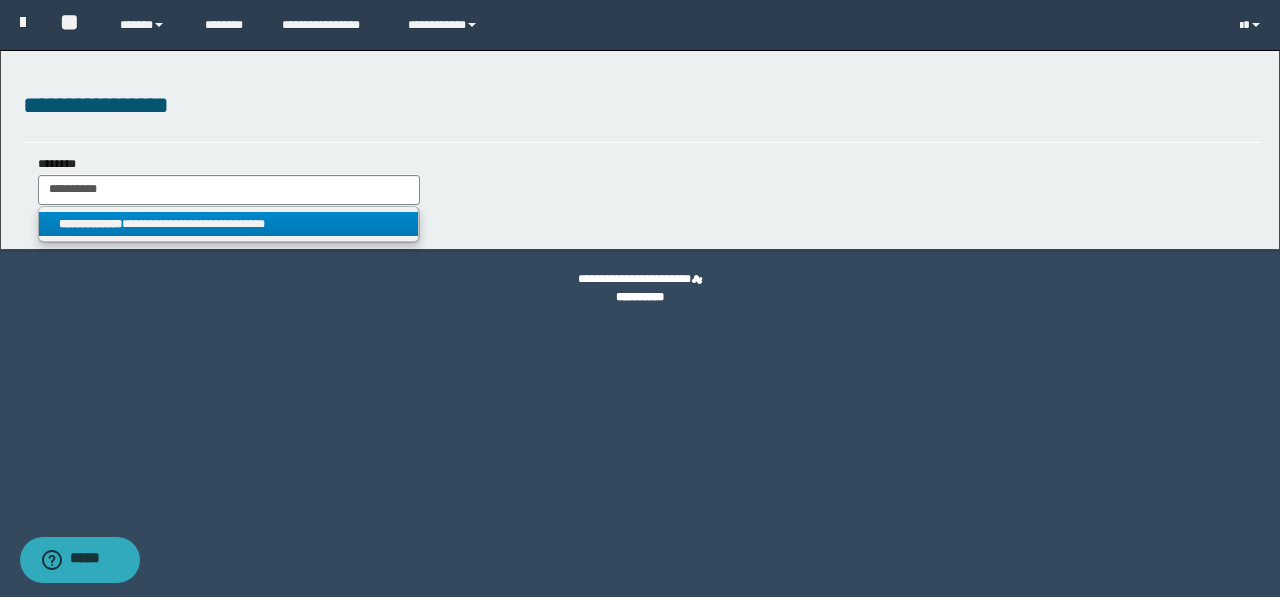 click on "**********" at bounding box center (229, 224) 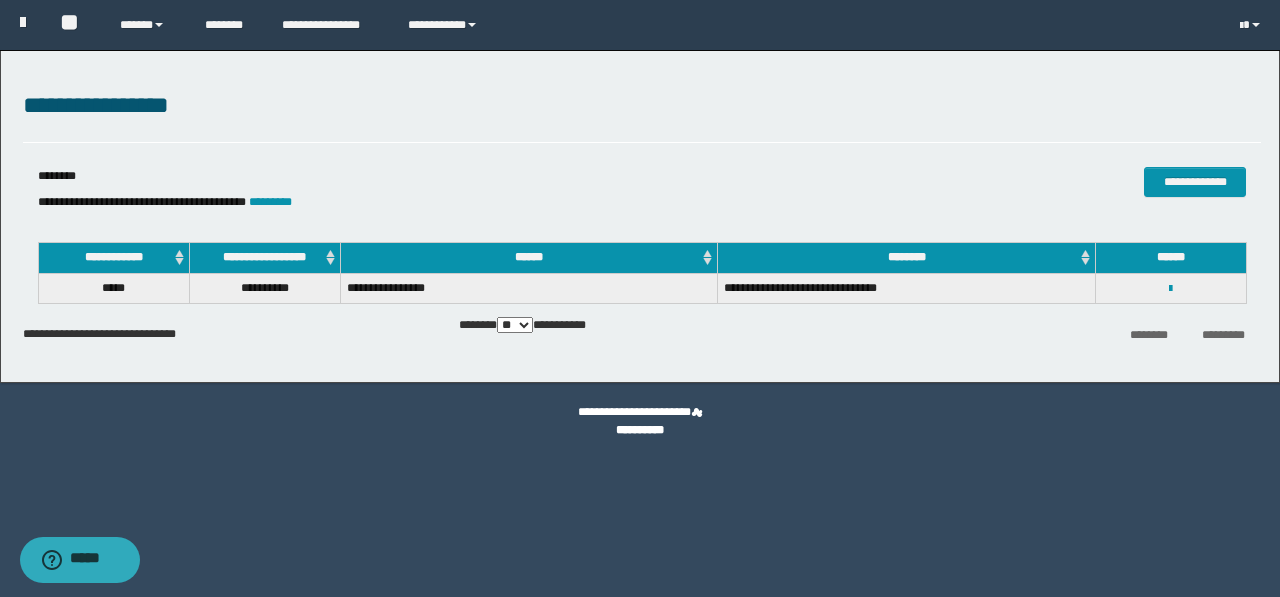 click on "**********" at bounding box center [1171, 288] 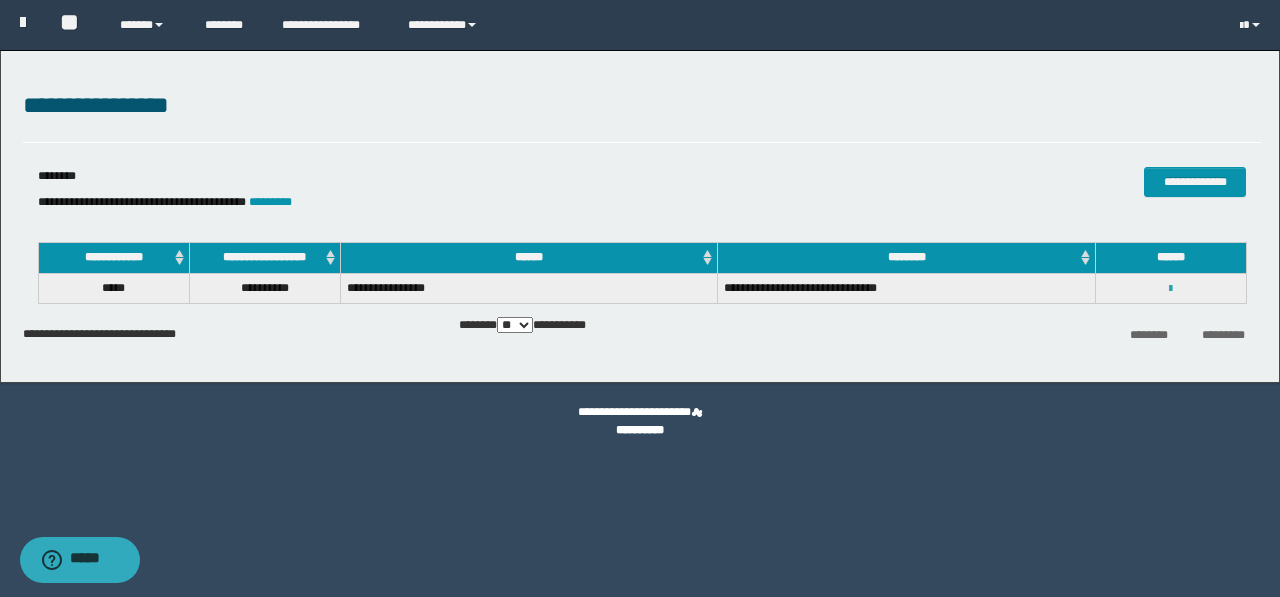 click at bounding box center [1170, 289] 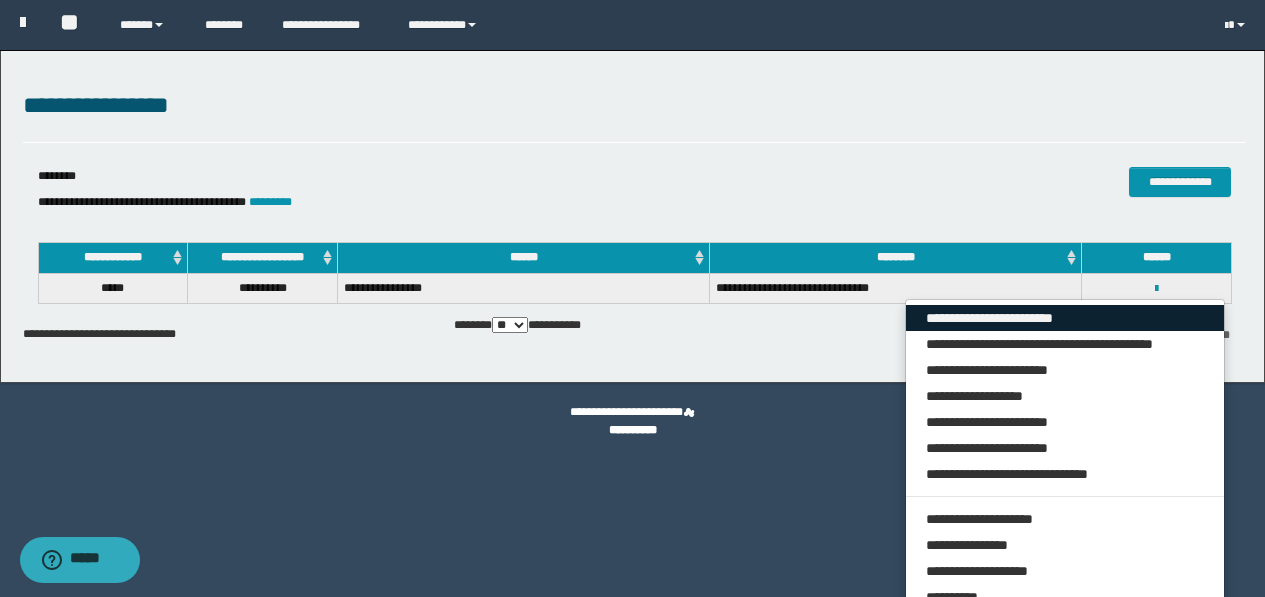 click on "**********" at bounding box center [1065, 318] 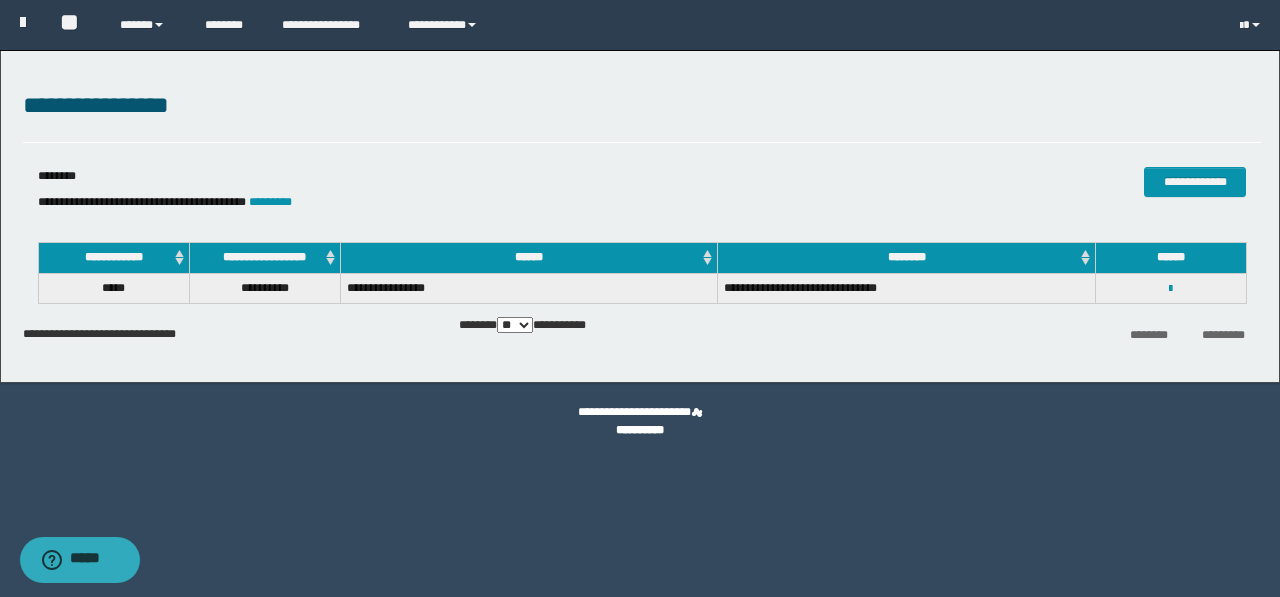 click on "**********" at bounding box center (1171, 288) 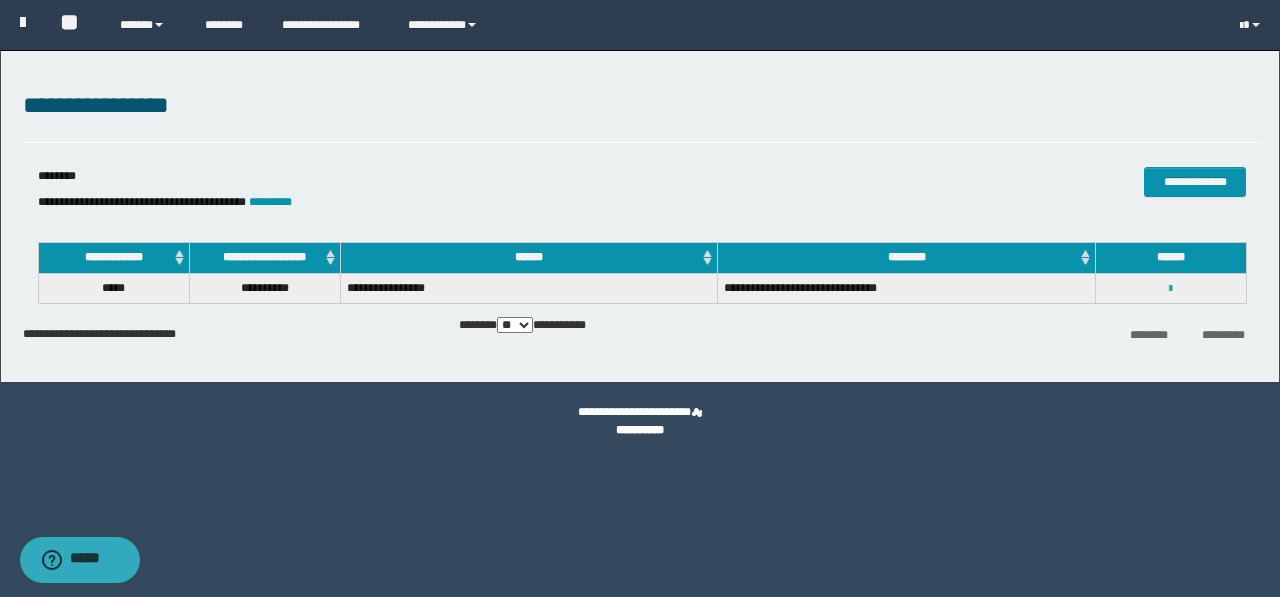 click at bounding box center [1170, 289] 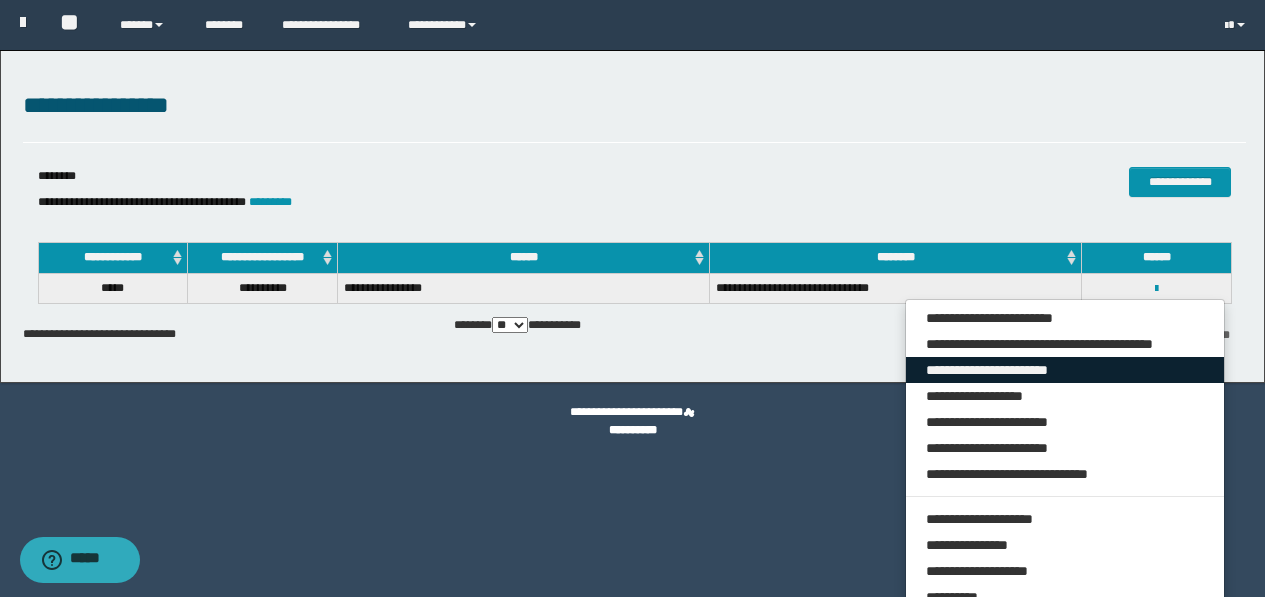 click on "**********" at bounding box center (1065, 370) 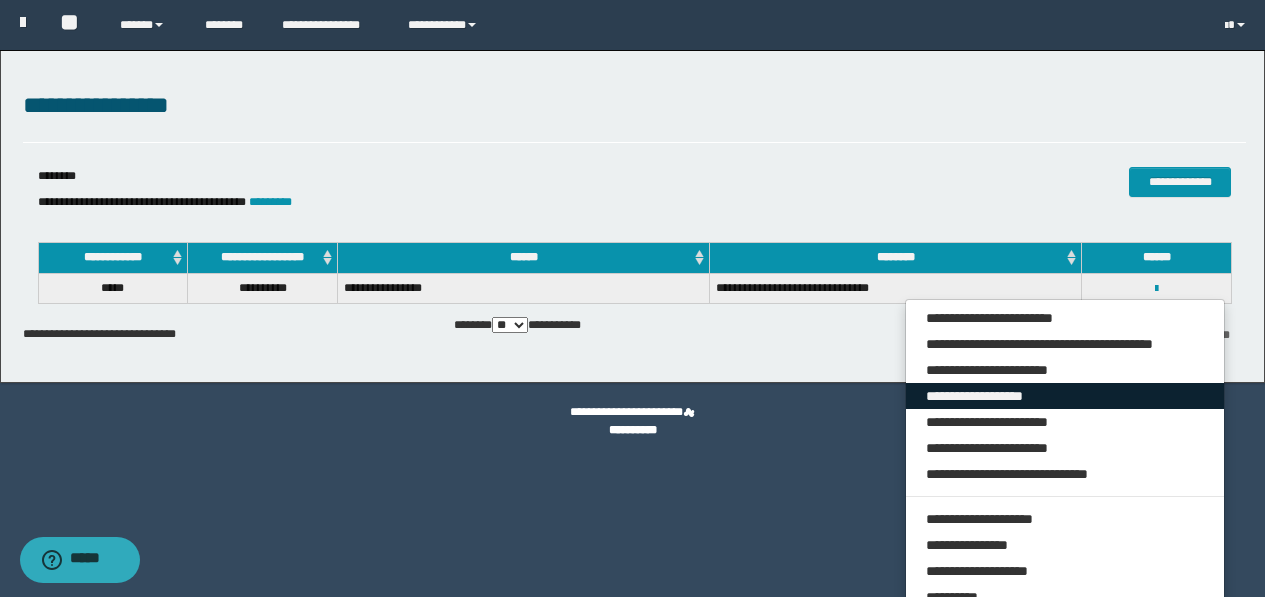 click on "**********" at bounding box center [1065, 396] 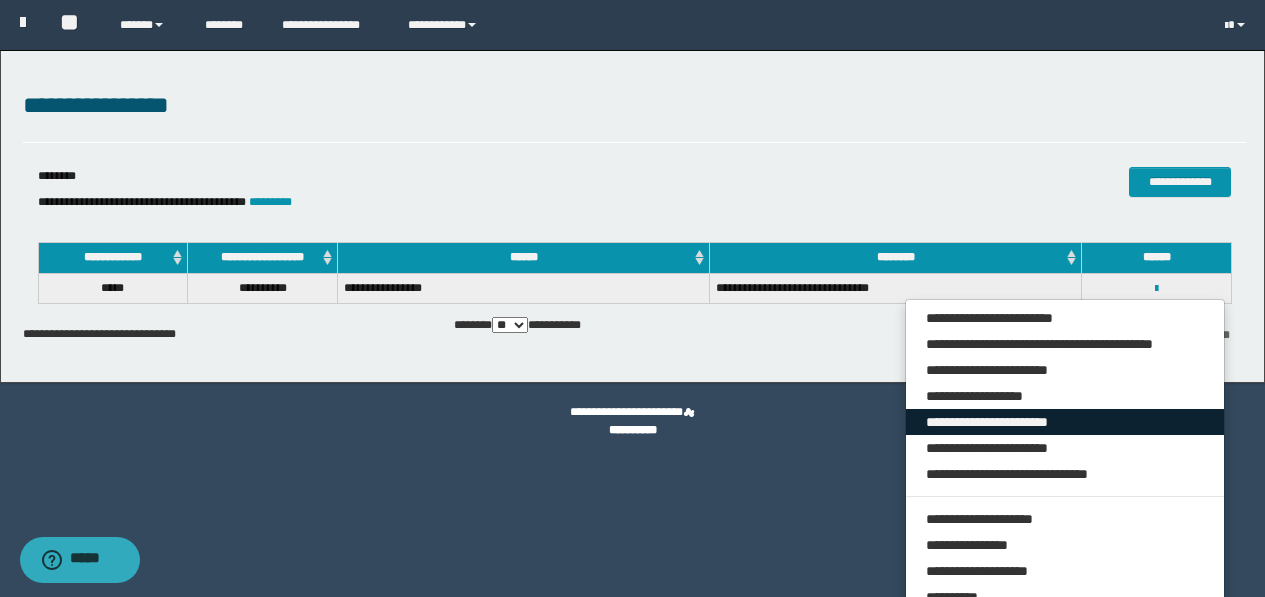click on "**********" at bounding box center (1065, 422) 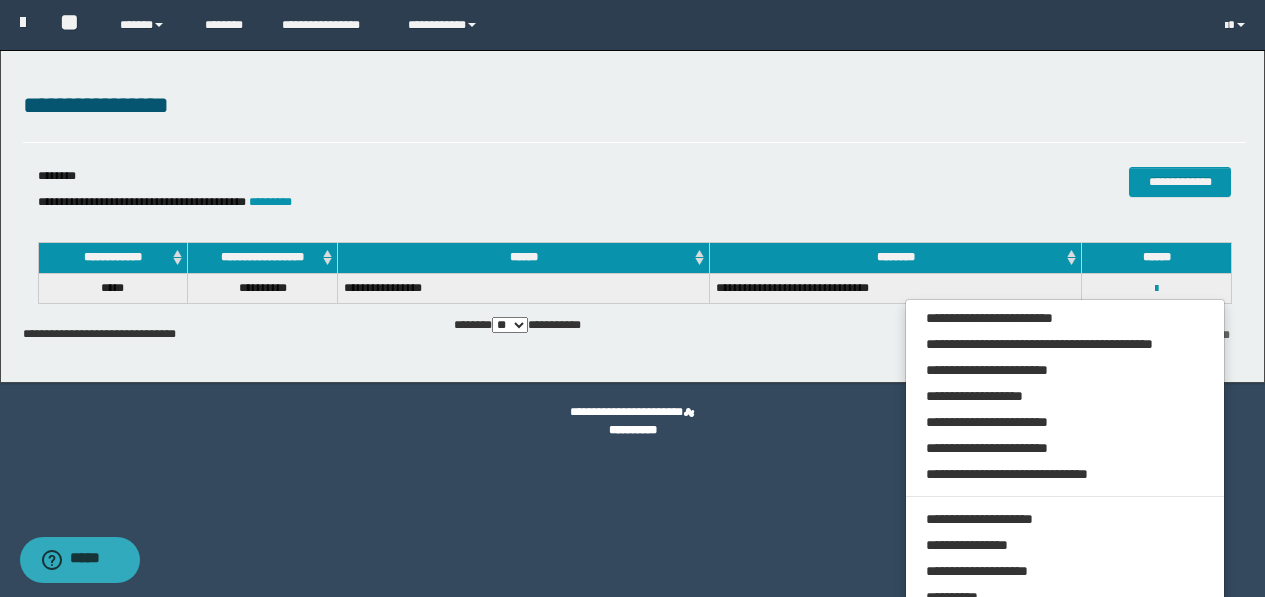 click on "**********" at bounding box center [632, 25] 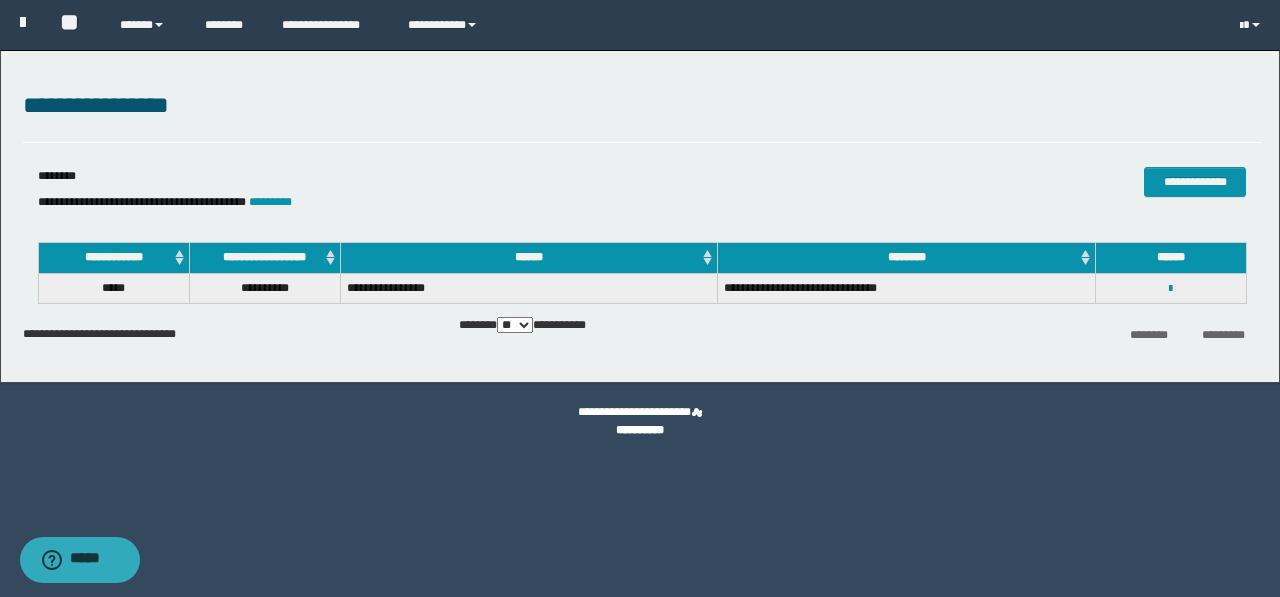 click on "**********" at bounding box center [1171, 288] 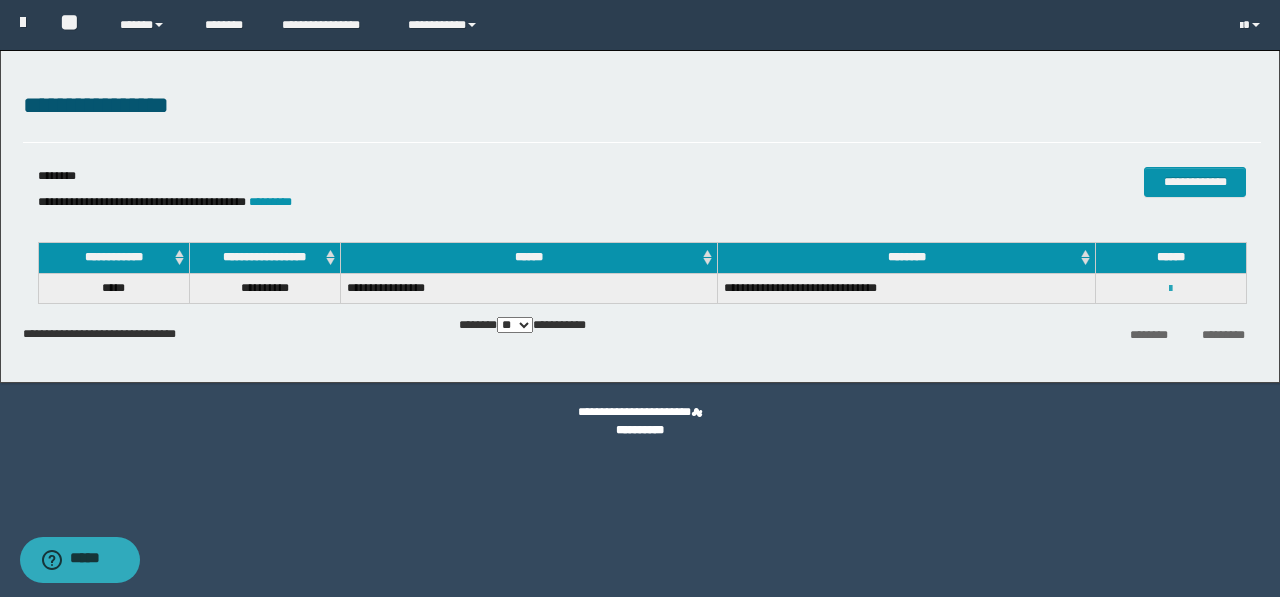 click at bounding box center [1170, 289] 